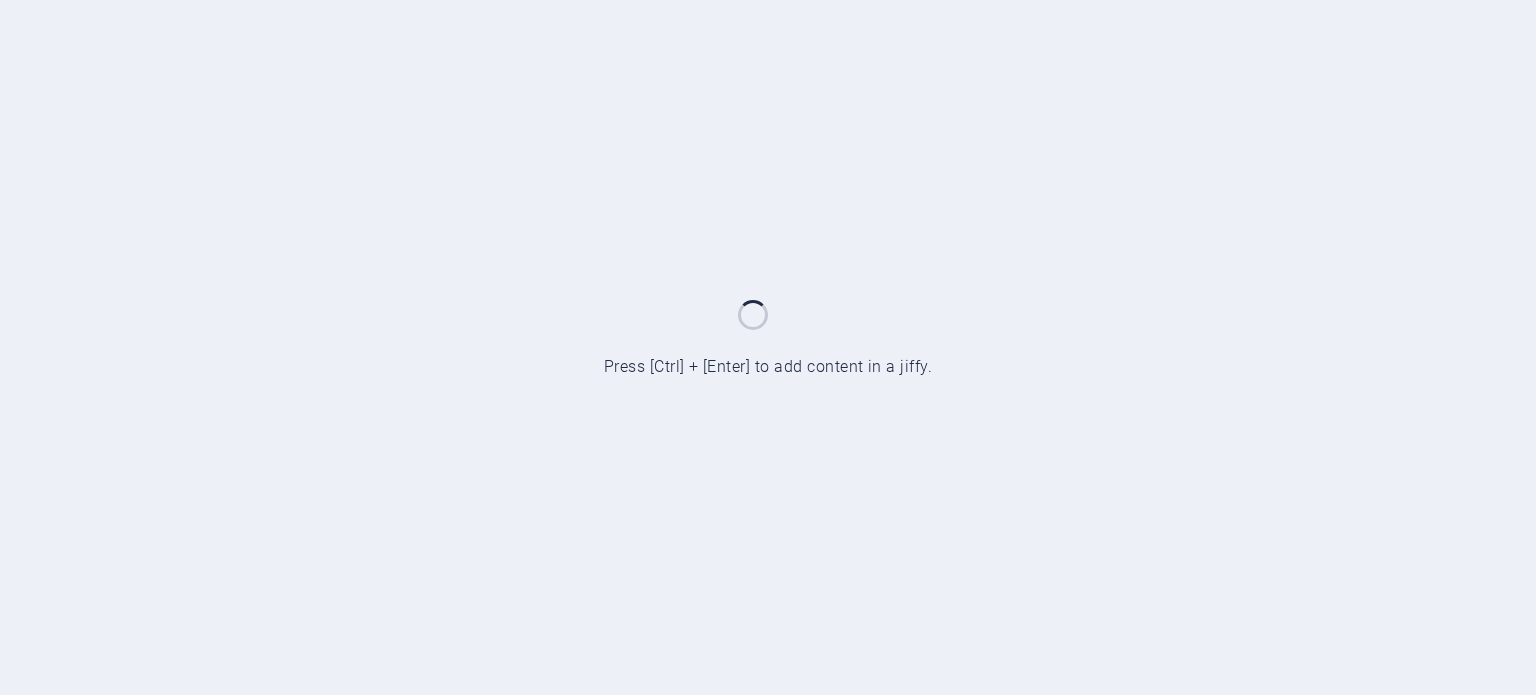 scroll, scrollTop: 0, scrollLeft: 0, axis: both 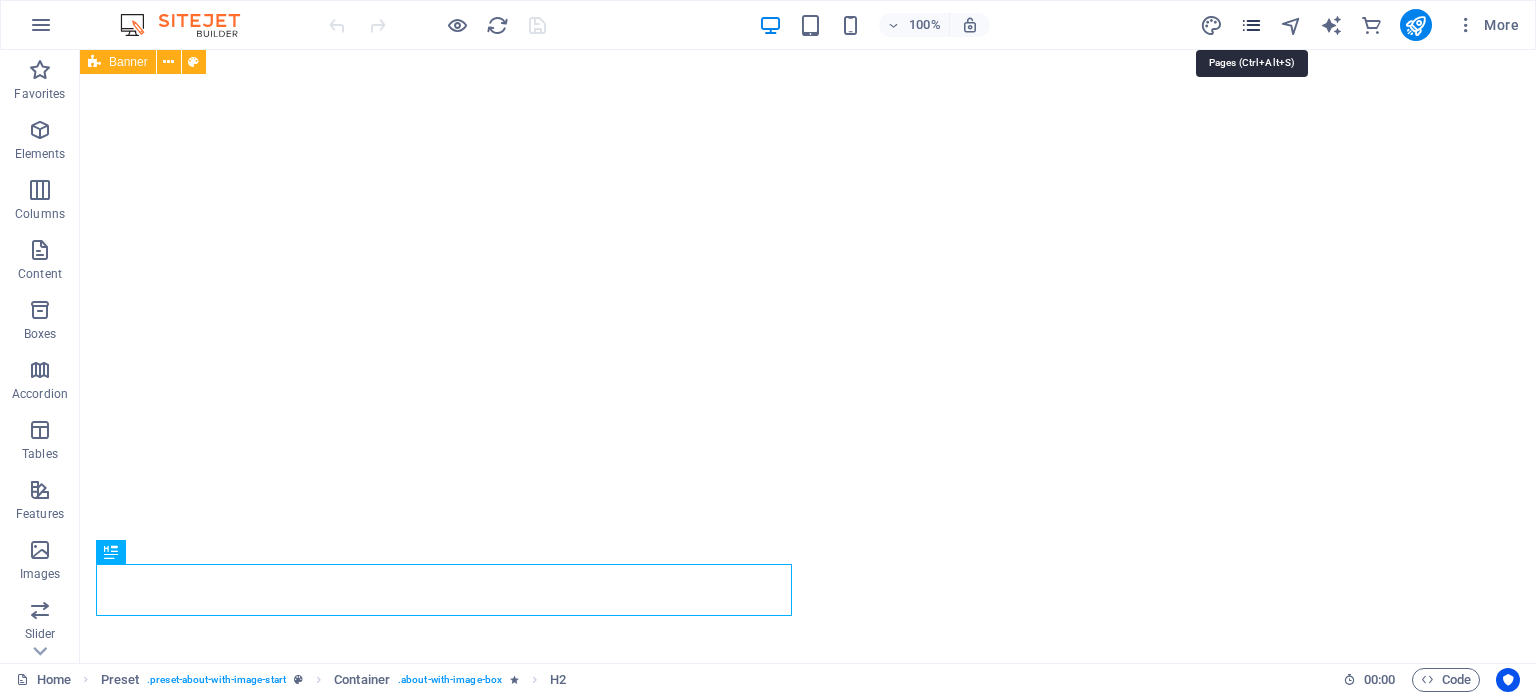 click at bounding box center [1251, 25] 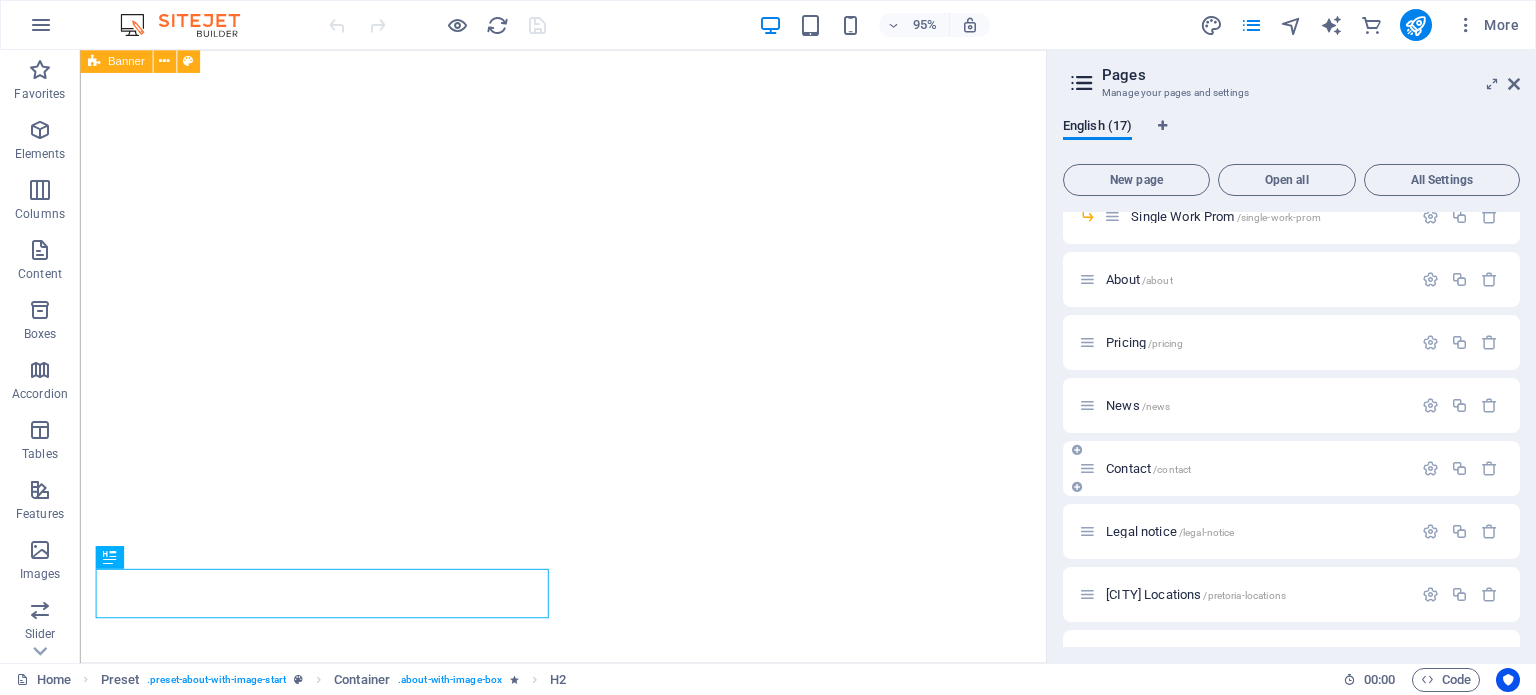 scroll, scrollTop: 292, scrollLeft: 0, axis: vertical 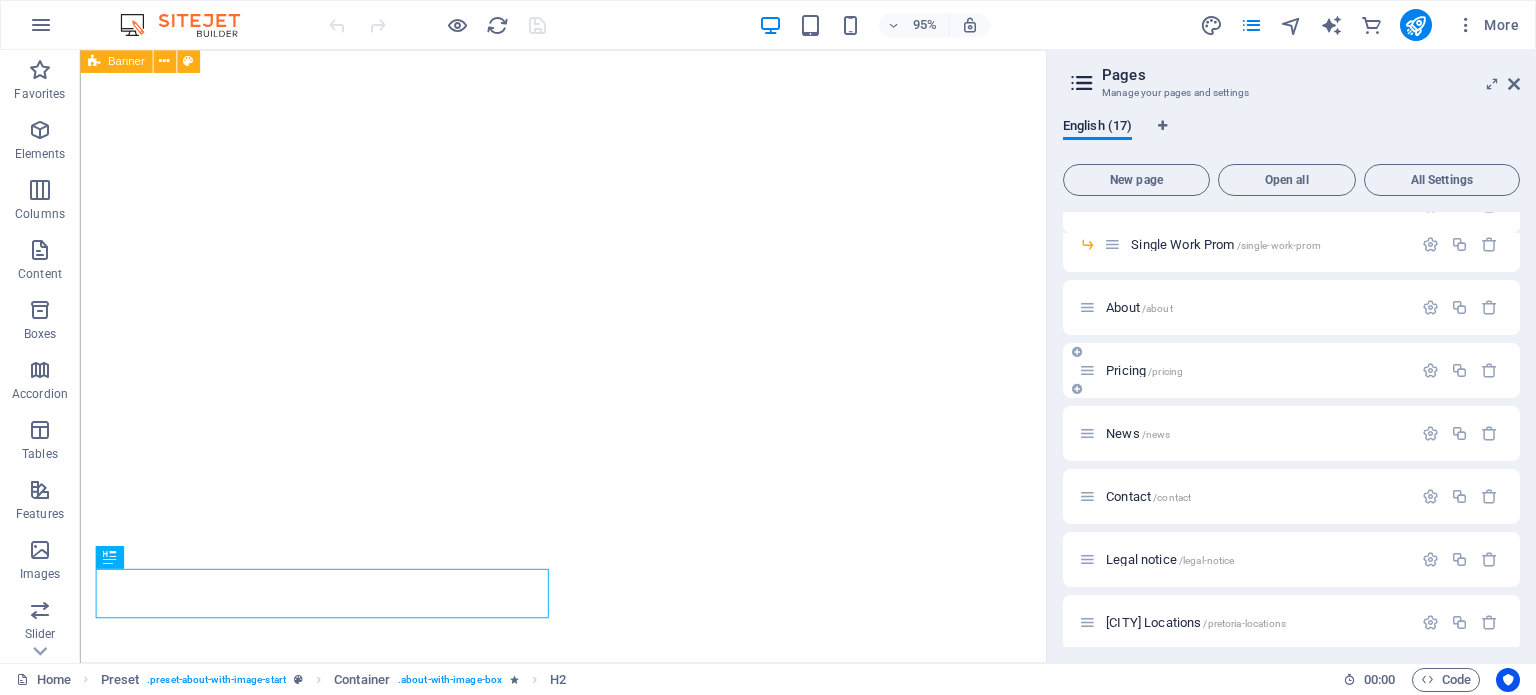 click on "Pricing /pricing" at bounding box center [1144, 370] 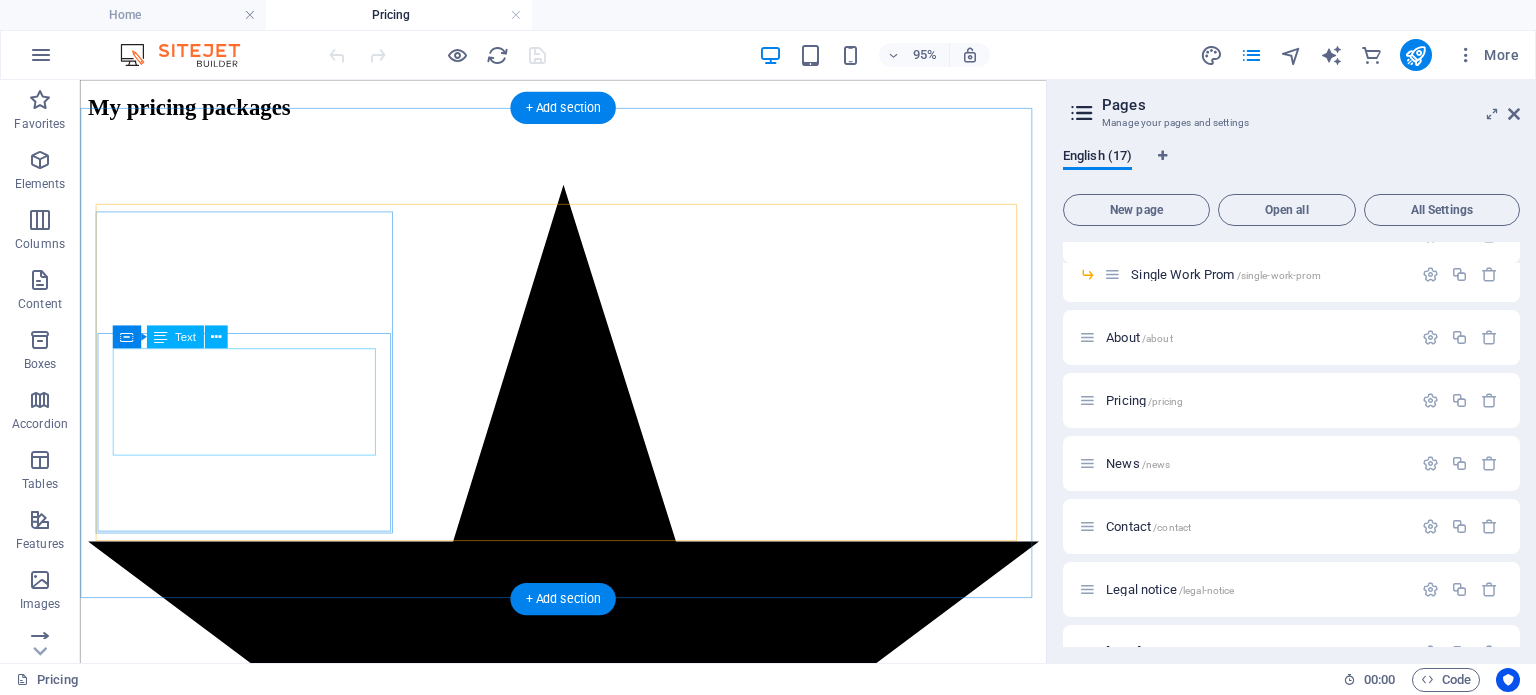 scroll, scrollTop: 1103, scrollLeft: 0, axis: vertical 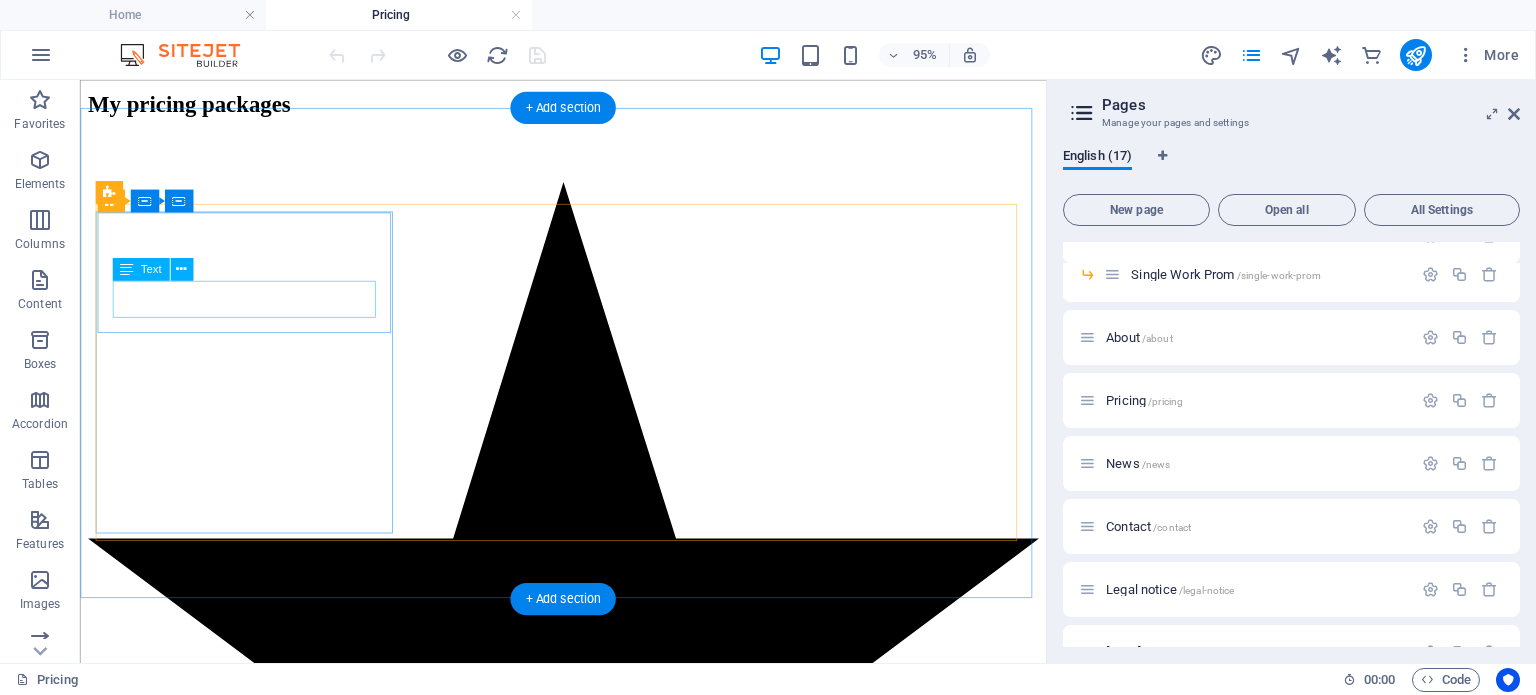 click on "Basic (Choose this one for your Matric Dance)" at bounding box center [588, 1234] 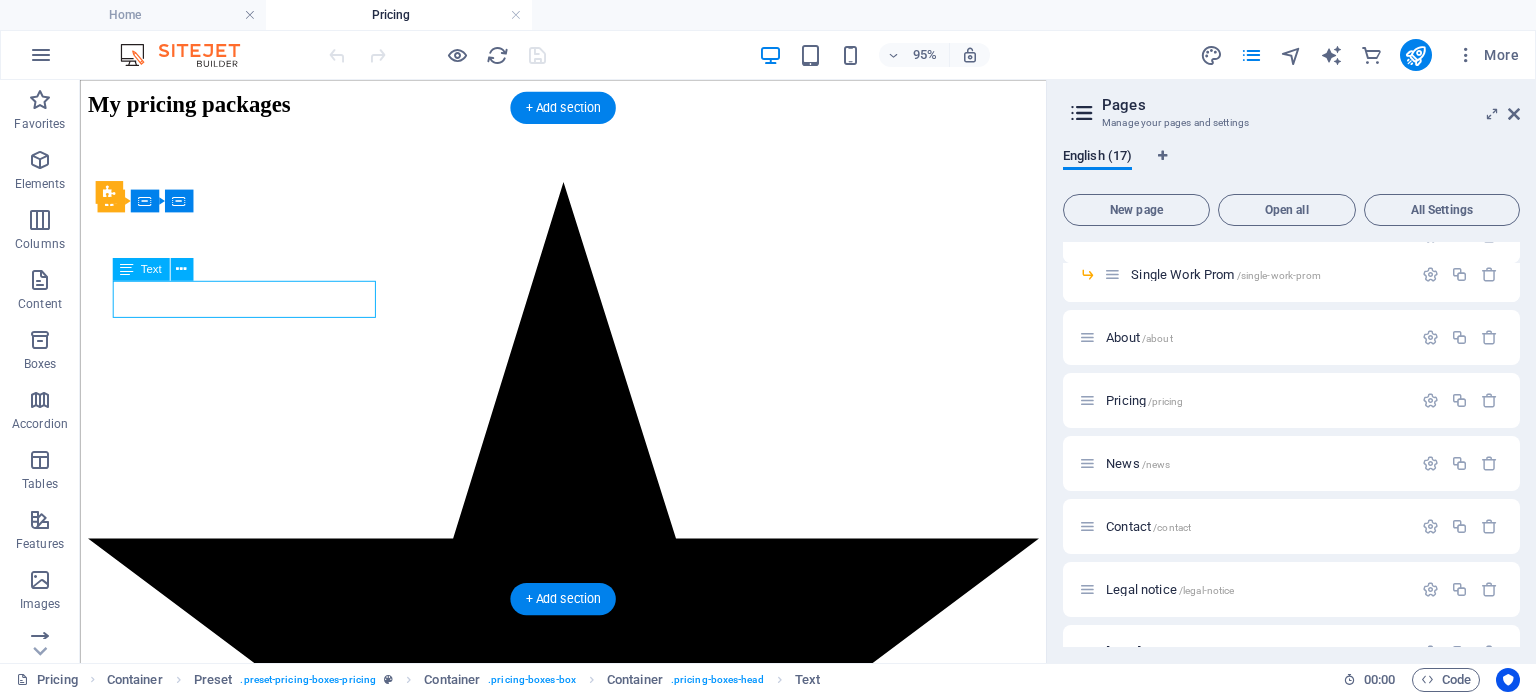 click on "Basic (Choose this one for your Matric Dance)" at bounding box center (588, 1234) 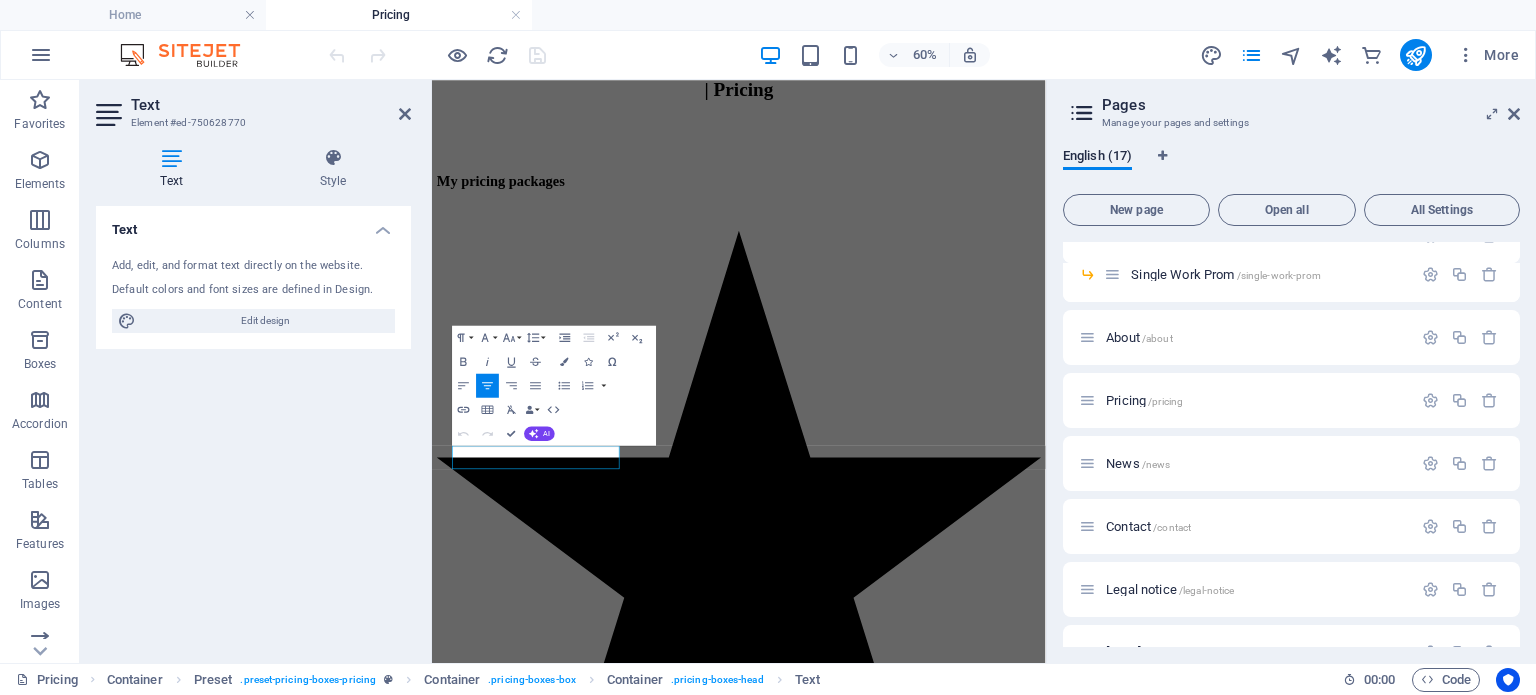 scroll, scrollTop: 705, scrollLeft: 0, axis: vertical 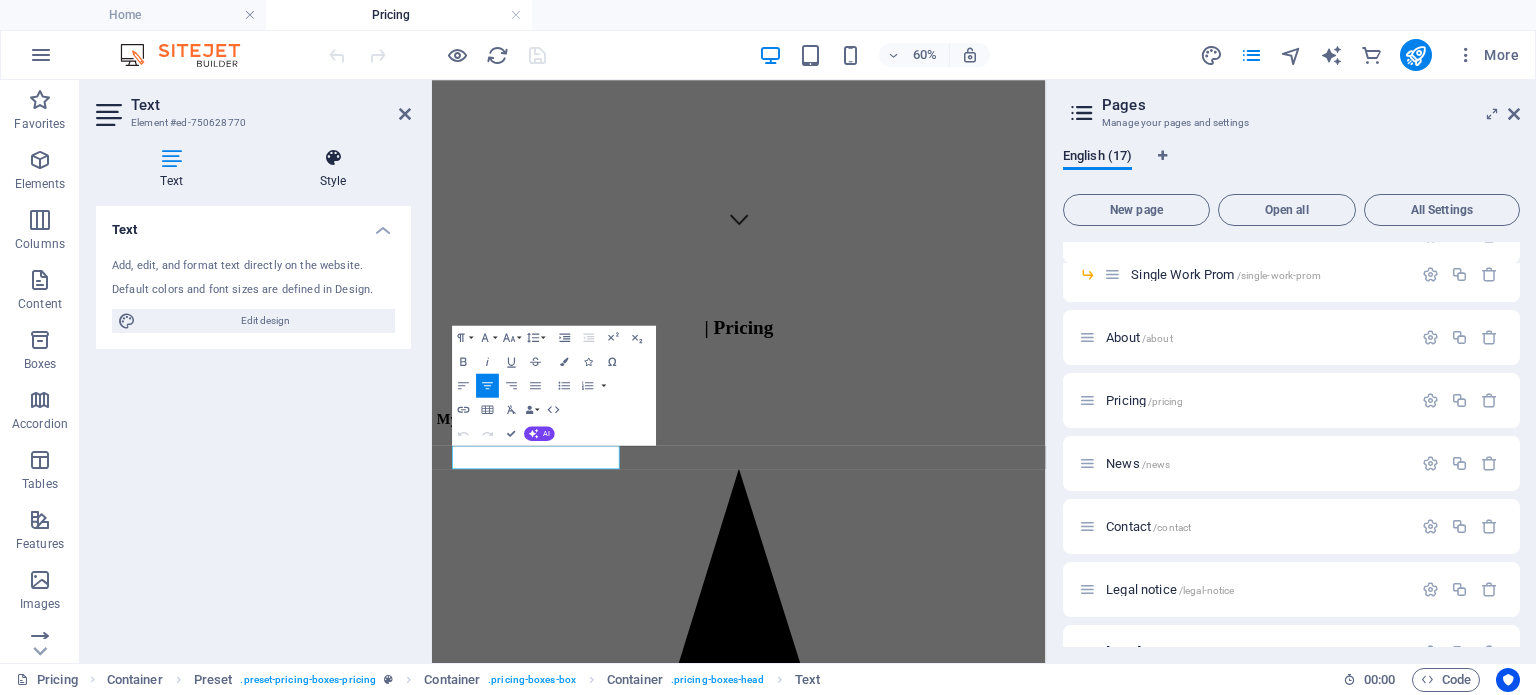 click at bounding box center [333, 158] 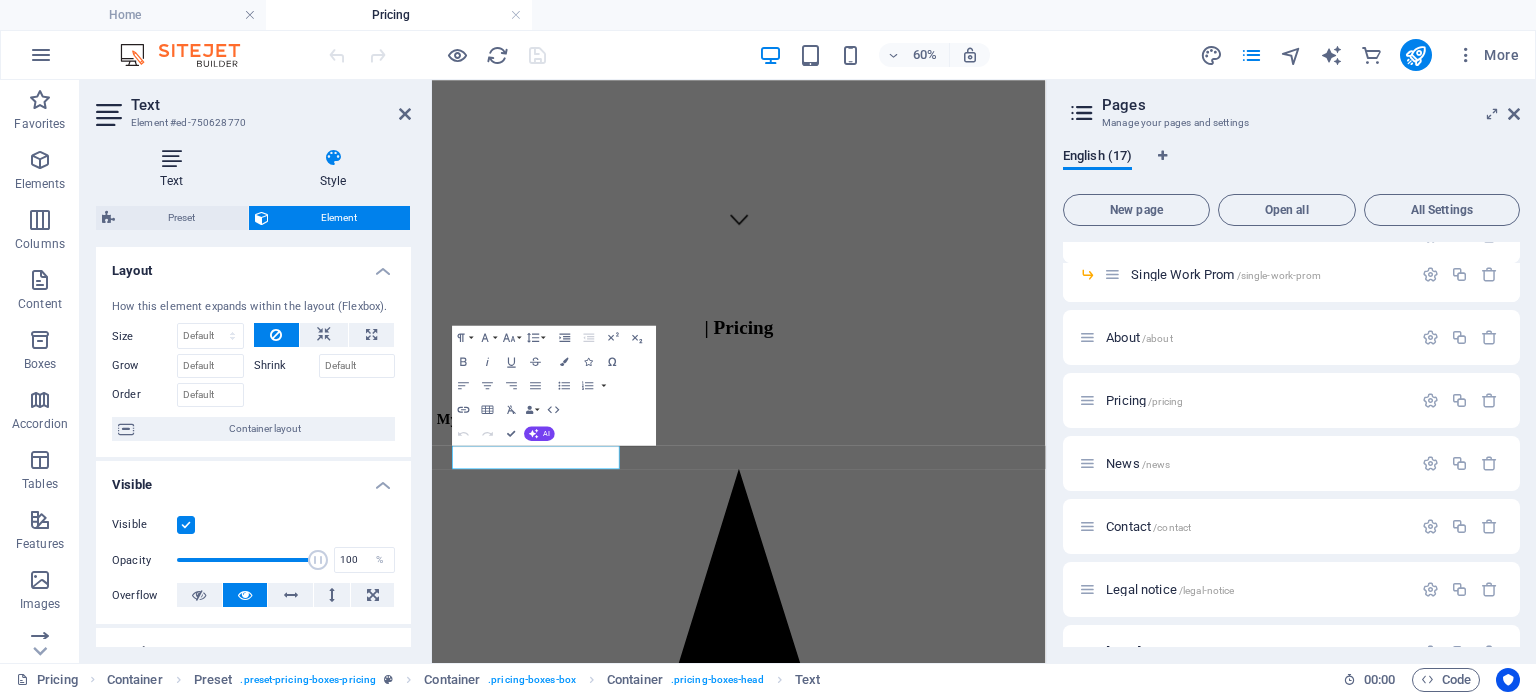 click on "Text" at bounding box center [175, 169] 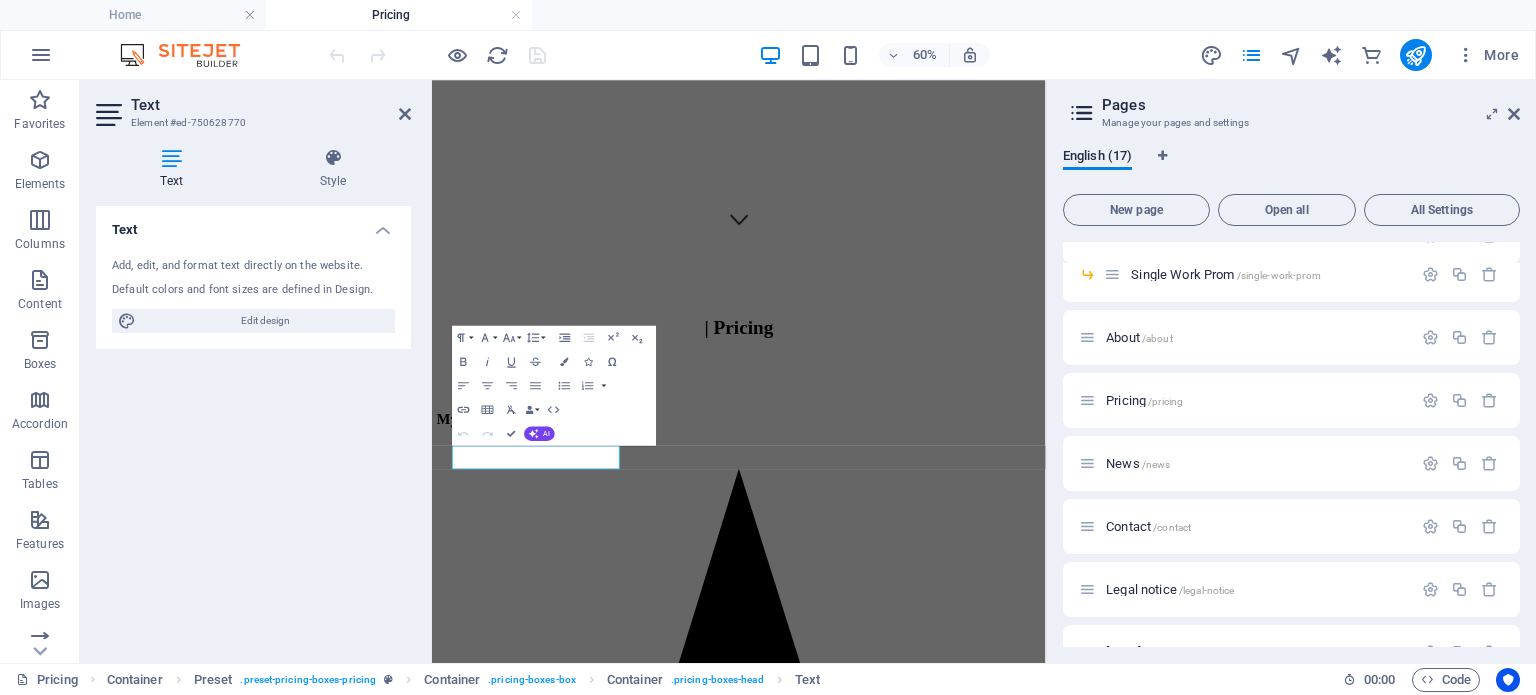click on "Text Add, edit, and format text directly on the website. Default colors and font sizes are defined in Design. Edit design Alignment Left aligned Centered Right aligned" at bounding box center [253, 426] 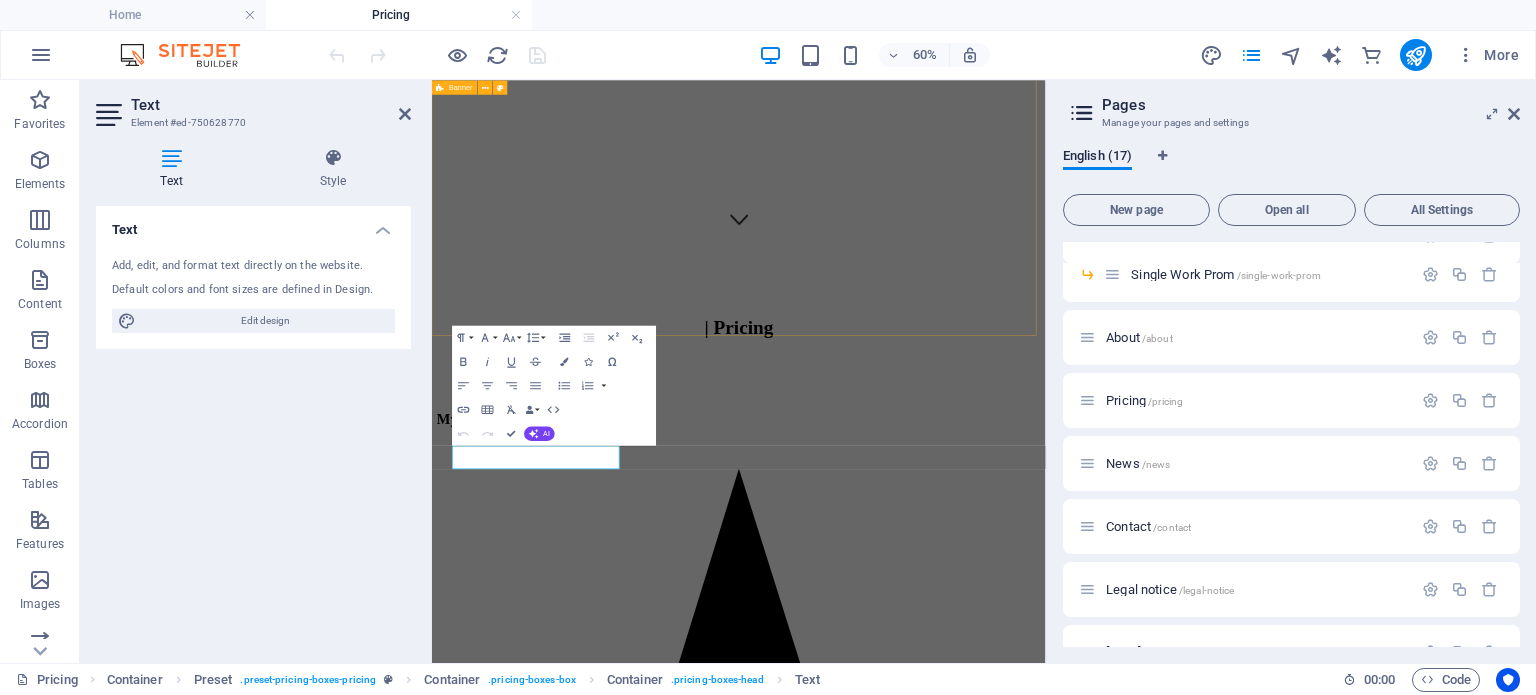 click on "Home Services About Pricing News Contact City Slickers Photo Safari | Pricing" at bounding box center [943, 7] 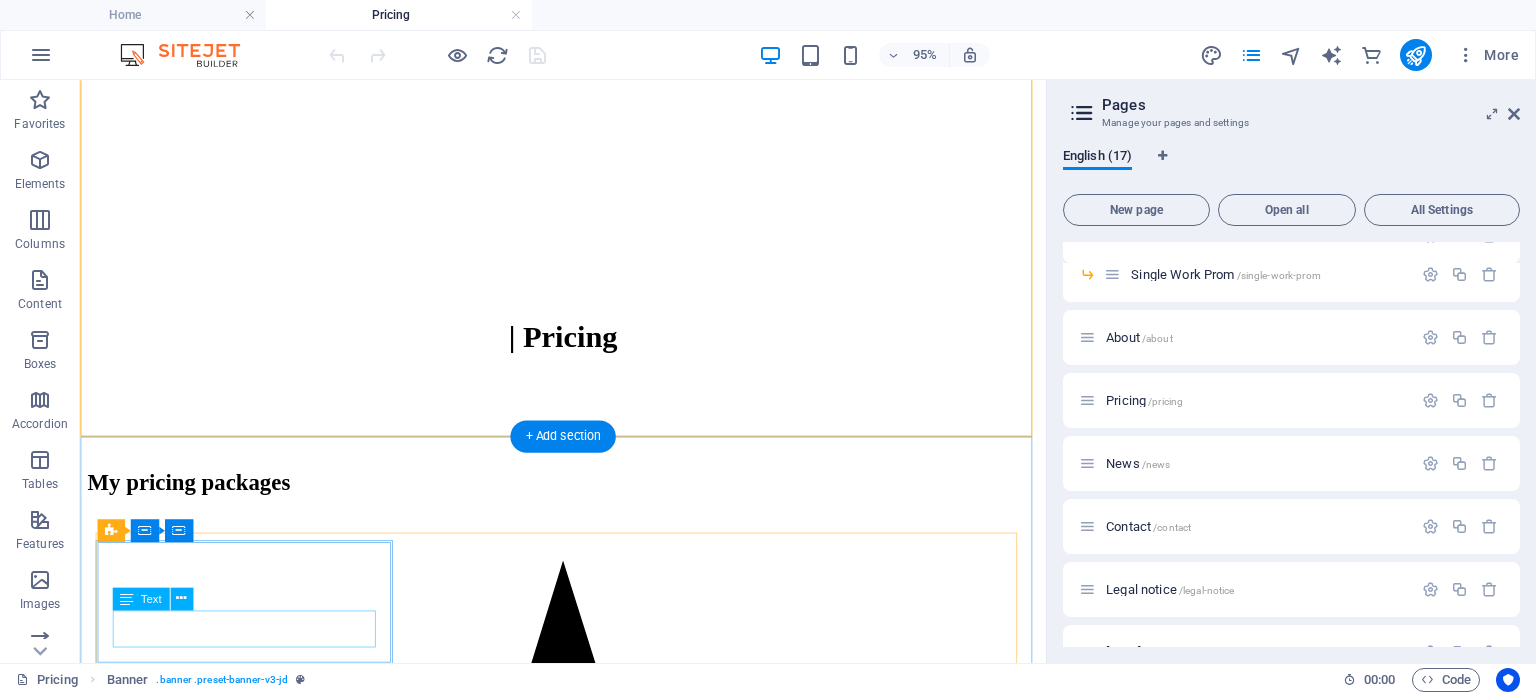 scroll, scrollTop: 905, scrollLeft: 0, axis: vertical 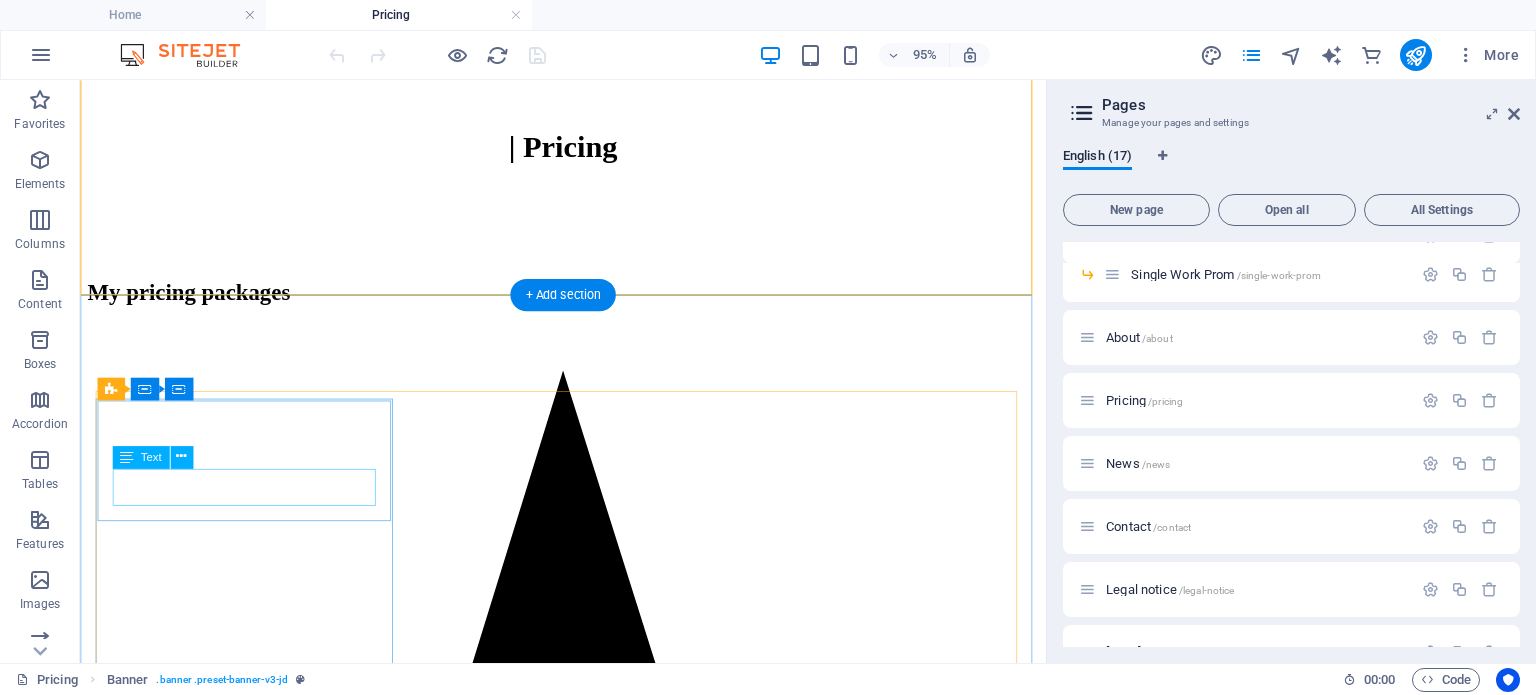 click on "Basic (Choose this one for your Matric Dance)" at bounding box center (588, 1432) 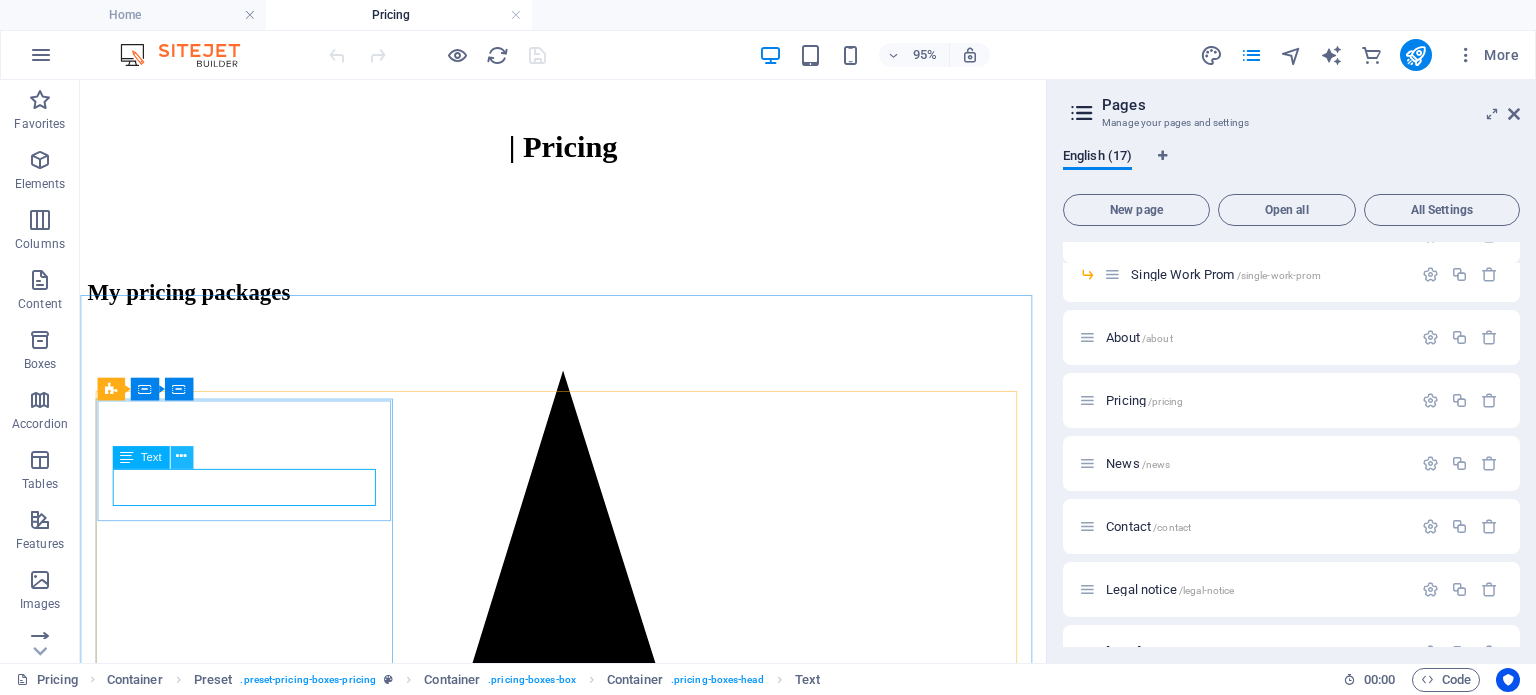 click at bounding box center (181, 457) 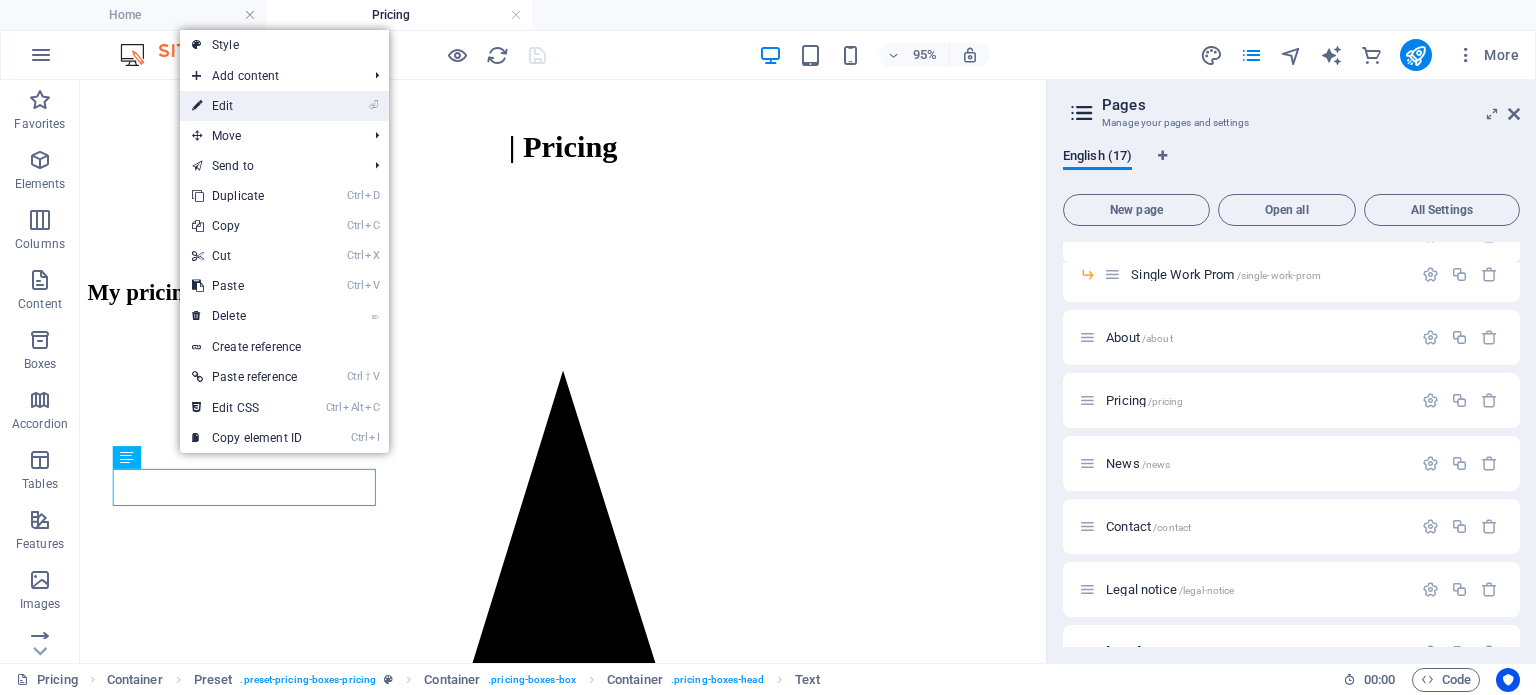 click on "⏎  Edit" at bounding box center (247, 106) 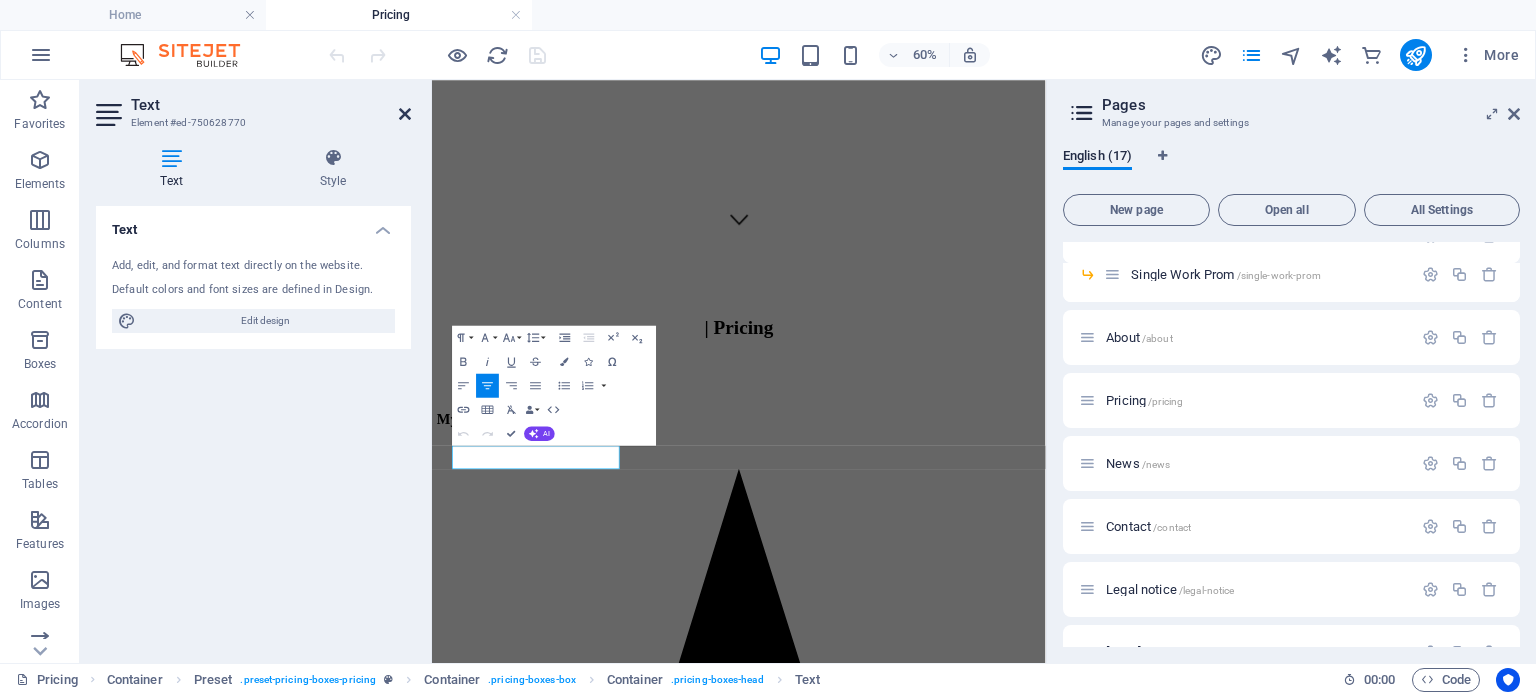 click at bounding box center (405, 114) 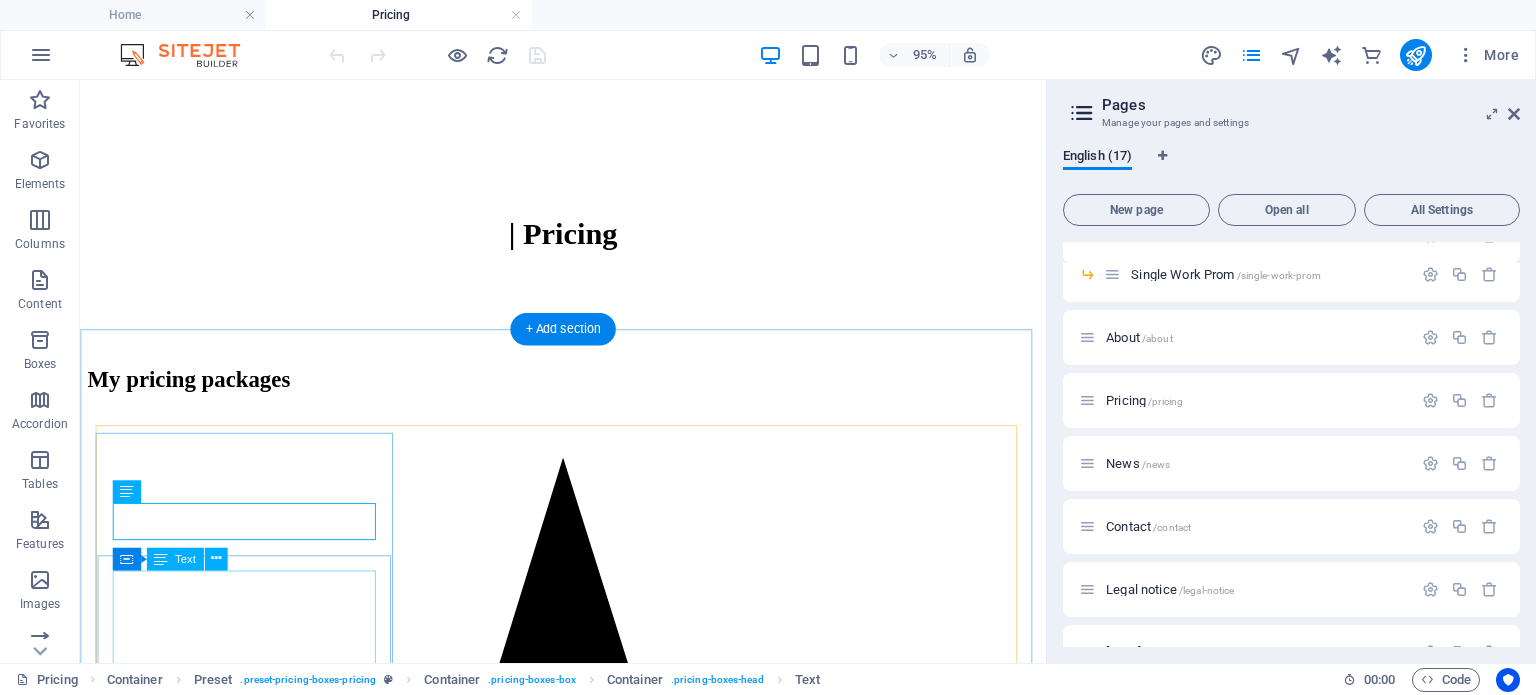 scroll, scrollTop: 905, scrollLeft: 0, axis: vertical 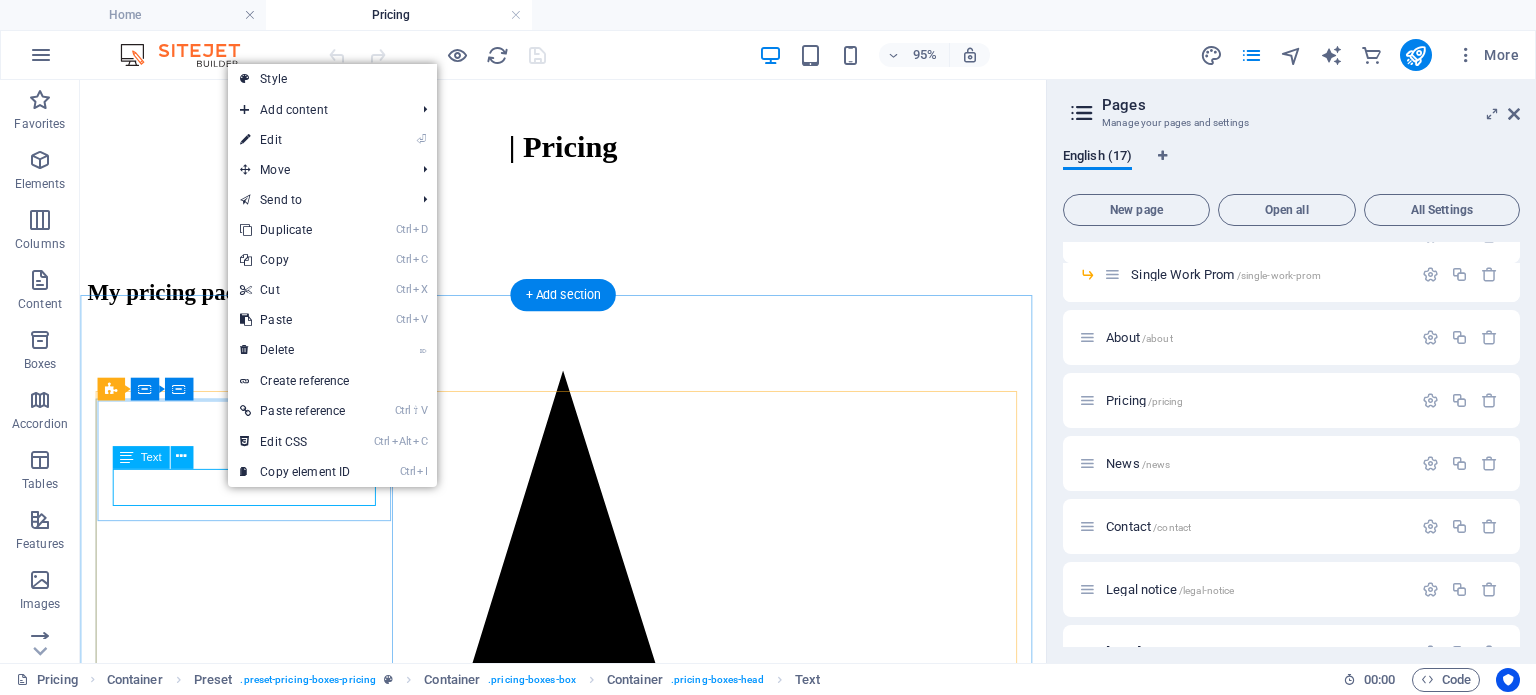 click on "Basic (Choose this one for your Matric Dance)" at bounding box center (588, 1432) 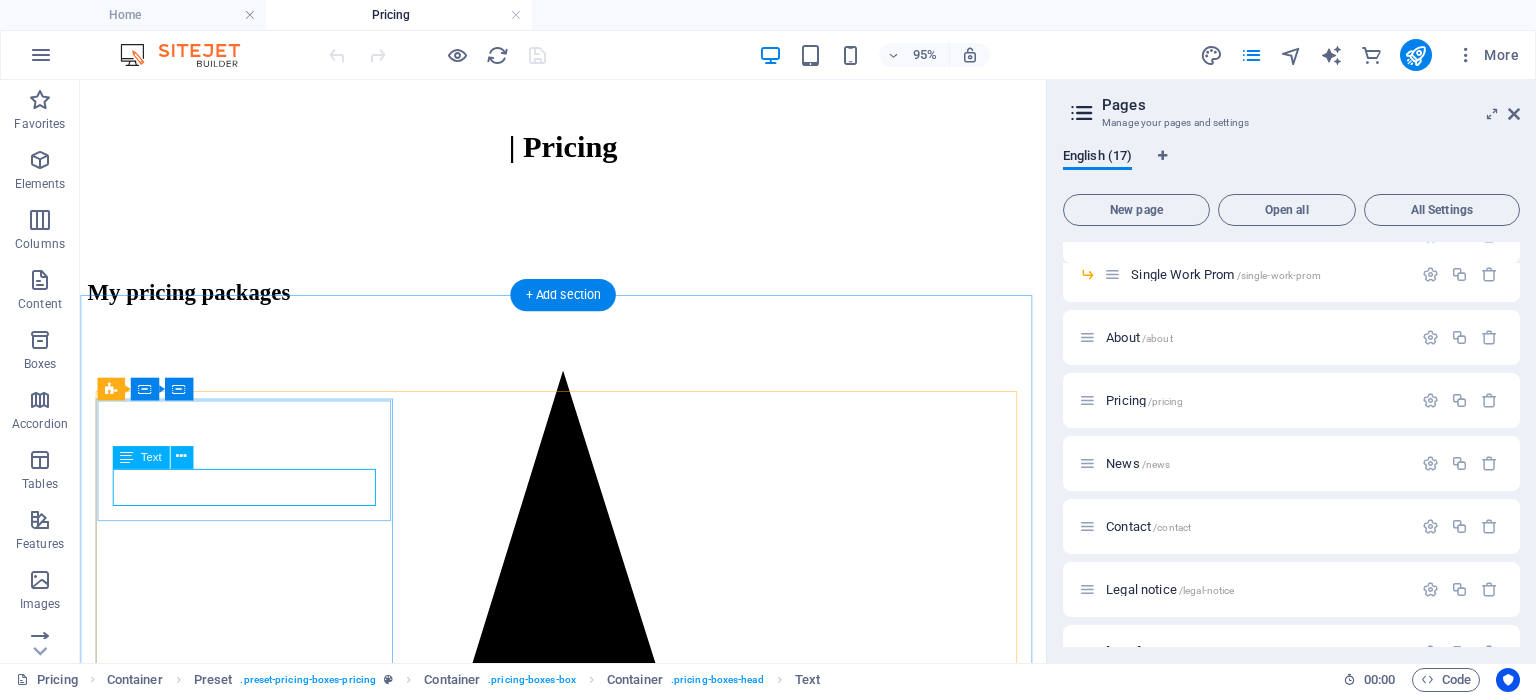 click on "Basic (Choose this one for your Matric Dance)" at bounding box center (588, 1432) 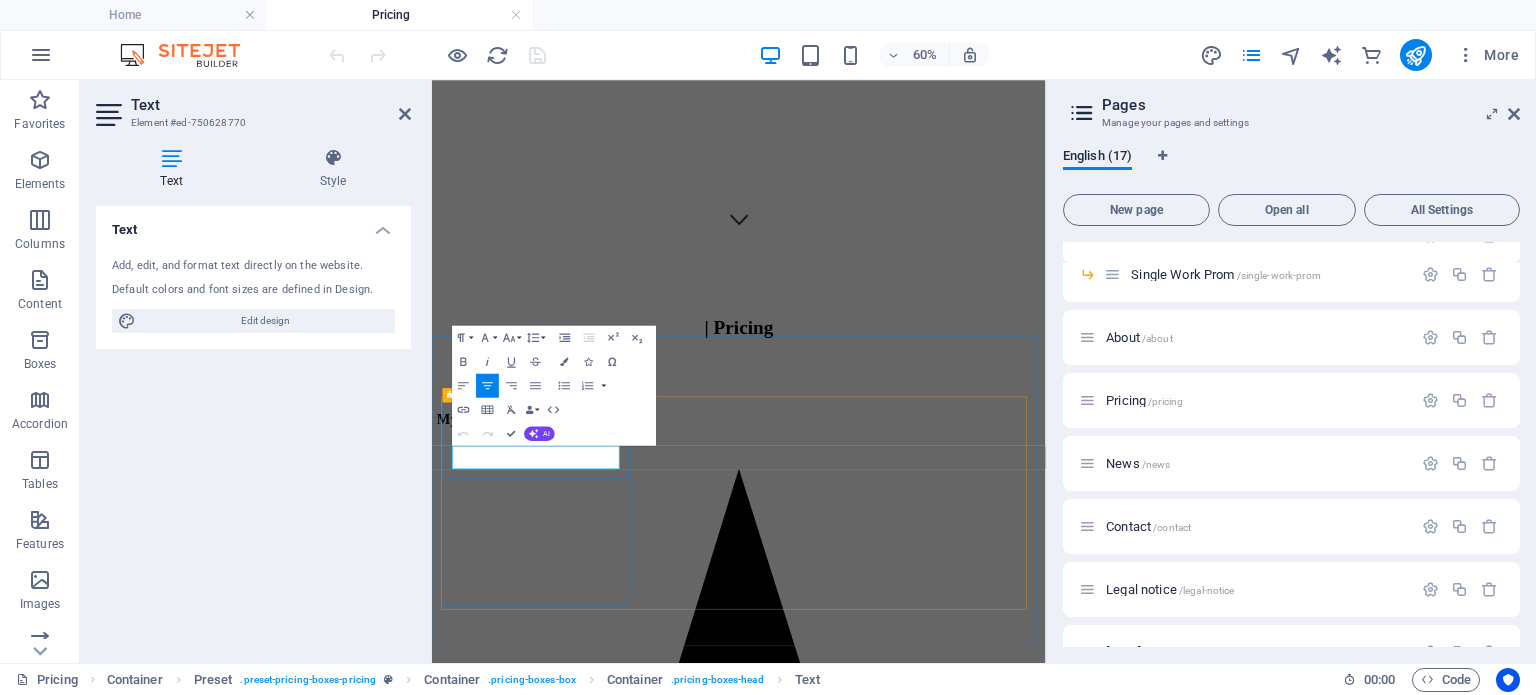 click on "(Choose this one for your Matric Dance)" at bounding box center [943, 1798] 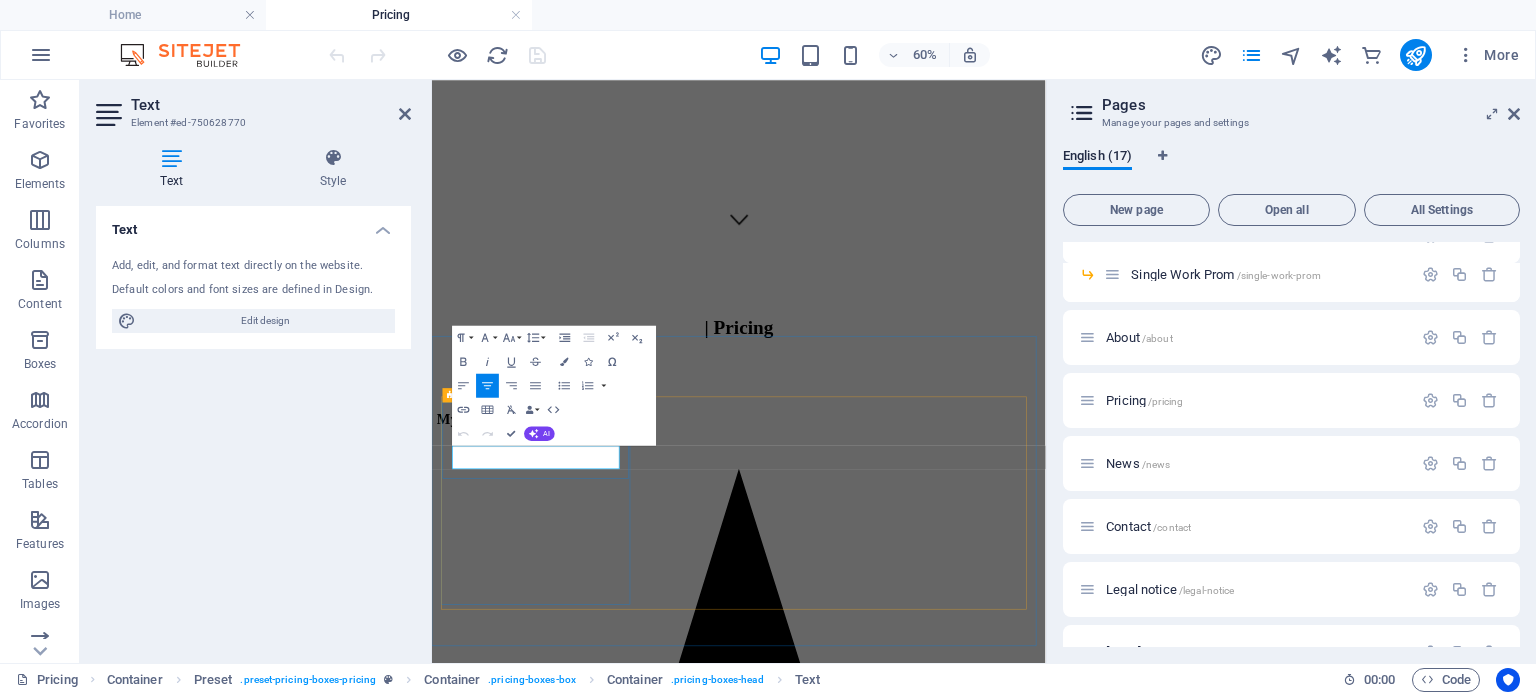 type 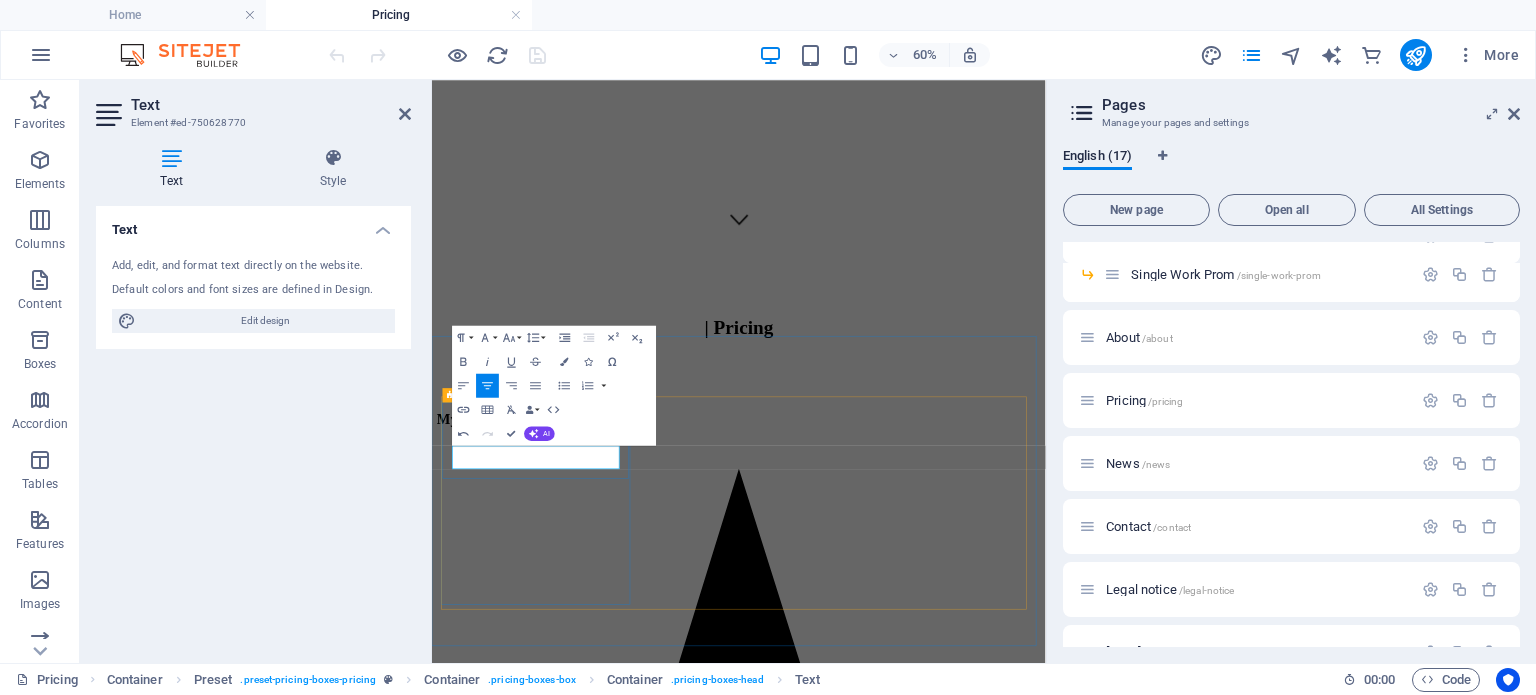 click on "(Choose this one for your Matric Dance)" at bounding box center [943, 1799] 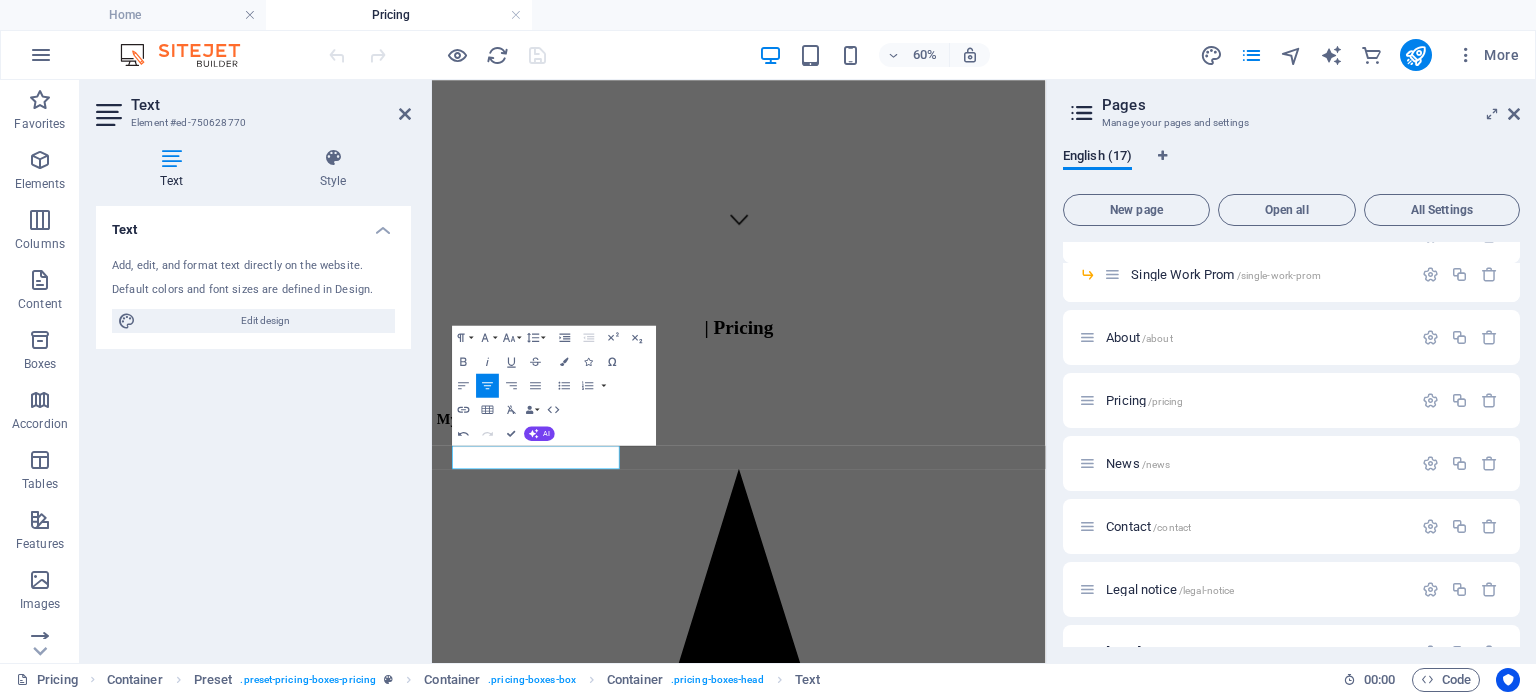 drag, startPoint x: 722, startPoint y: 717, endPoint x: 405, endPoint y: 723, distance: 317.05676 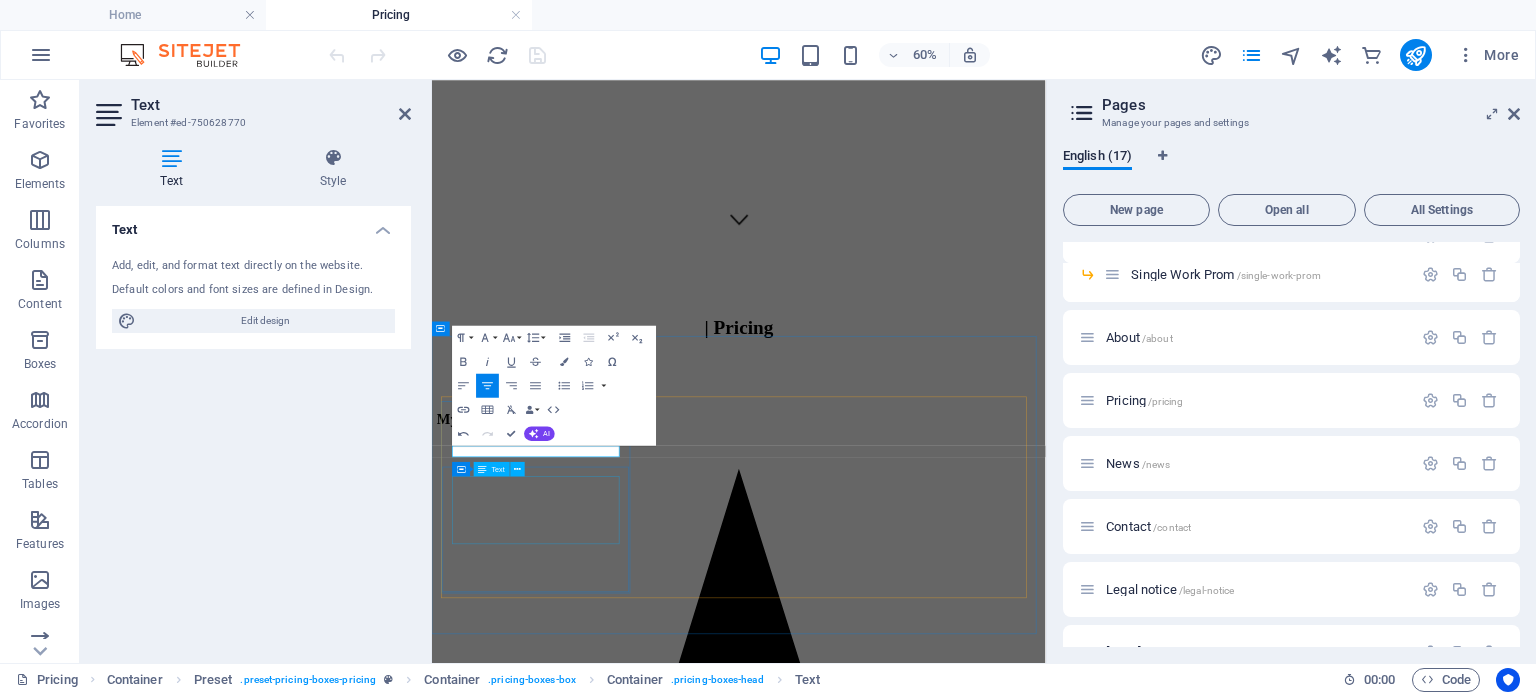 click on "Up to 2 hours Image Editing Hi-res images" at bounding box center [943, 1816] 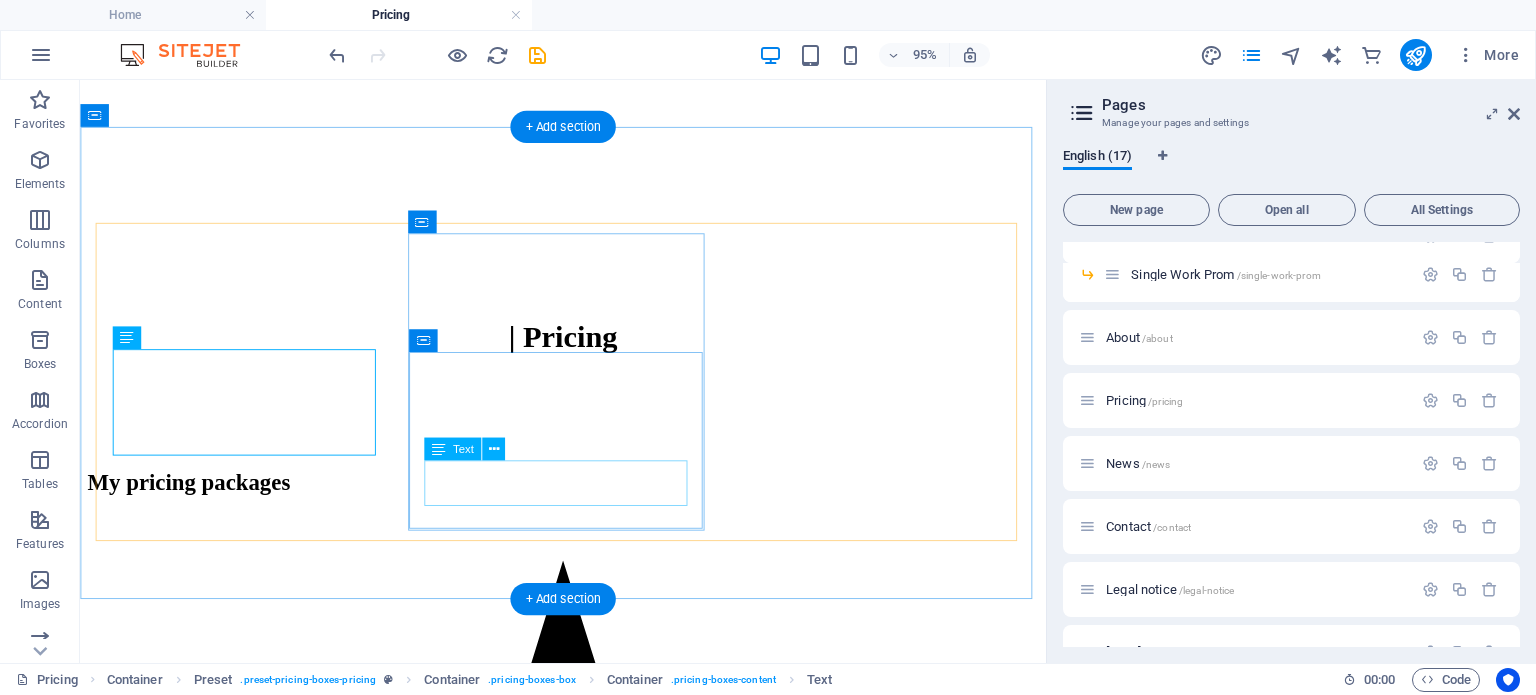 scroll, scrollTop: 1083, scrollLeft: 0, axis: vertical 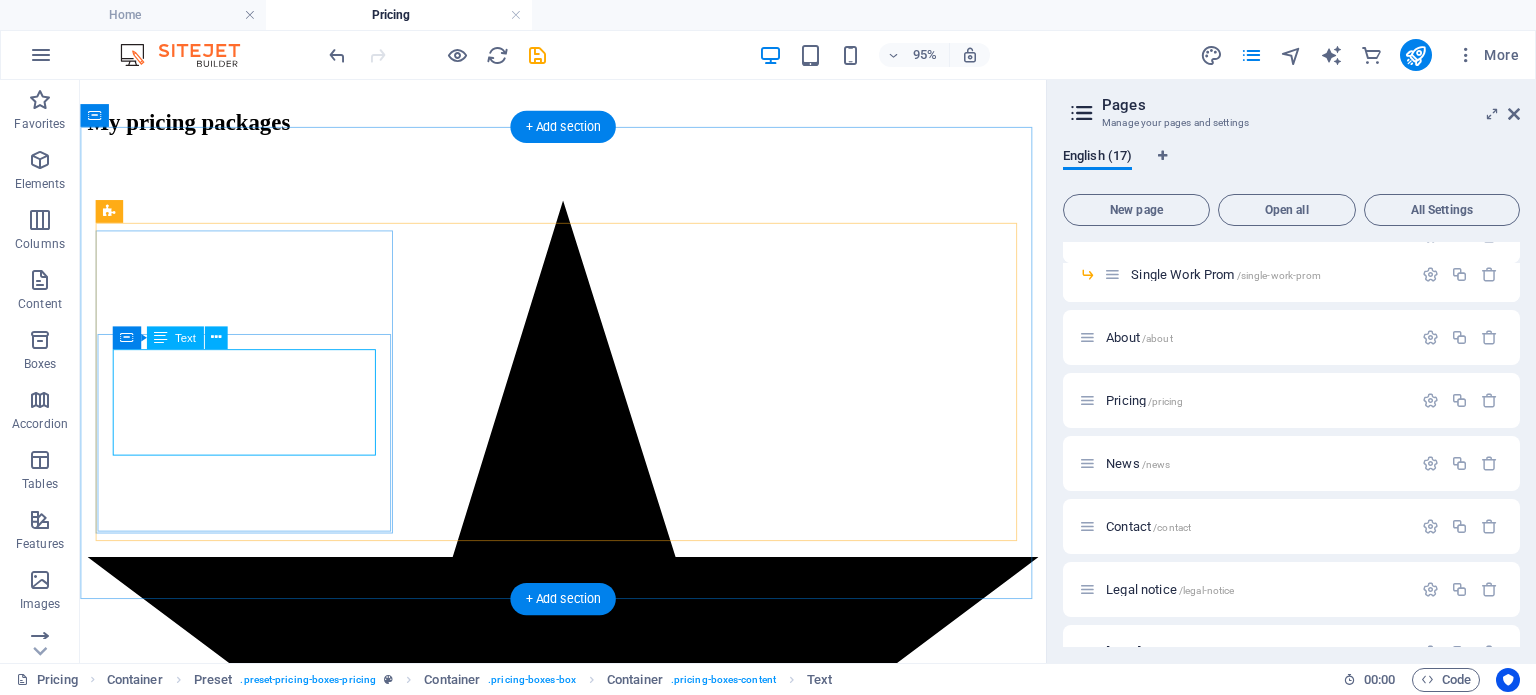click on "Up to 2 hours Image Editing Hi-res images" at bounding box center [588, 1289] 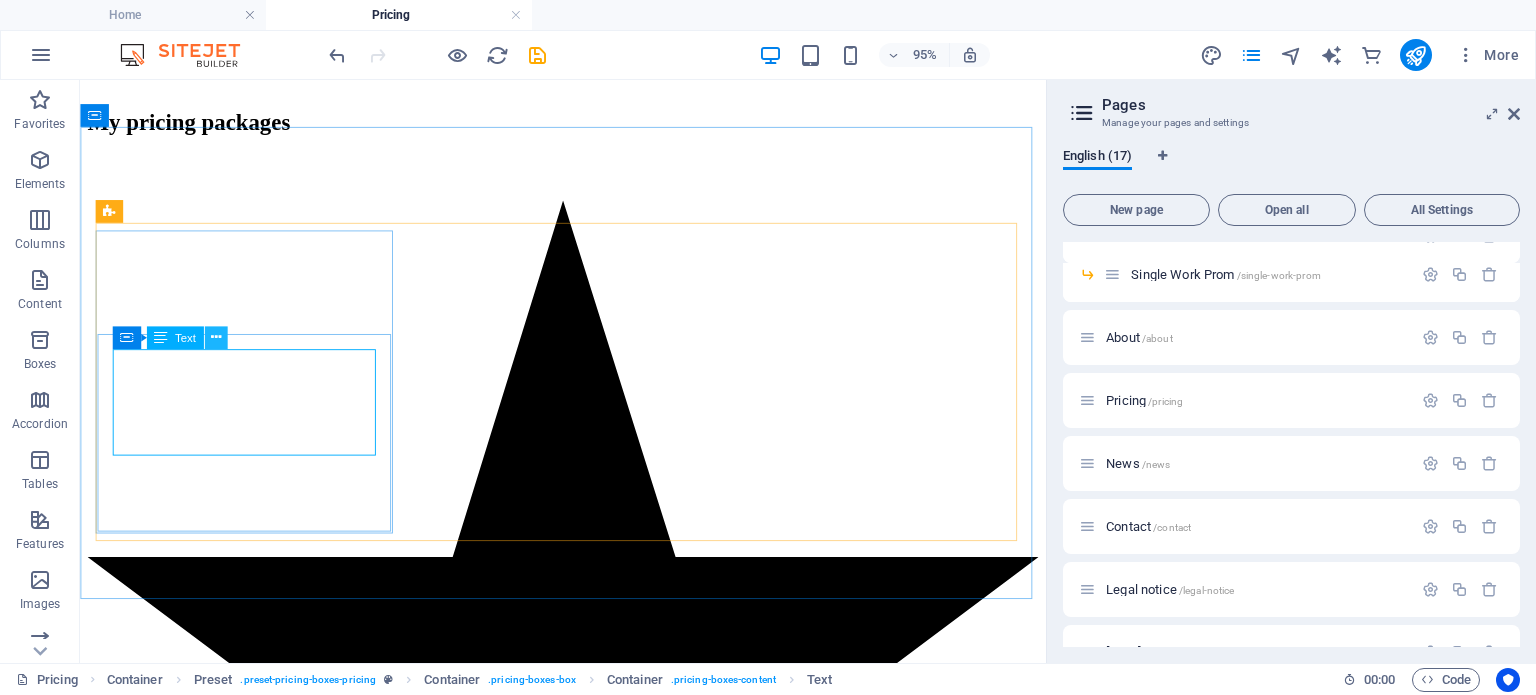 click at bounding box center (215, 337) 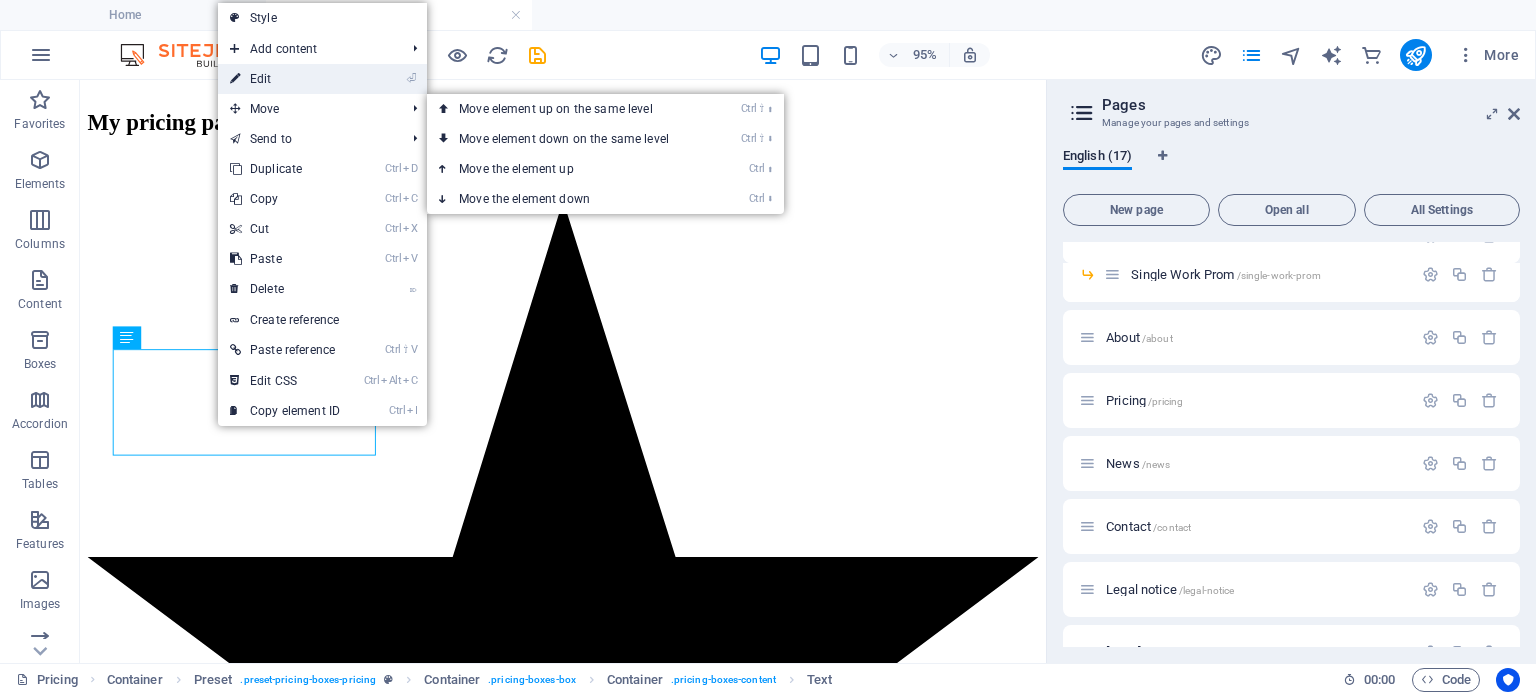 click on "⏎  Edit" at bounding box center [285, 79] 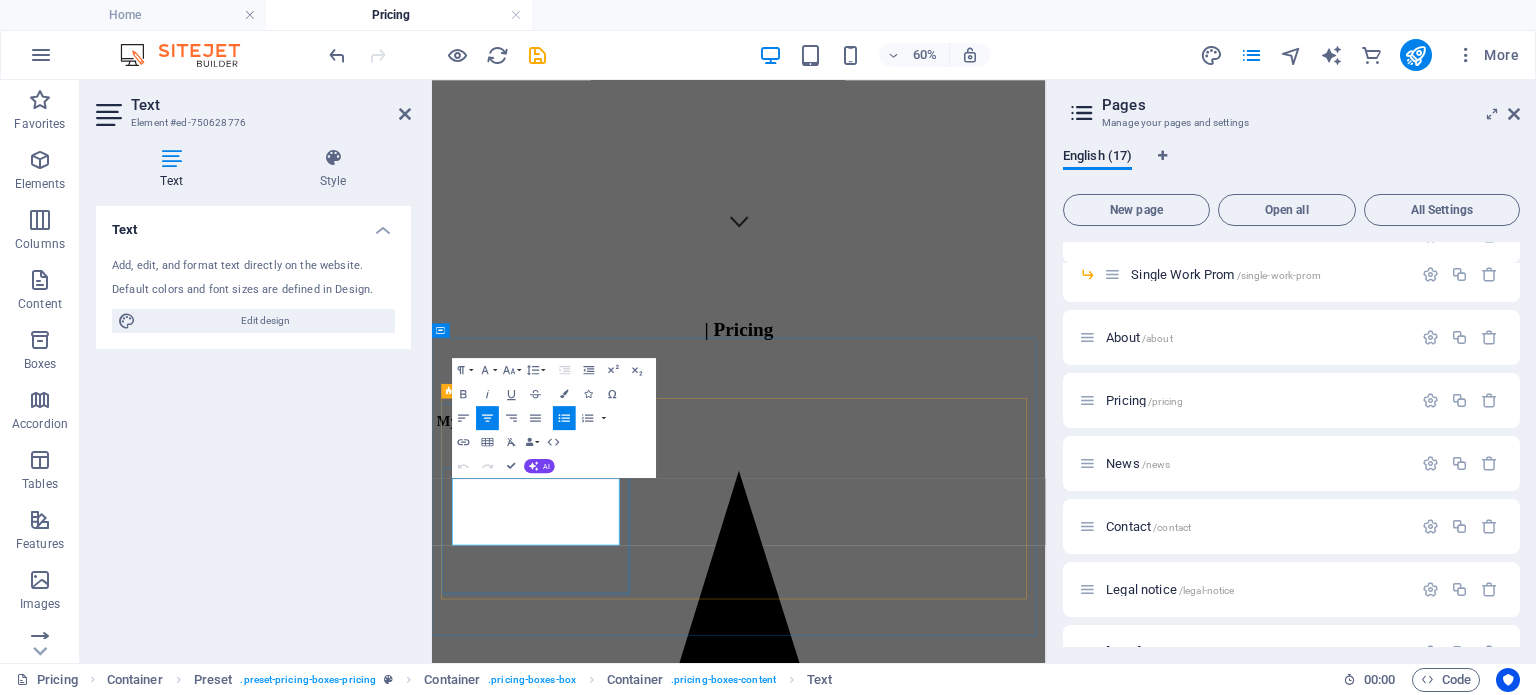 click on "Up to  2  hours" at bounding box center (963, 1800) 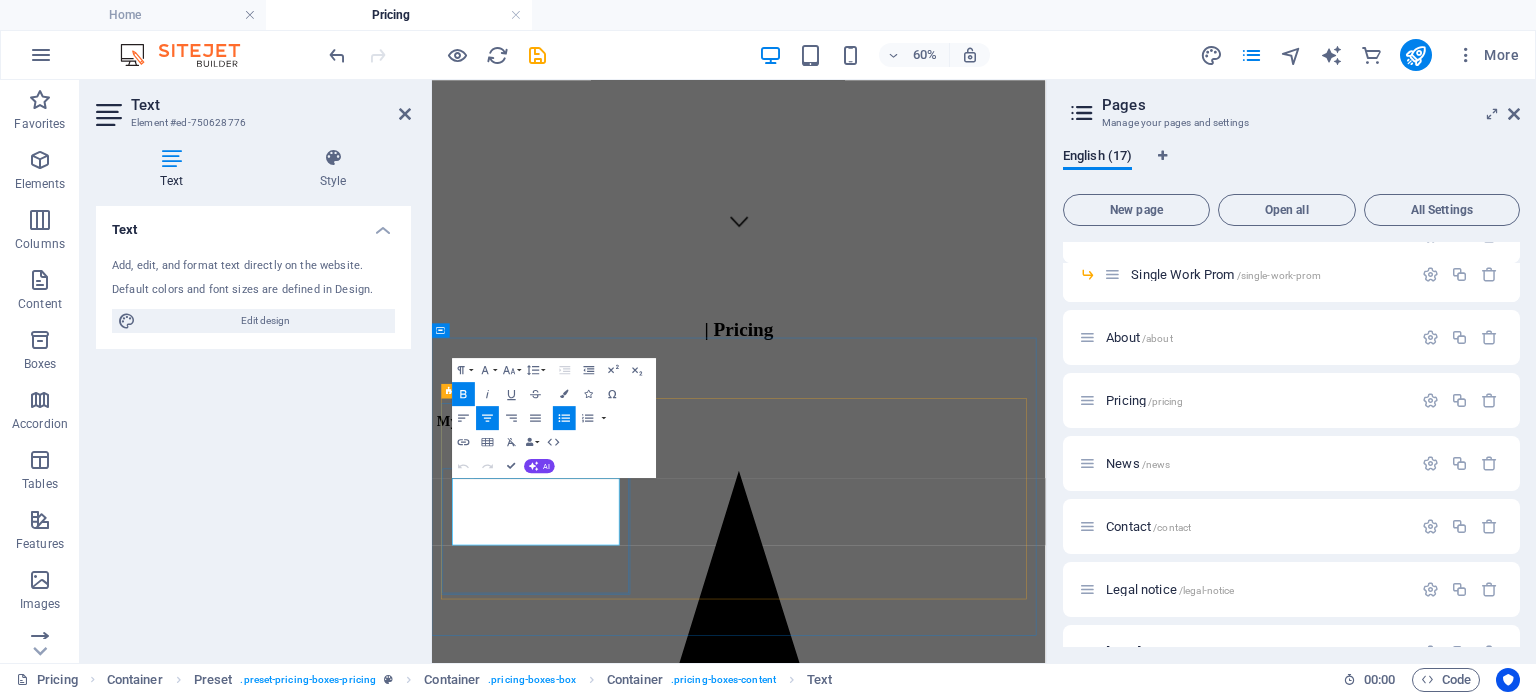 click on "Up to  2  hours" at bounding box center [963, 1800] 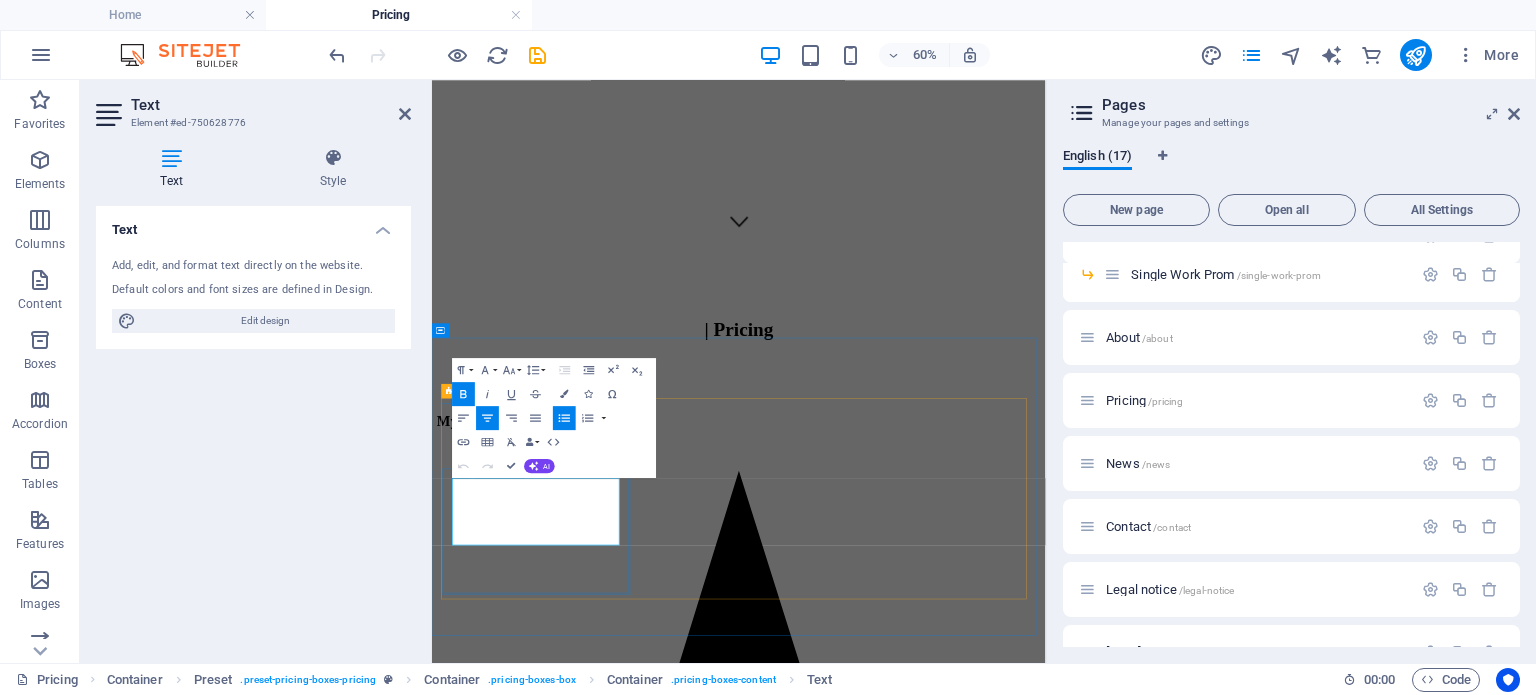 click on "2" 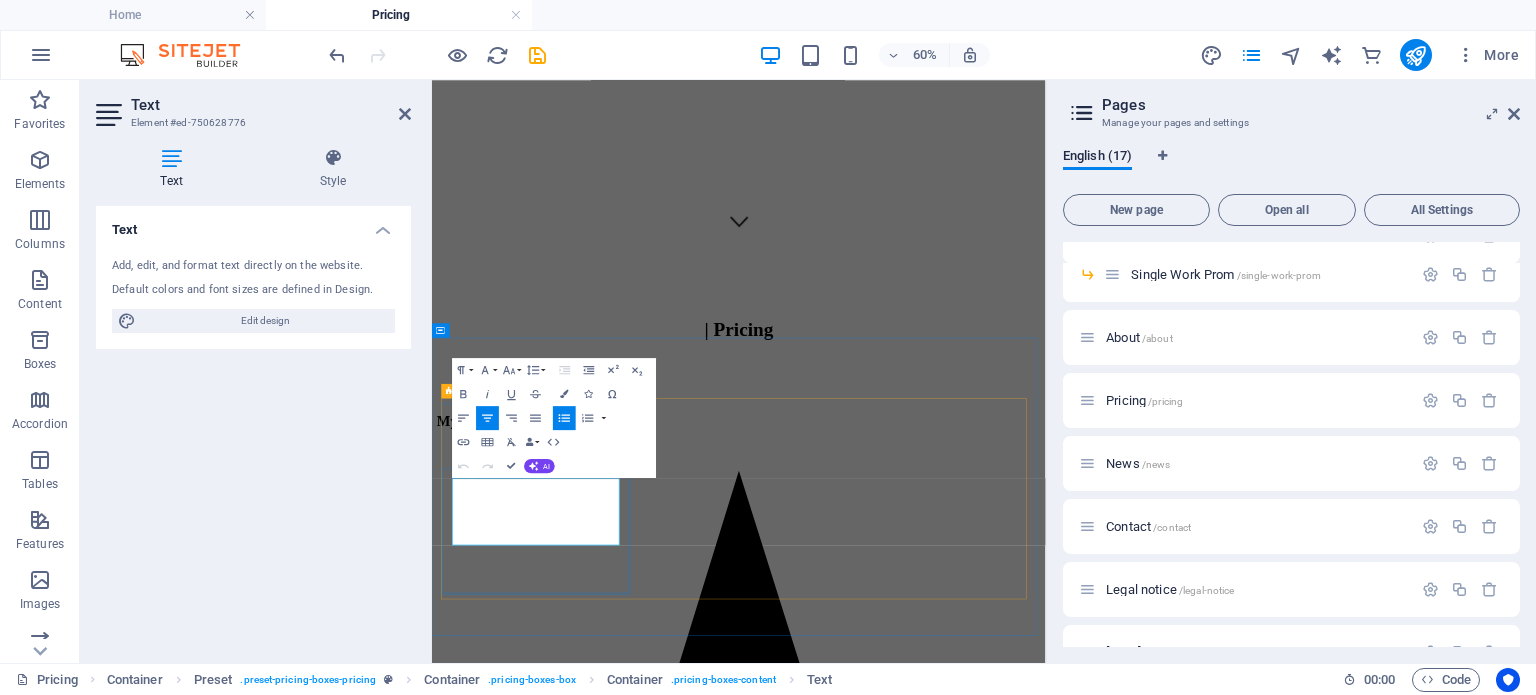 type 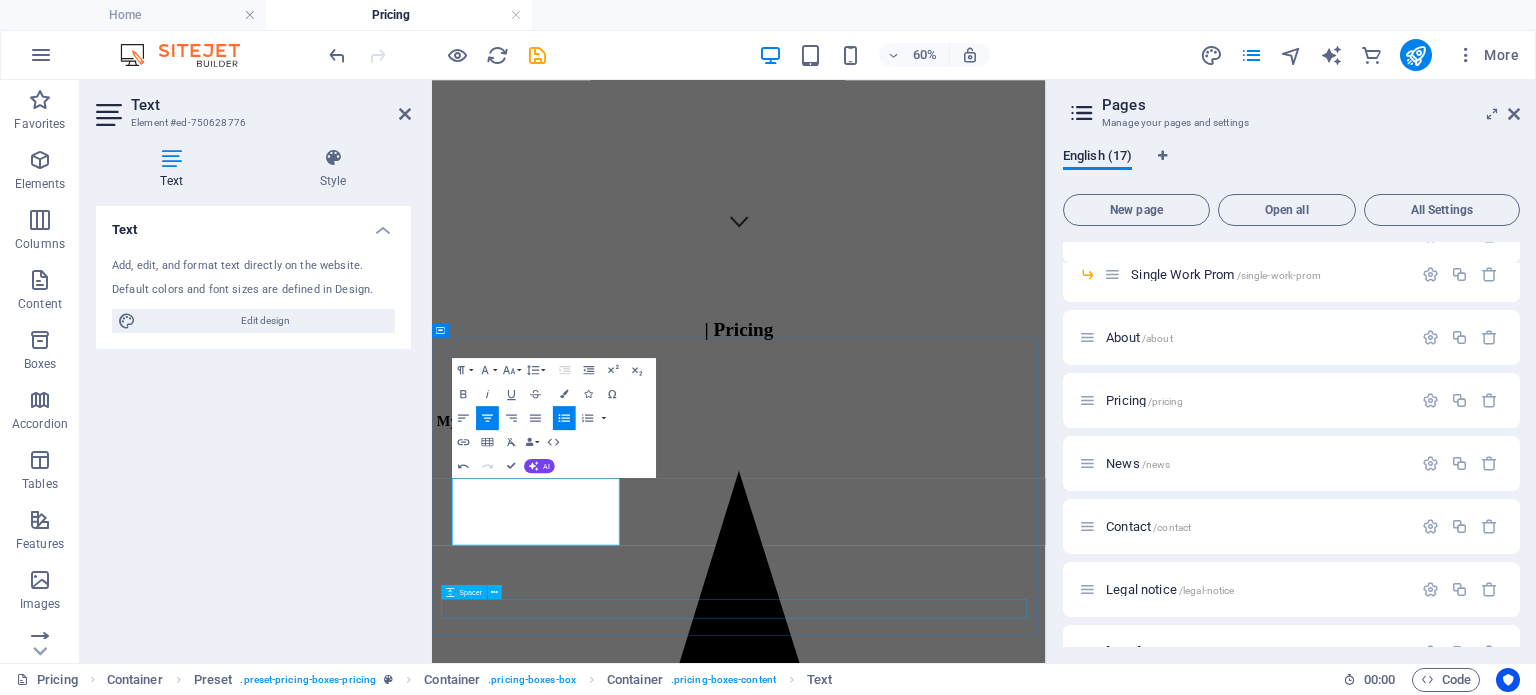 click at bounding box center (943, 3738) 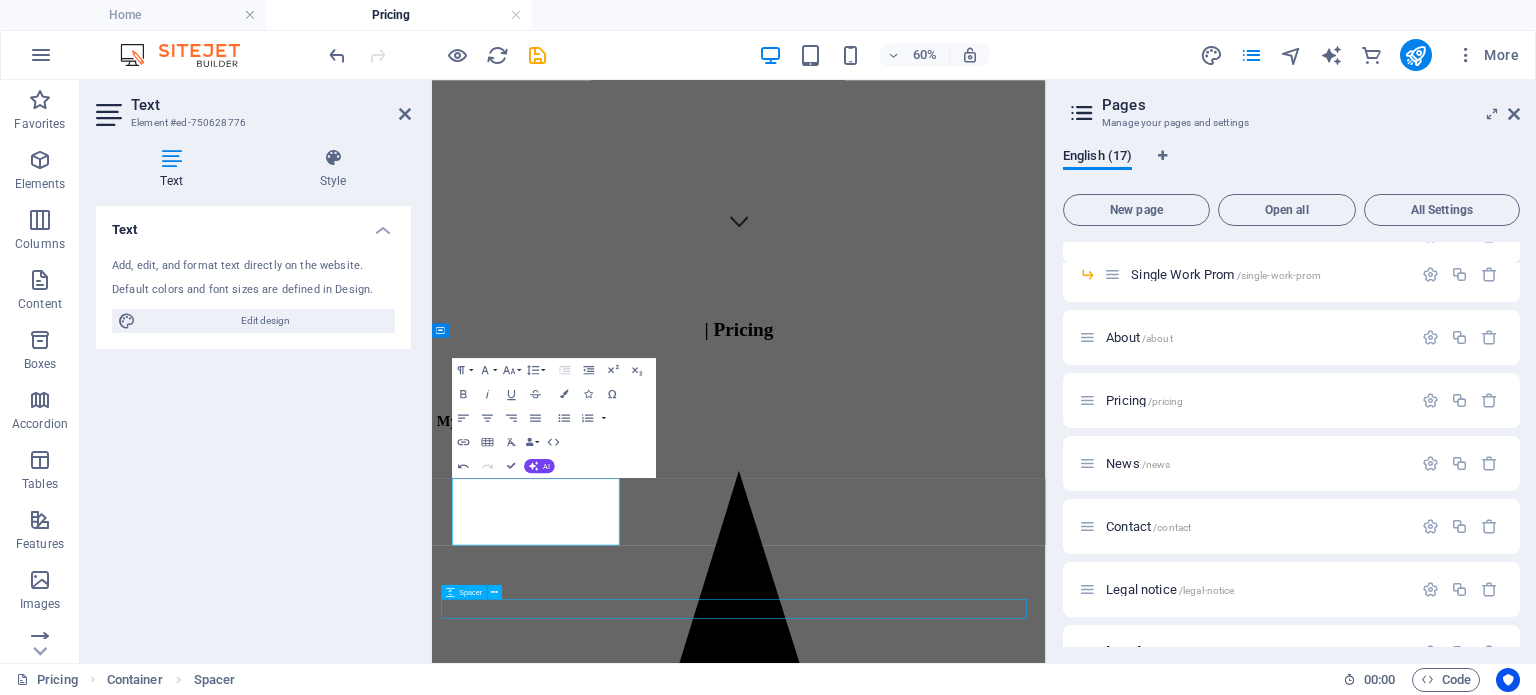 scroll, scrollTop: 1083, scrollLeft: 0, axis: vertical 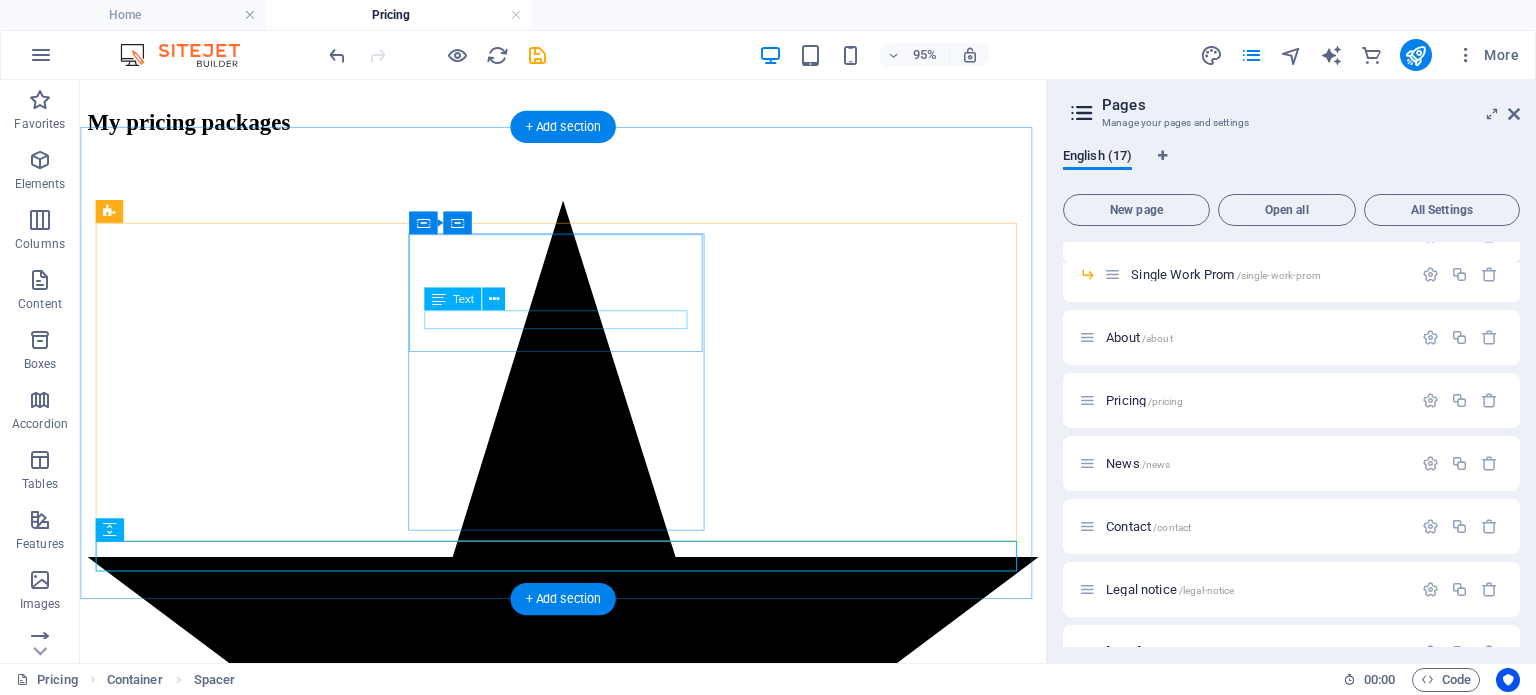 click on "Premium" at bounding box center (588, 2028) 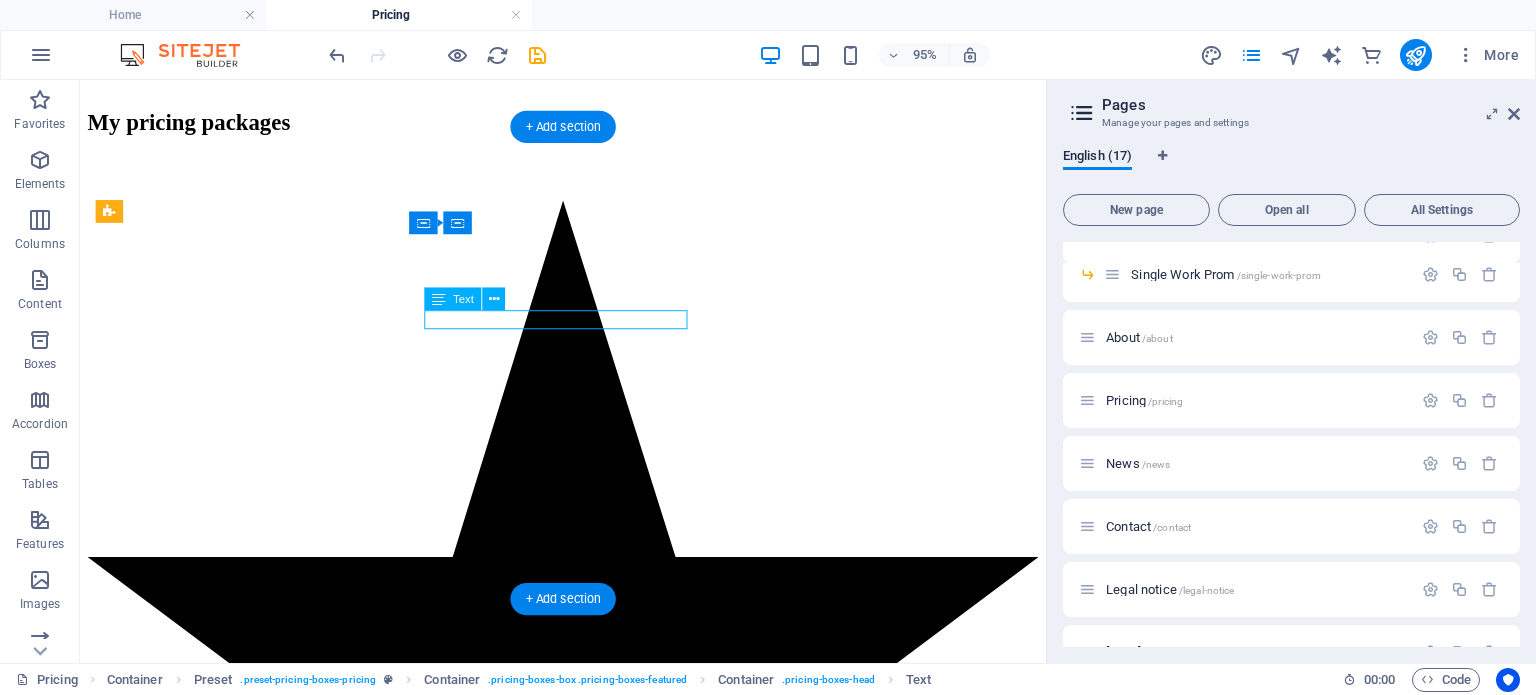 click on "Premium" at bounding box center (588, 2028) 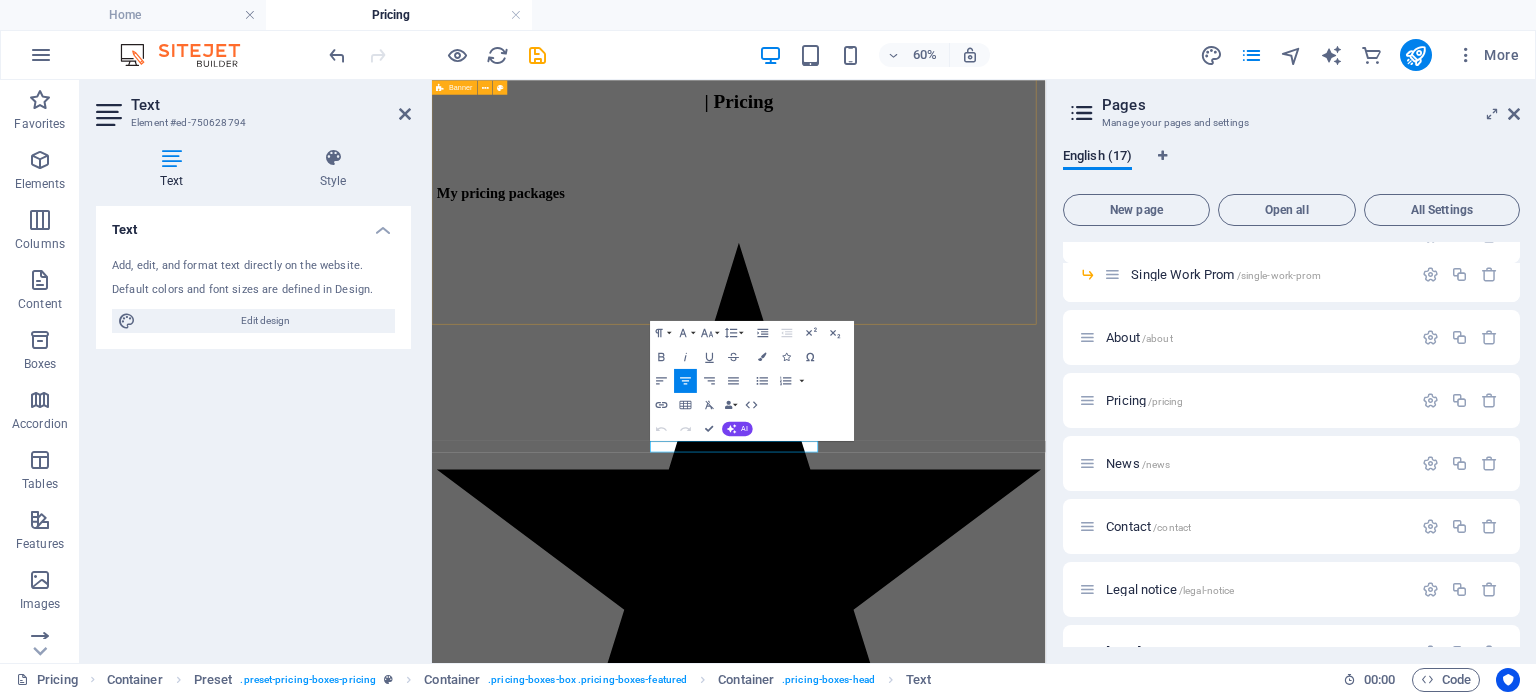 scroll, scrollTop: 724, scrollLeft: 0, axis: vertical 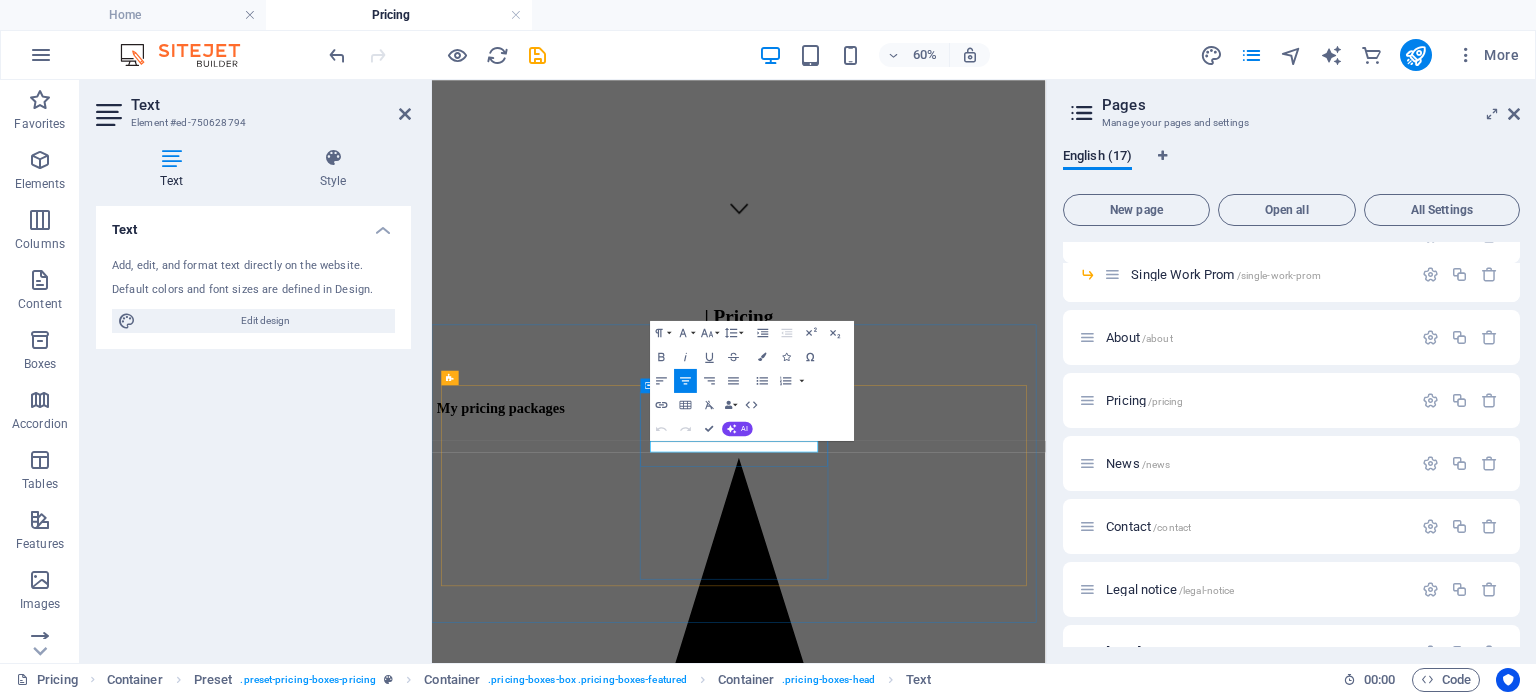 drag, startPoint x: 977, startPoint y: 690, endPoint x: 882, endPoint y: 690, distance: 95 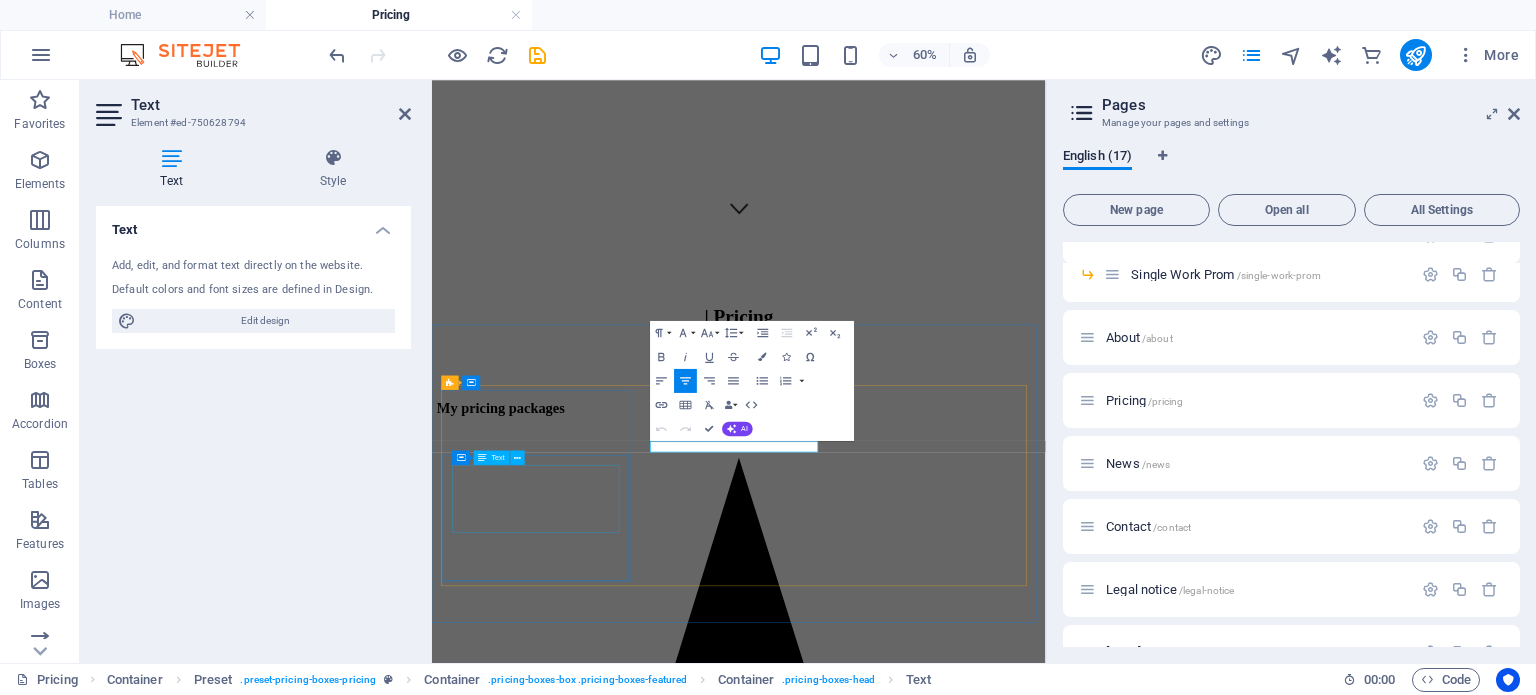 type 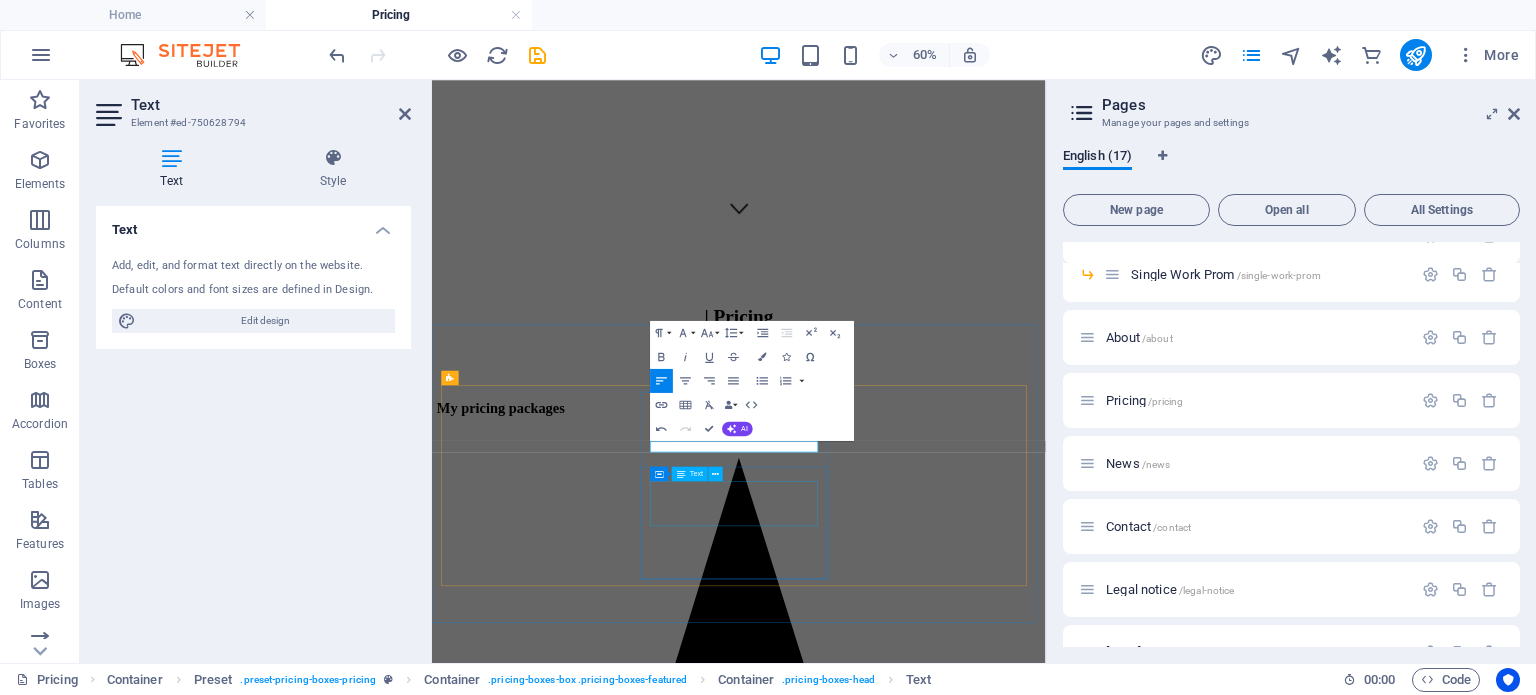 click on "Up to  6  hours Pro  Image Editing" at bounding box center (943, 2583) 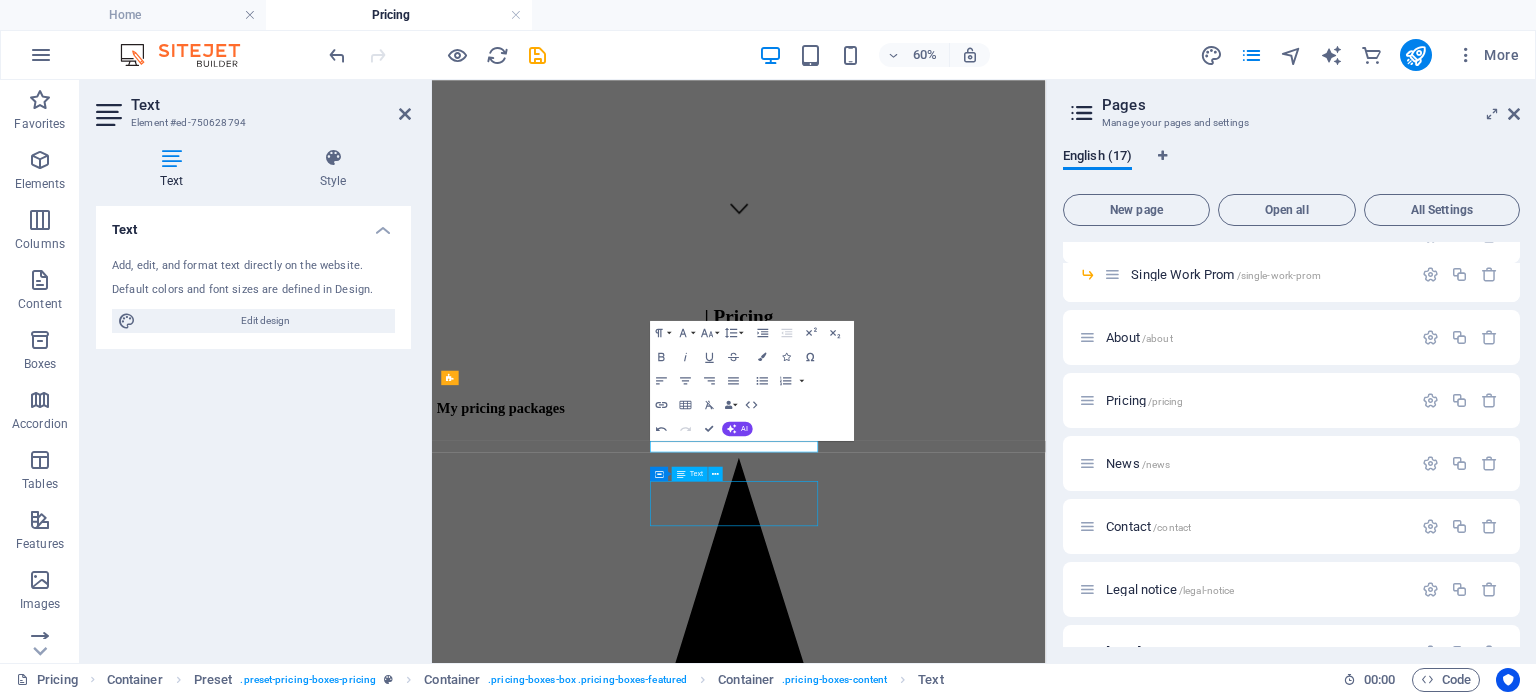 scroll, scrollTop: 1083, scrollLeft: 0, axis: vertical 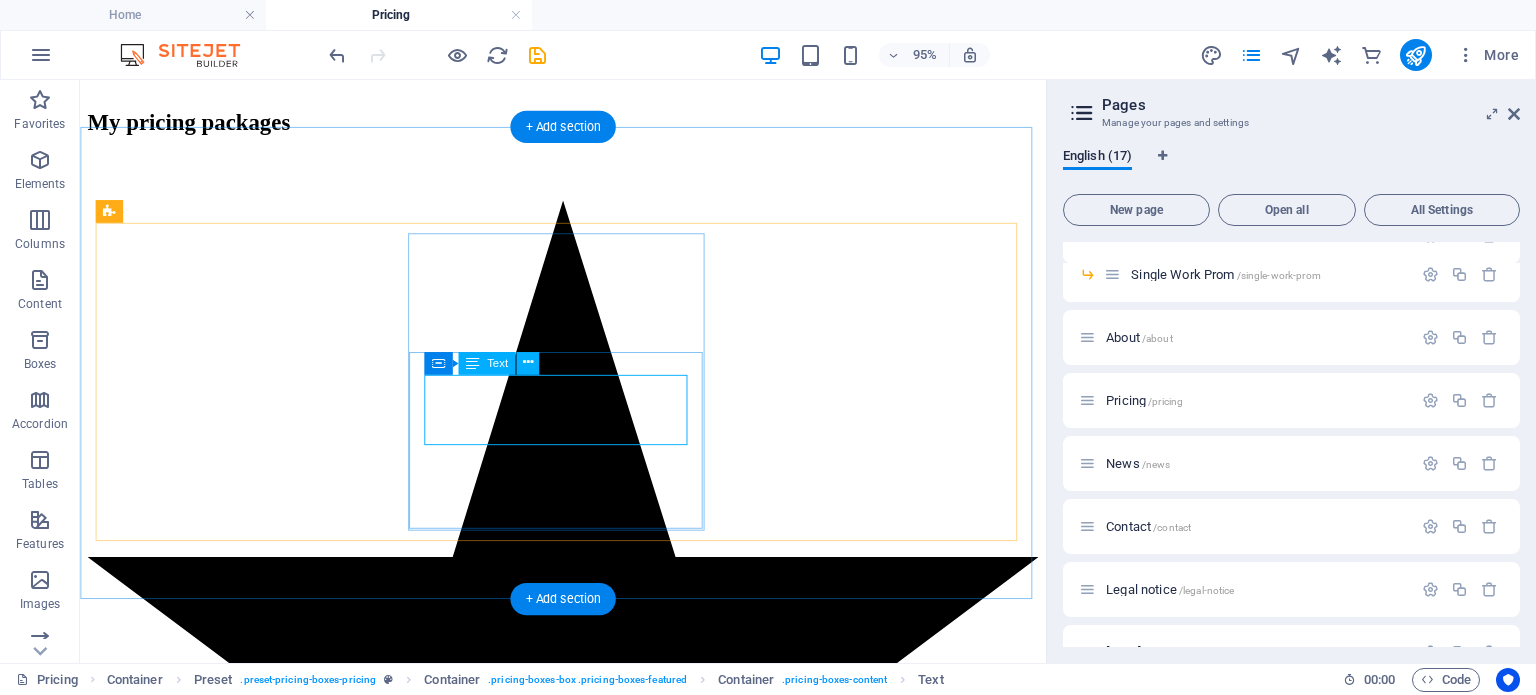 click on "Up to  6  hours Pro  Image Editing" at bounding box center (588, 2071) 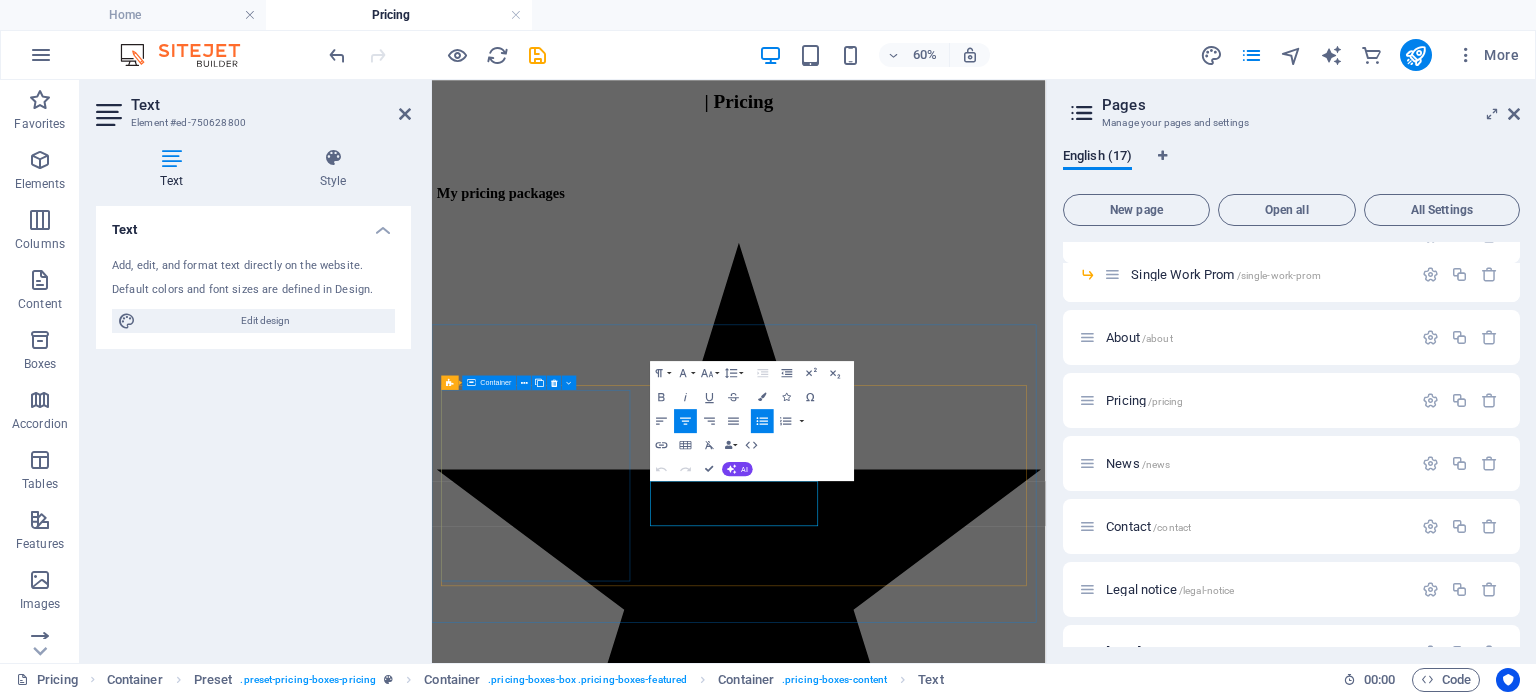 scroll, scrollTop: 724, scrollLeft: 0, axis: vertical 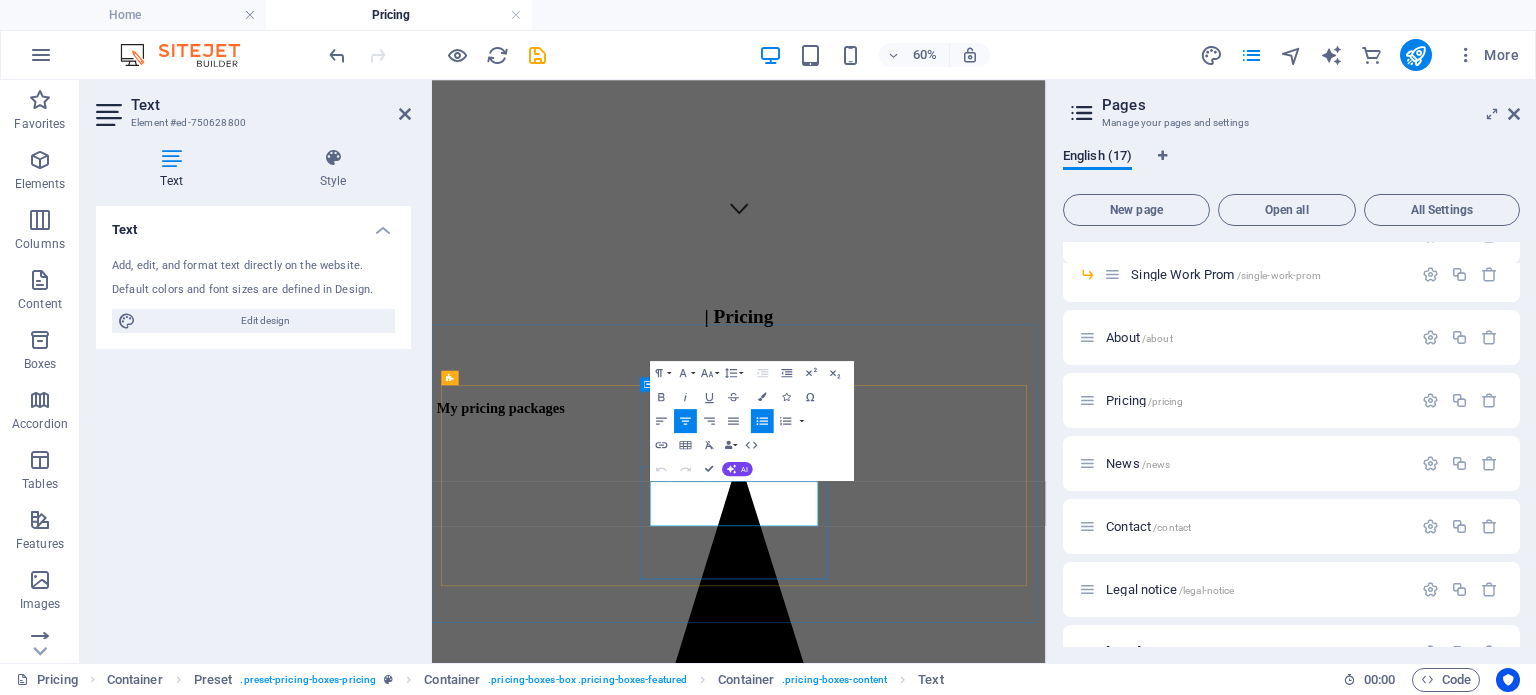 click on "6" 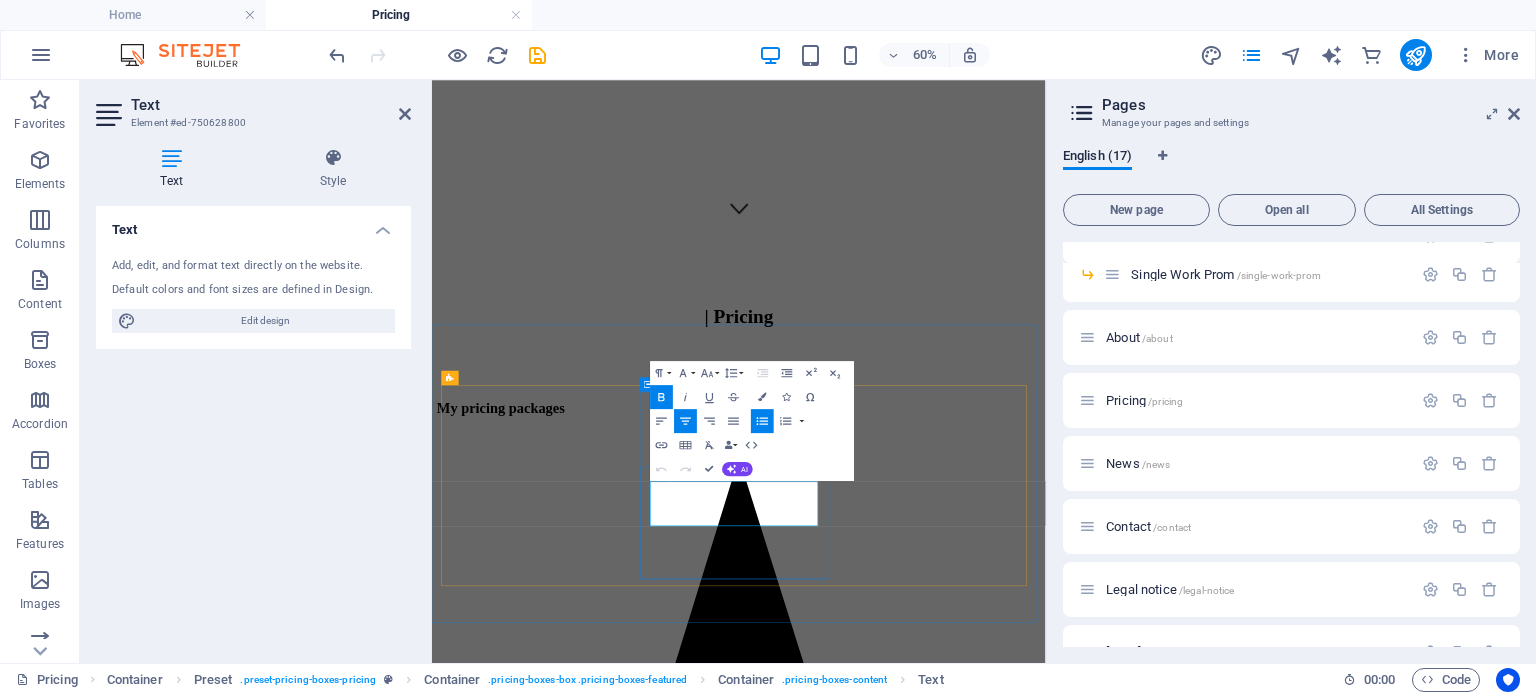 type 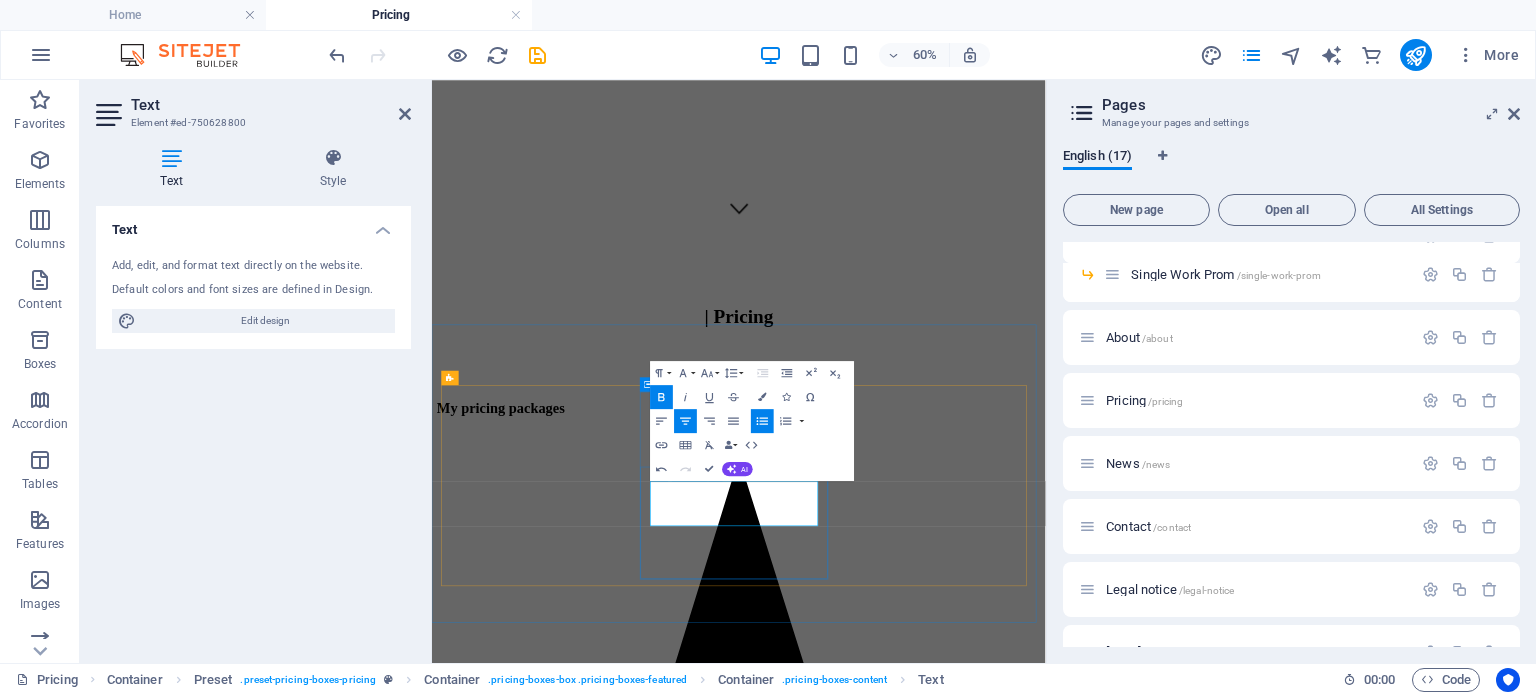 click on "Image Editing" at bounding box center [974, 2591] 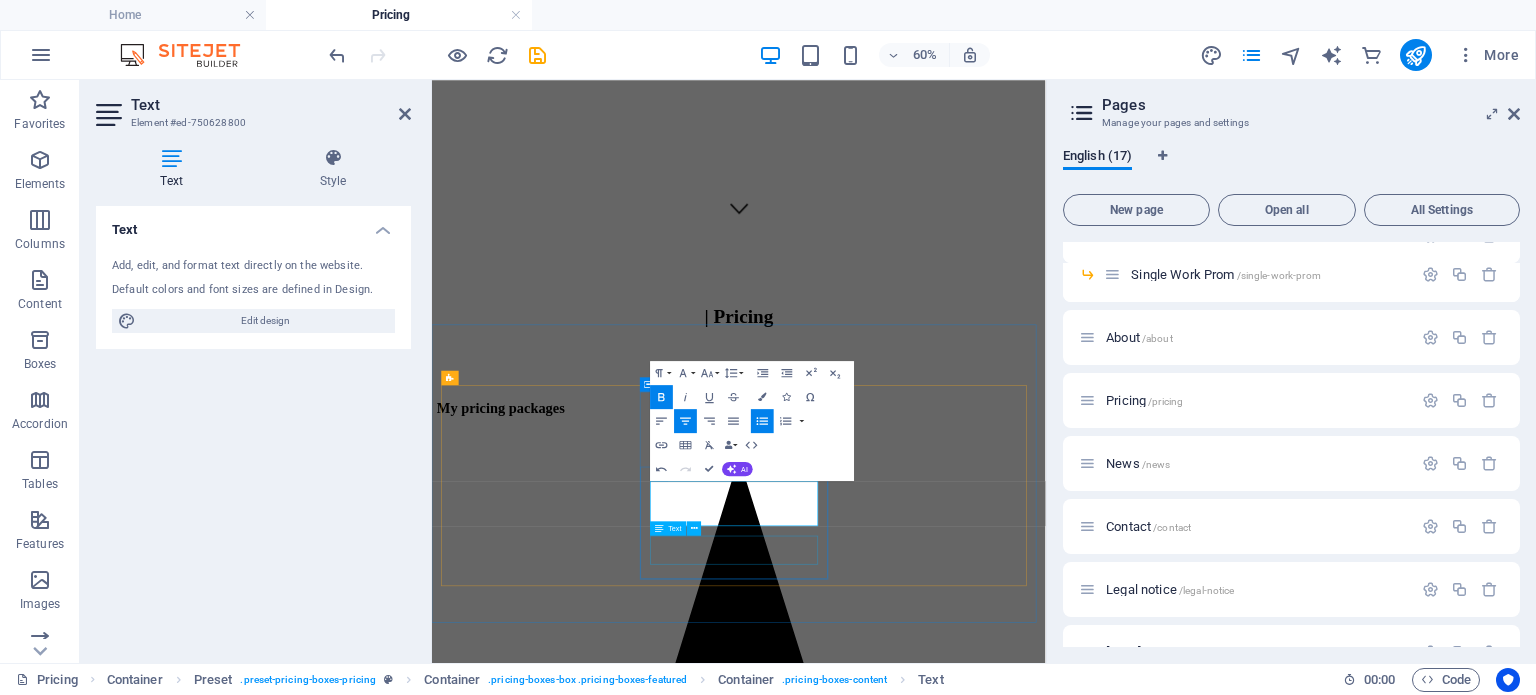 click on "R 4500" at bounding box center (943, 2658) 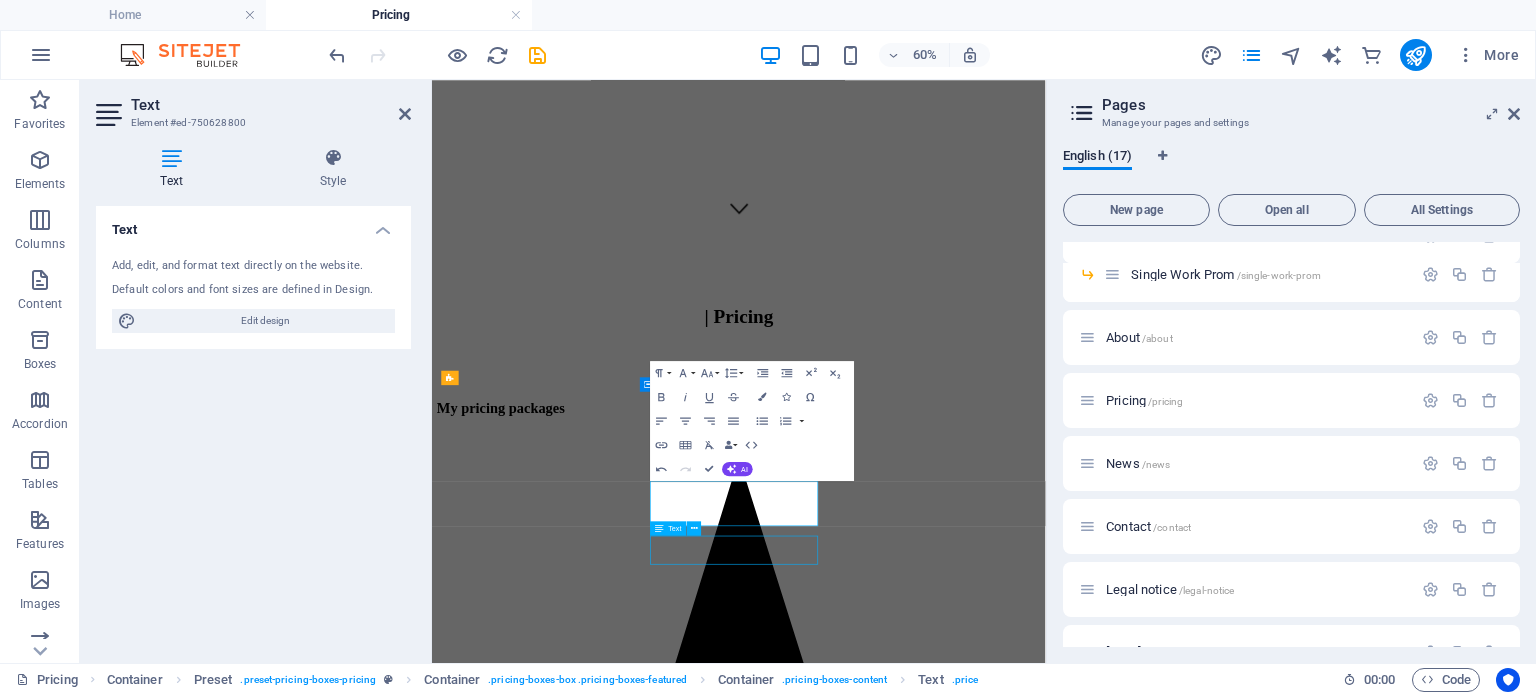 scroll, scrollTop: 1083, scrollLeft: 0, axis: vertical 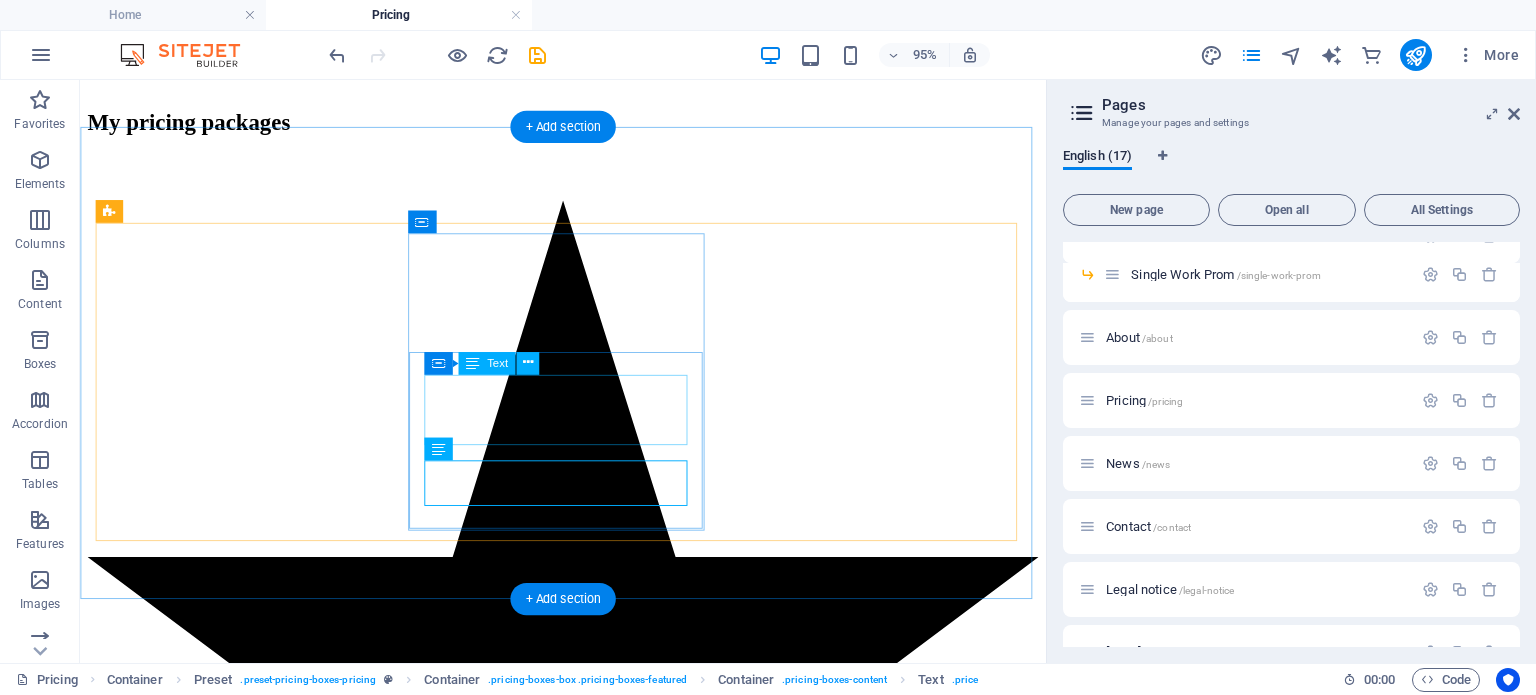 click on "Up to  2  hours Pro  Image Editing" at bounding box center [588, 2071] 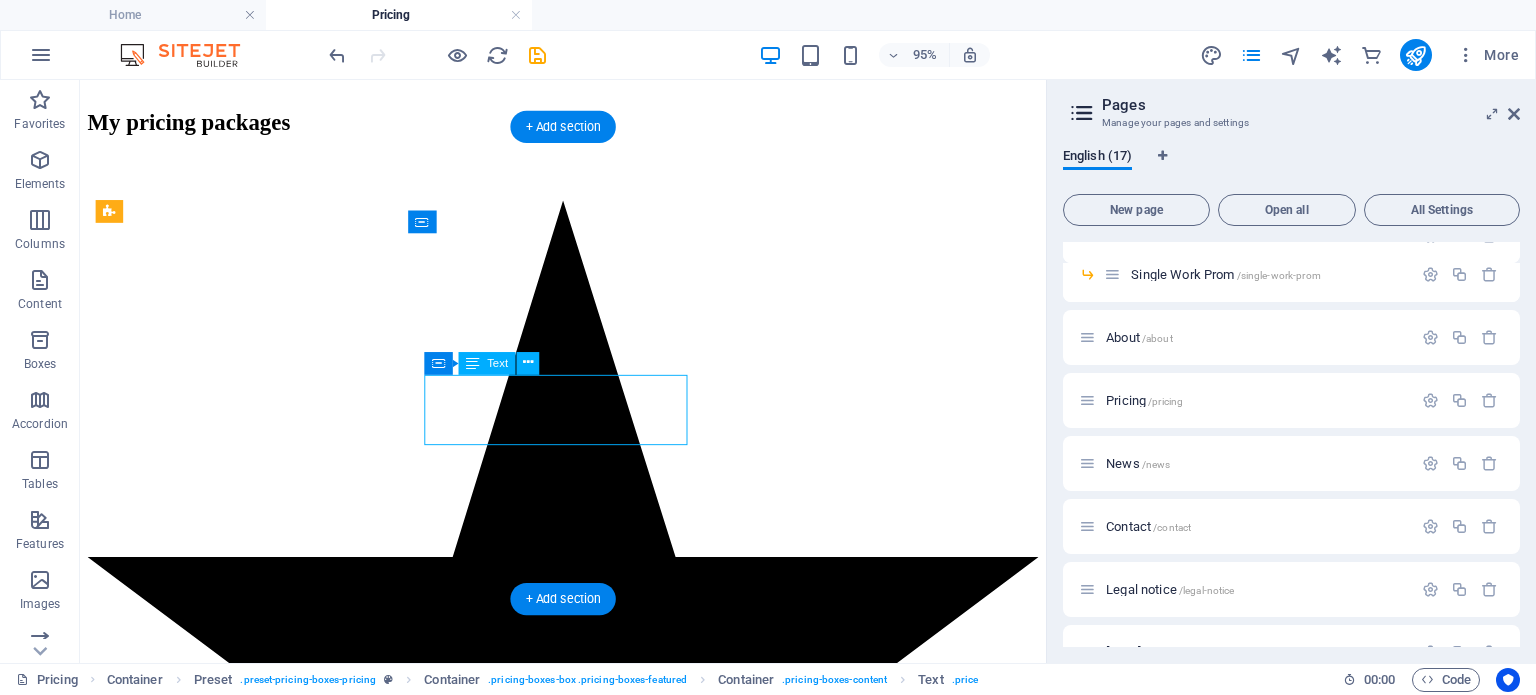 click on "Up to  2  hours Pro  Image Editing" at bounding box center [588, 2071] 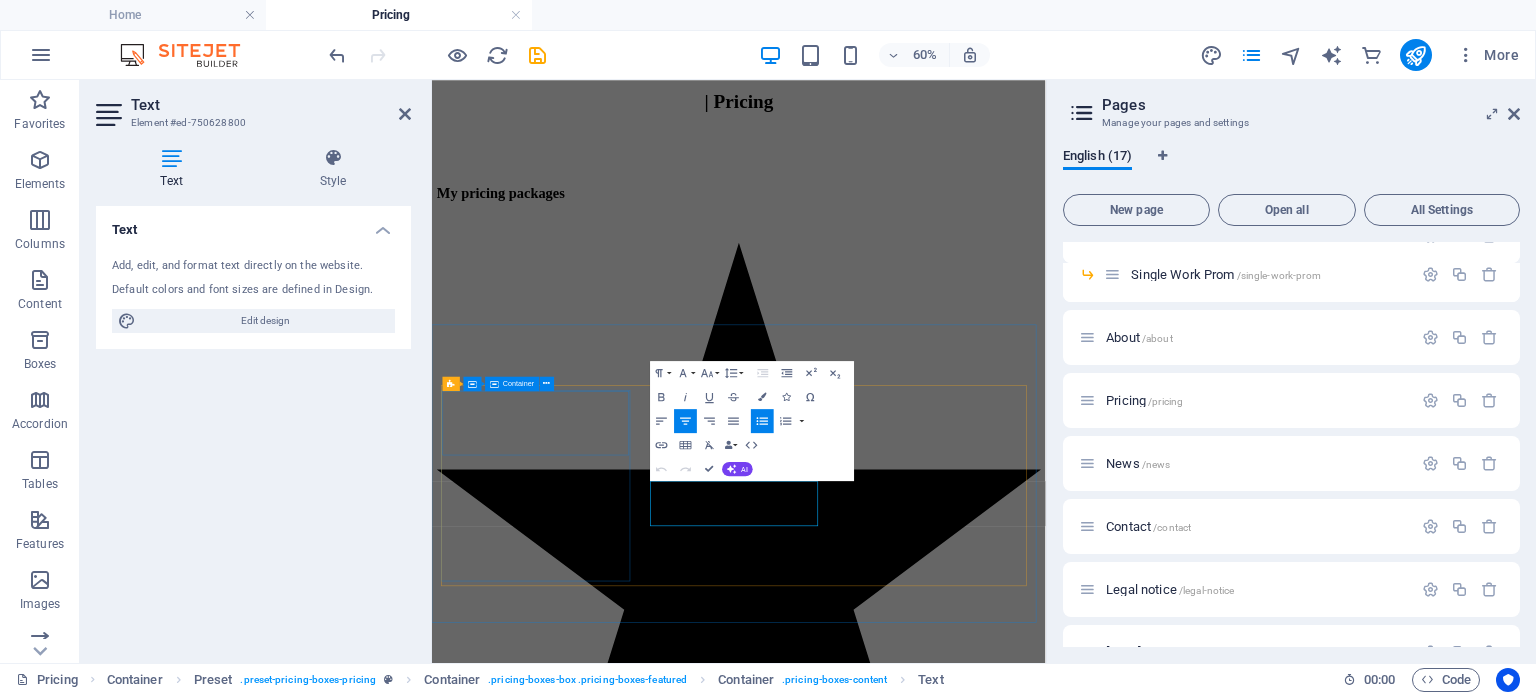 scroll, scrollTop: 724, scrollLeft: 0, axis: vertical 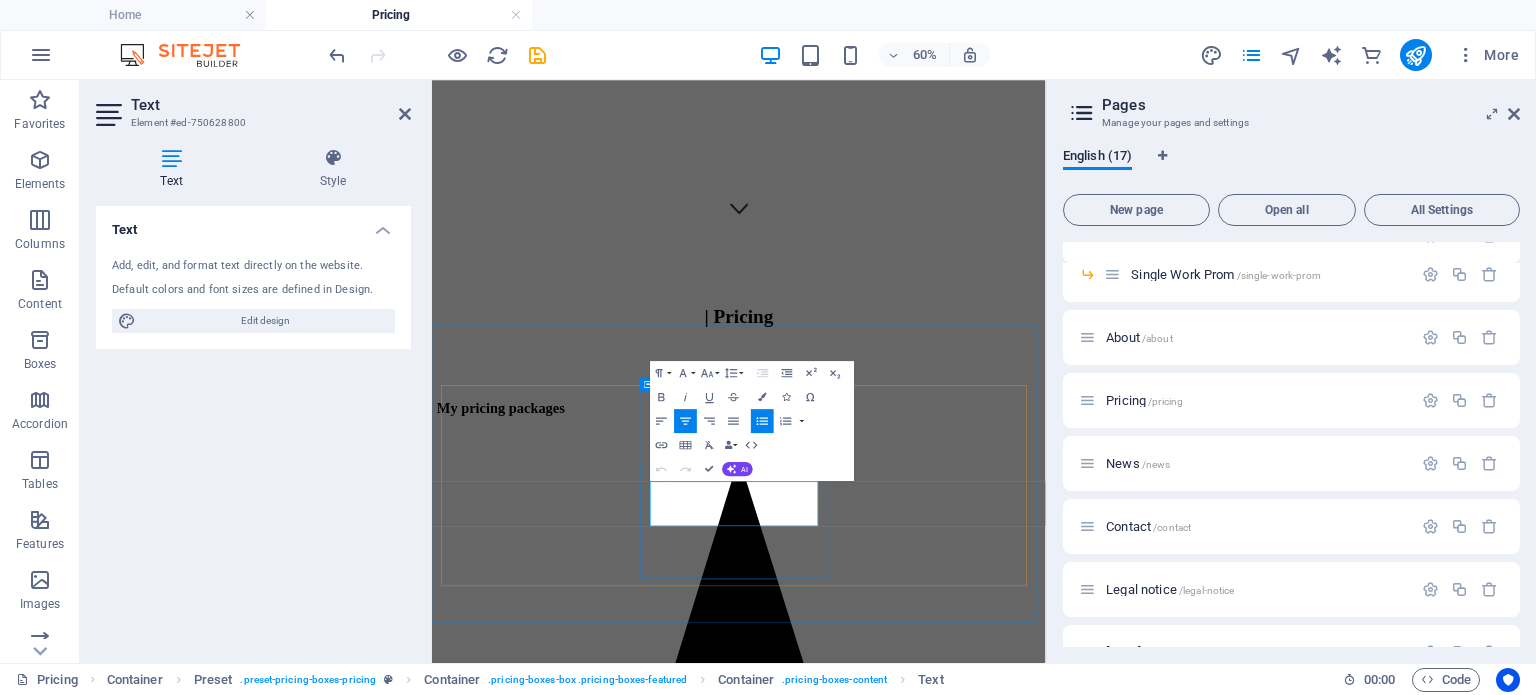 click on "2" 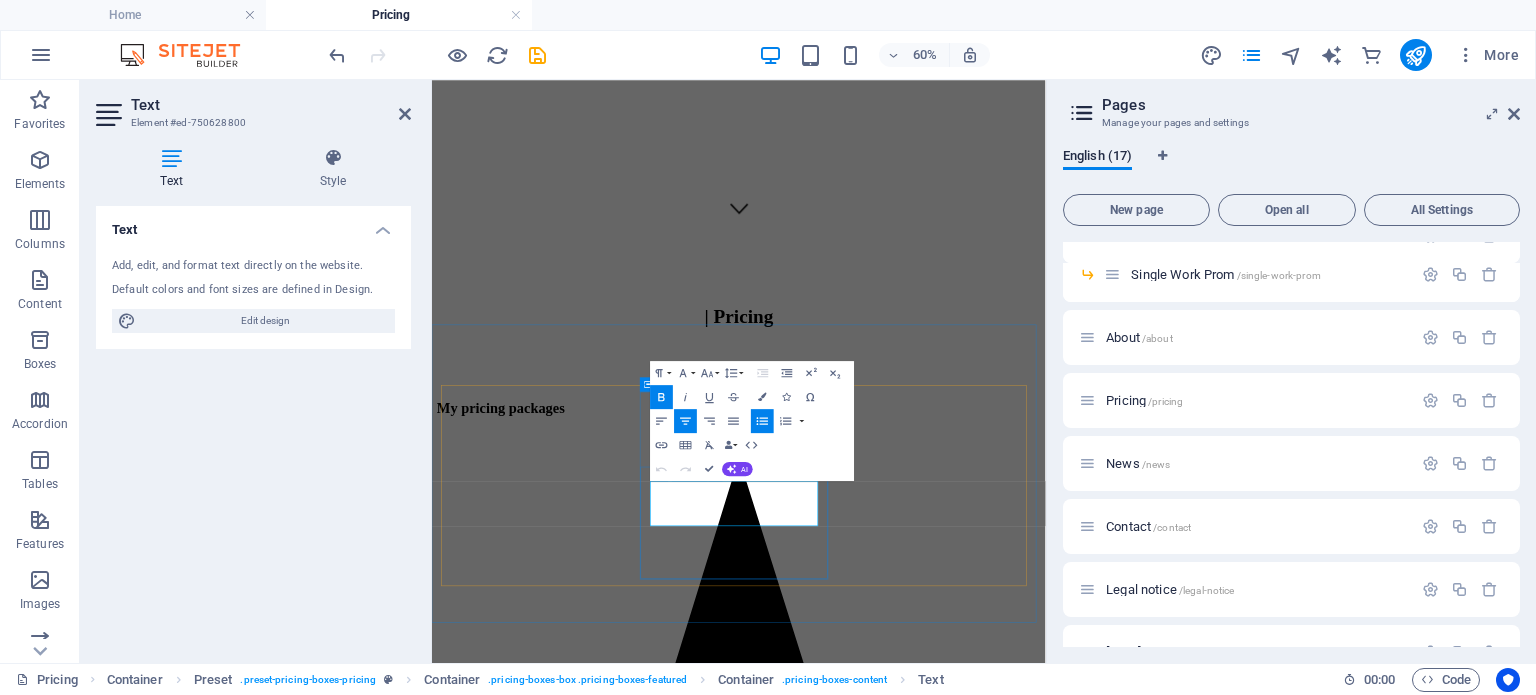 type 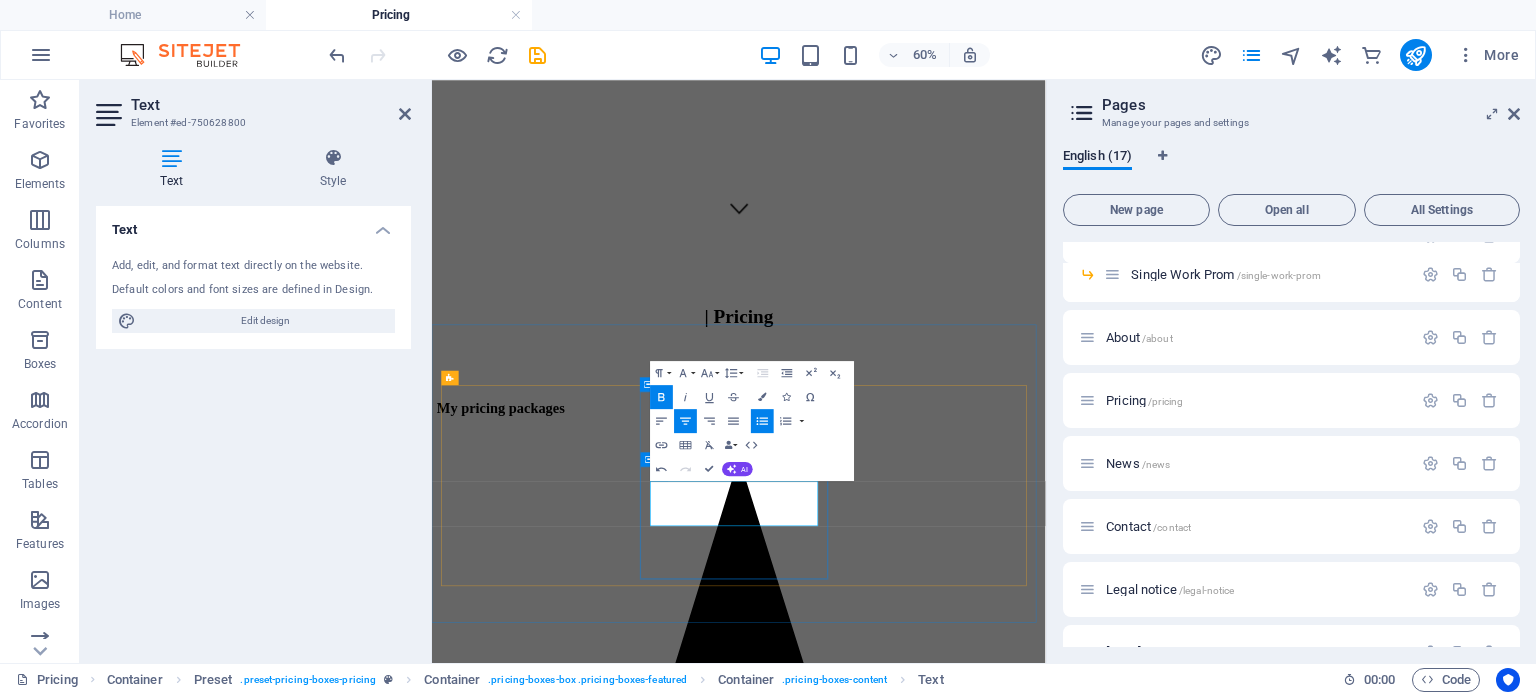 click on "R 4500" at bounding box center (943, 2658) 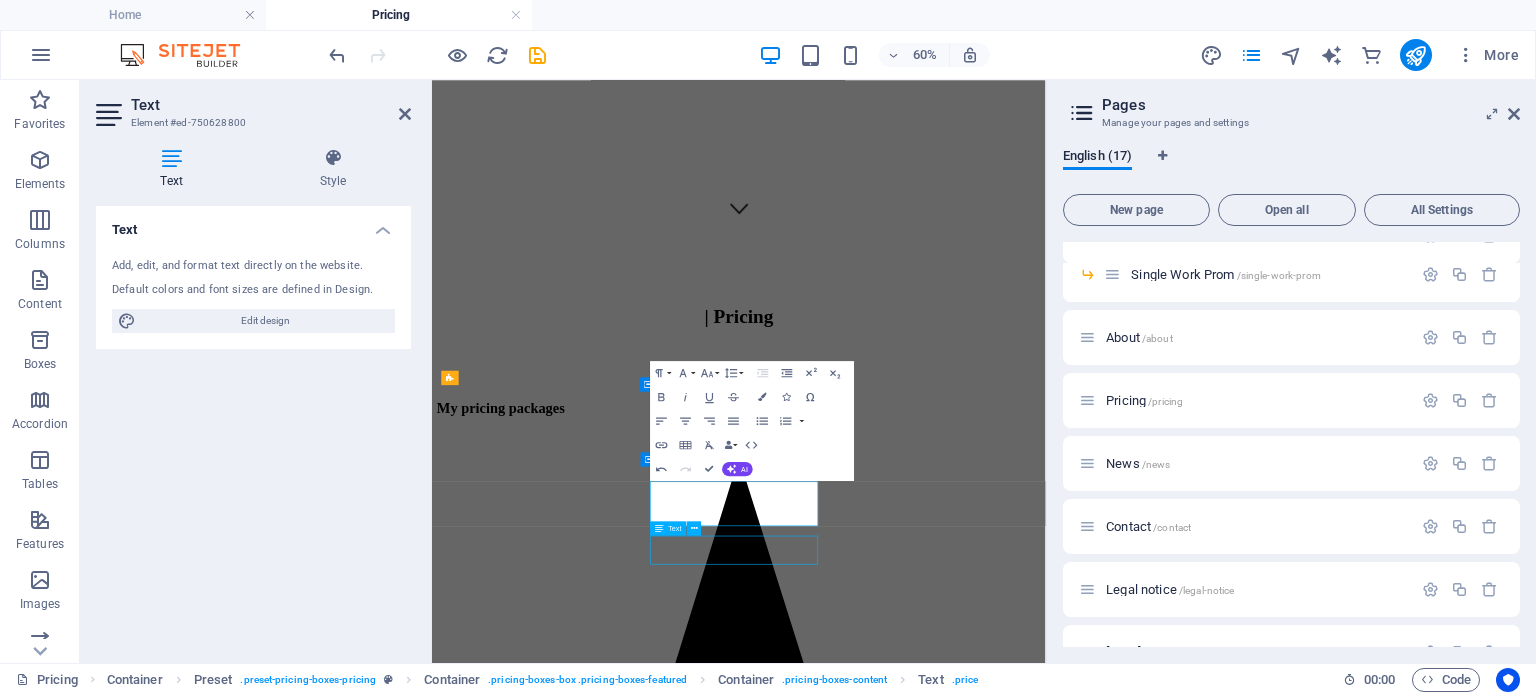 scroll, scrollTop: 1083, scrollLeft: 0, axis: vertical 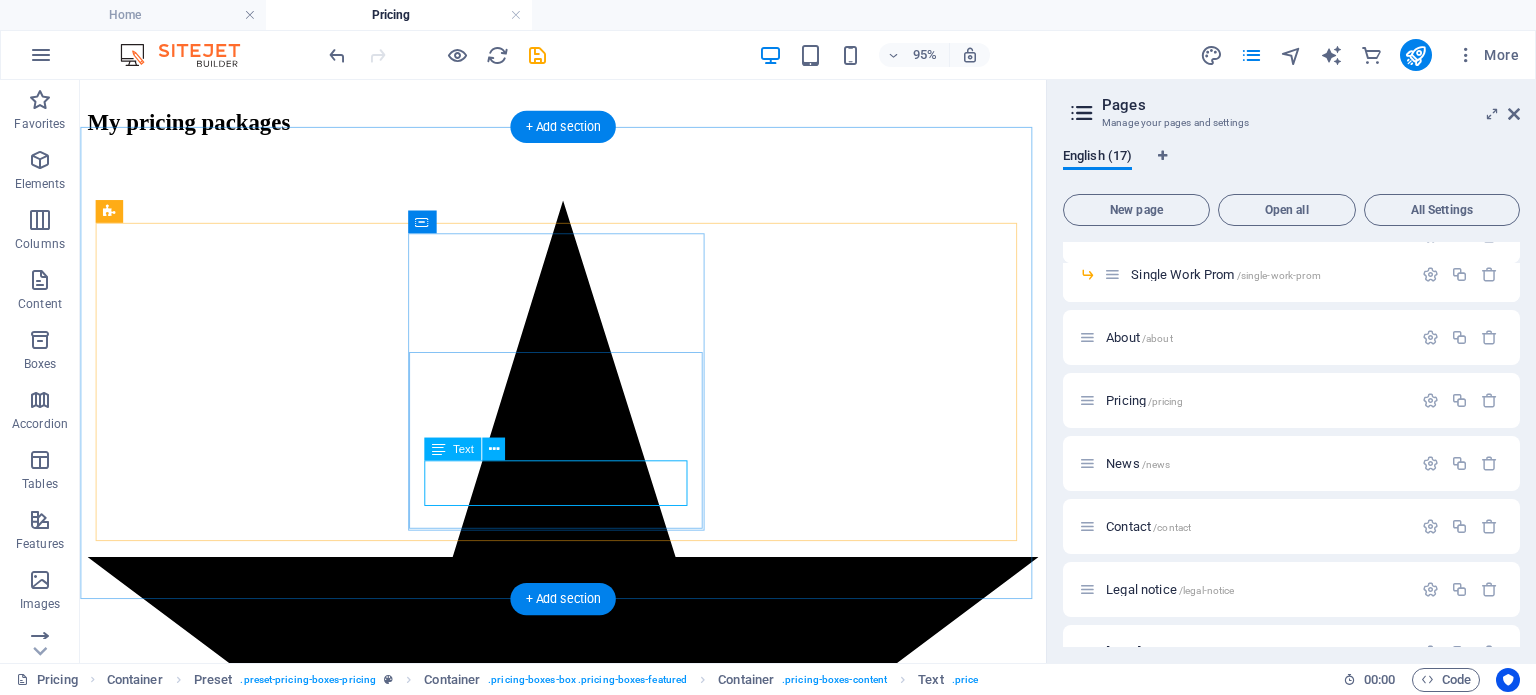 click on "R 4500" at bounding box center (588, 2146) 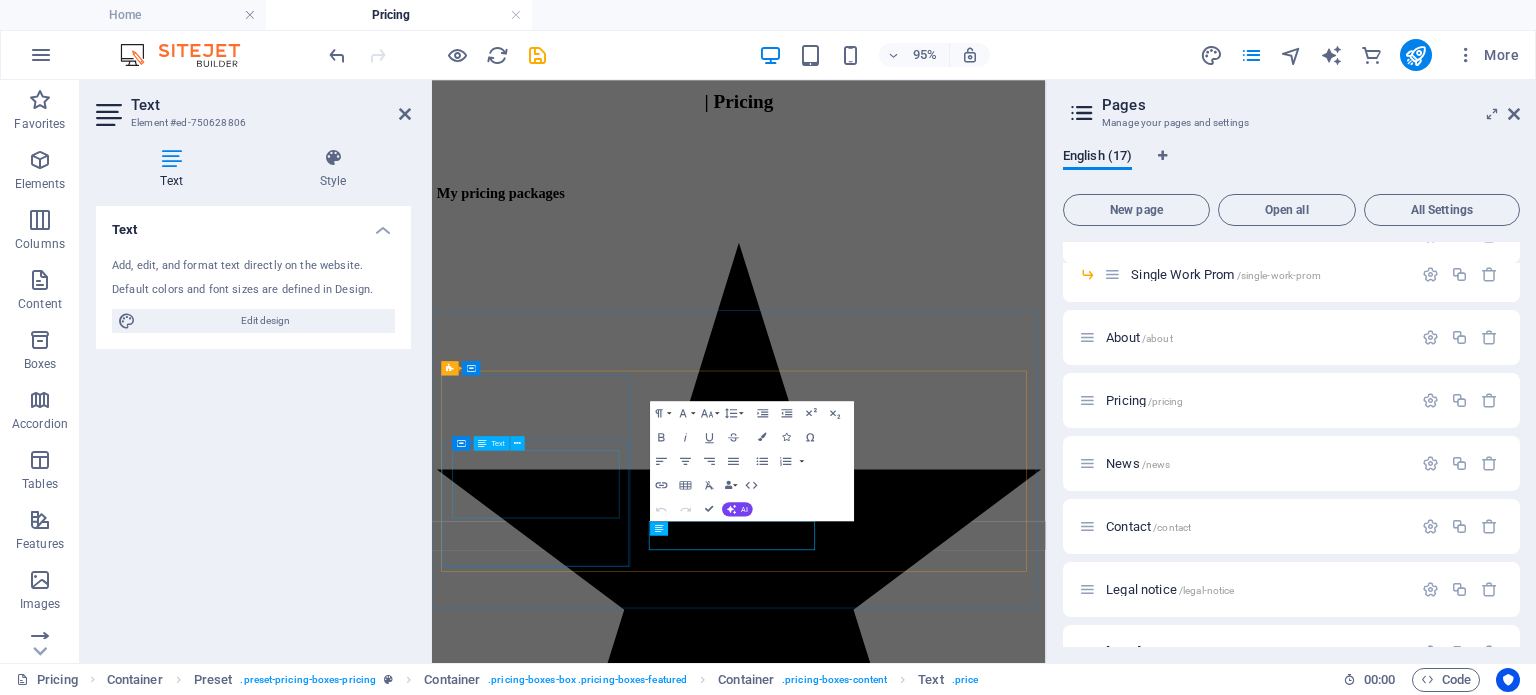 scroll, scrollTop: 748, scrollLeft: 0, axis: vertical 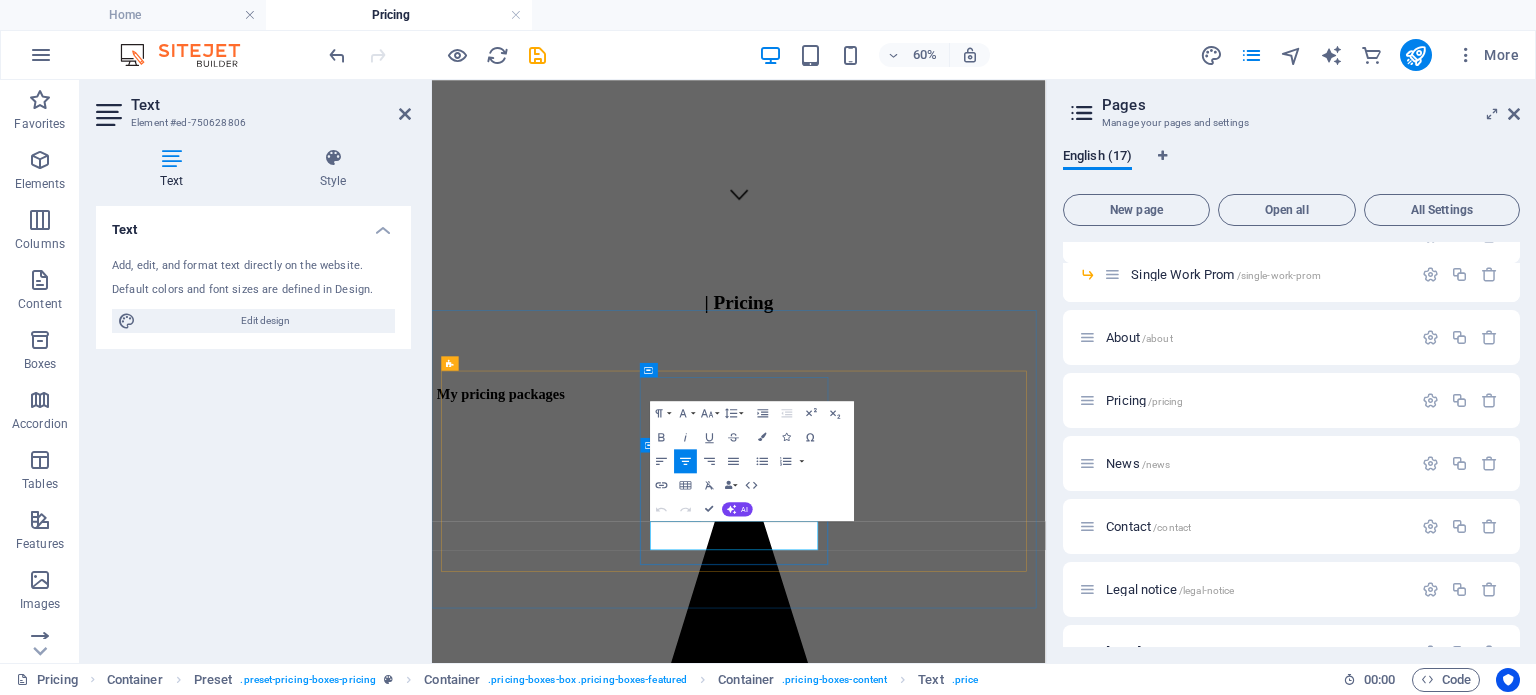 drag, startPoint x: 918, startPoint y: 843, endPoint x: 934, endPoint y: 843, distance: 16 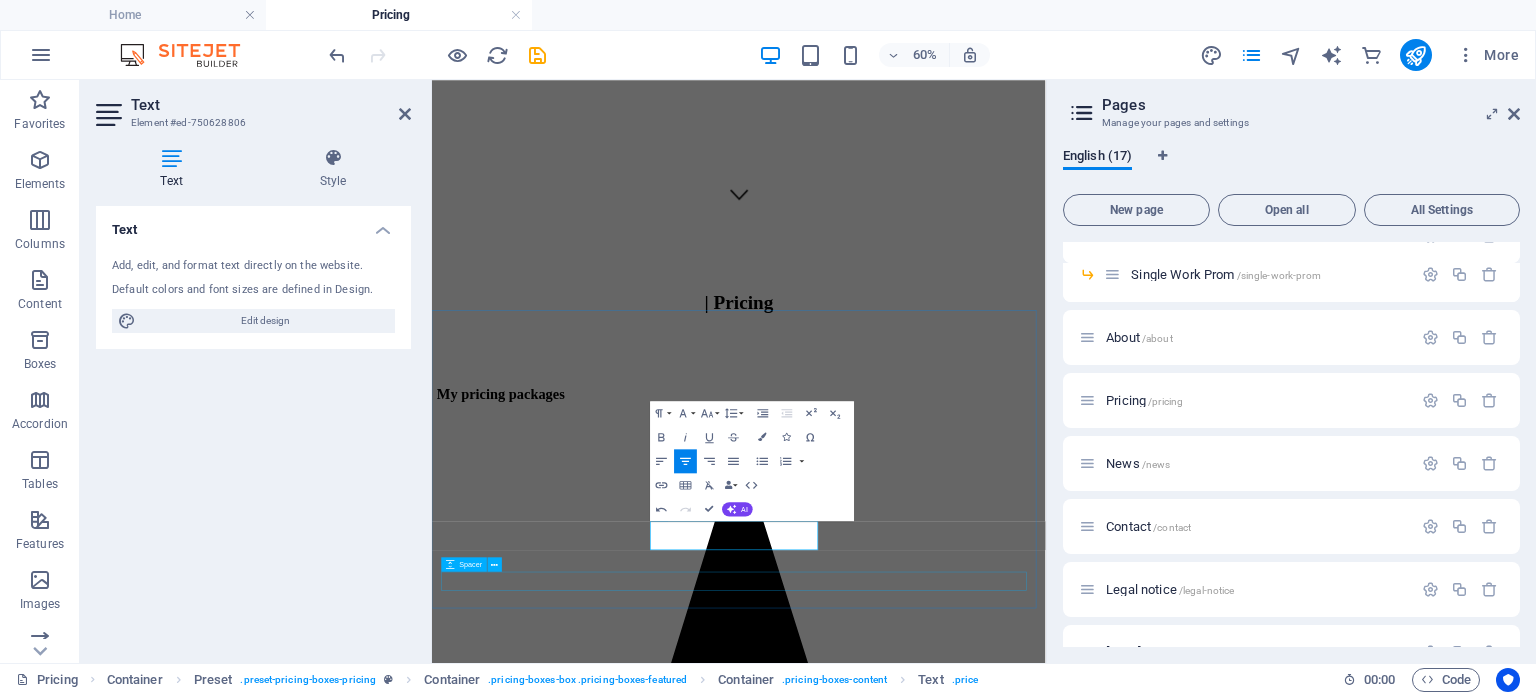 click at bounding box center (943, 3693) 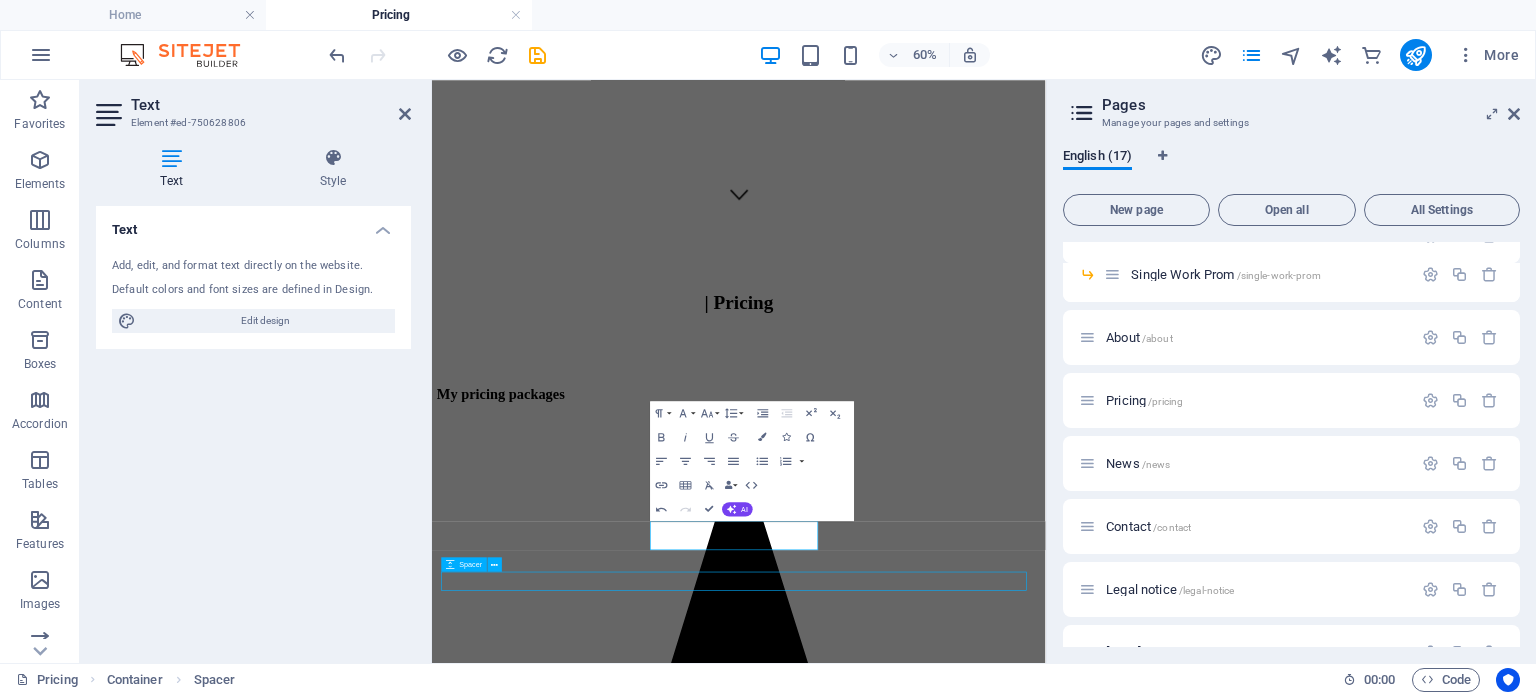 scroll, scrollTop: 1107, scrollLeft: 0, axis: vertical 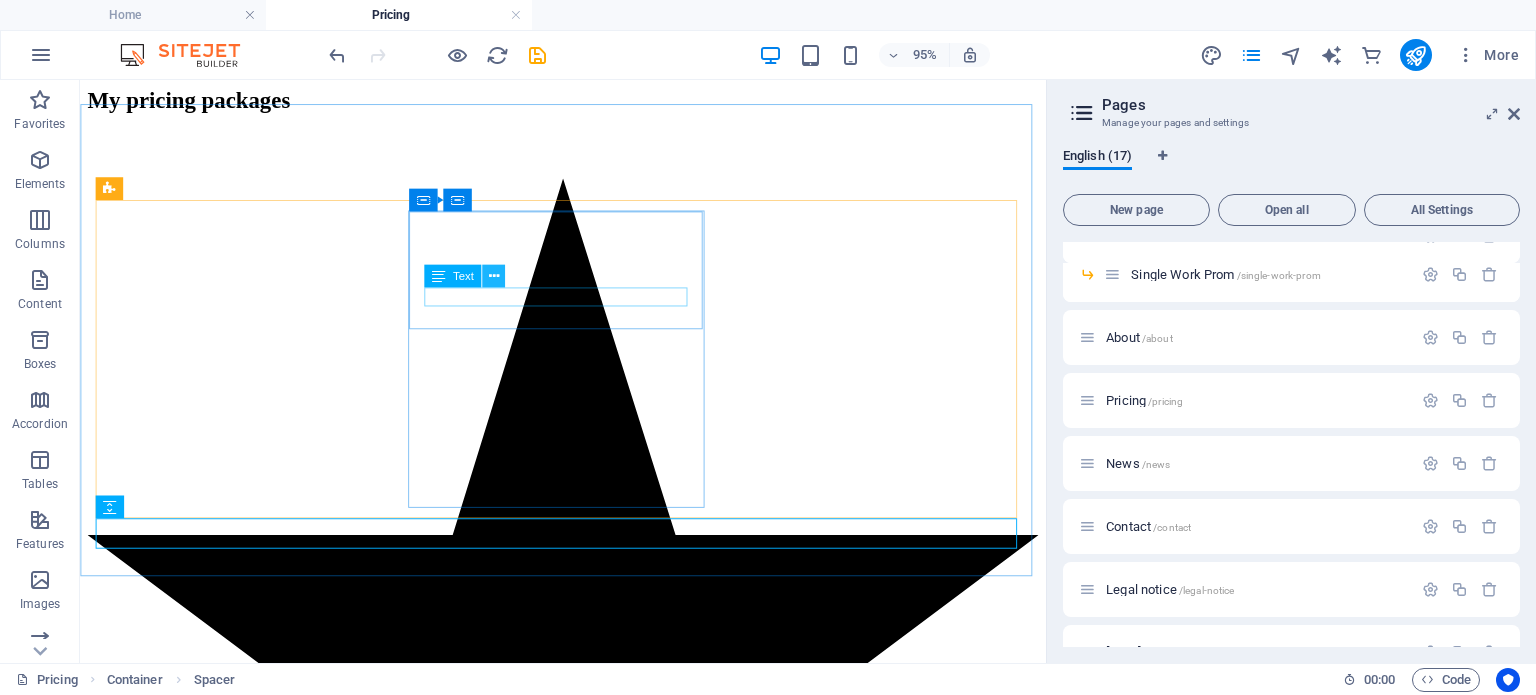 click at bounding box center (493, 276) 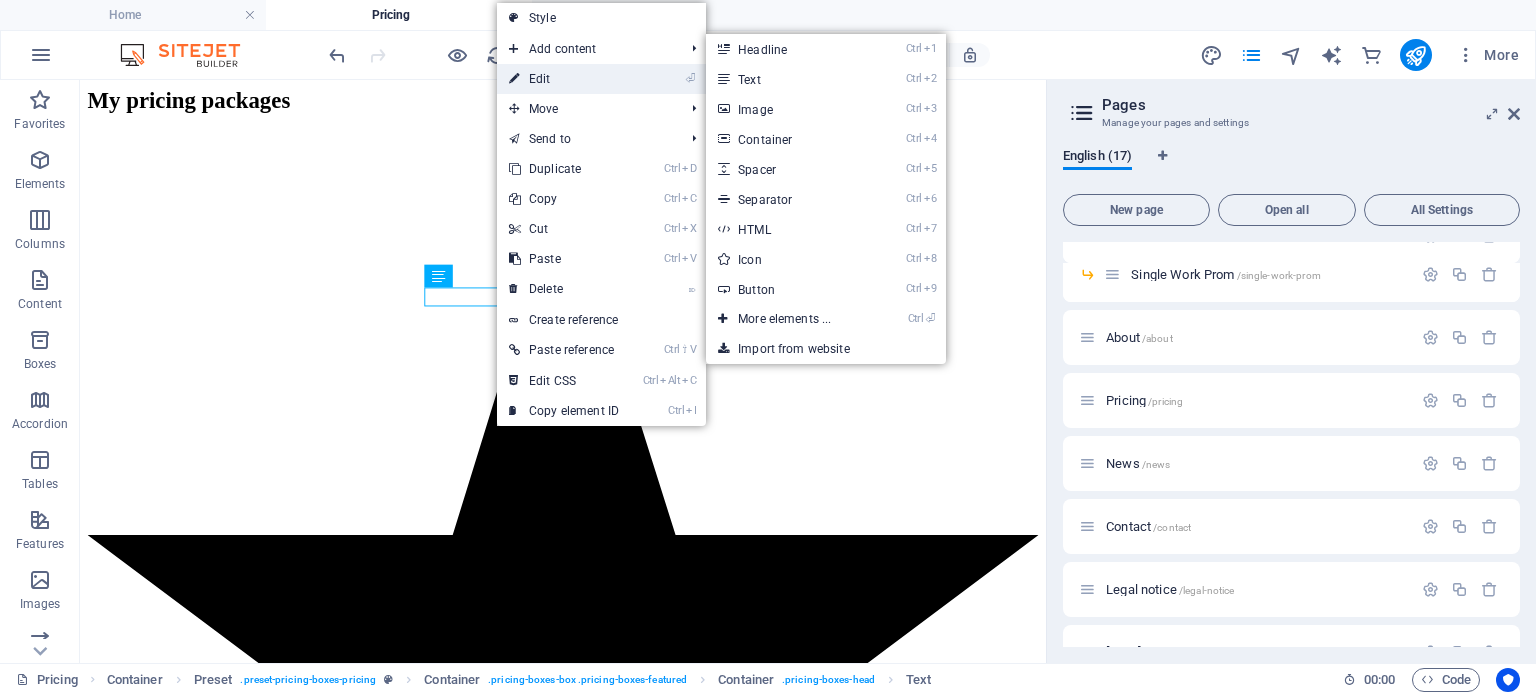 click on "⏎  Edit" at bounding box center (564, 79) 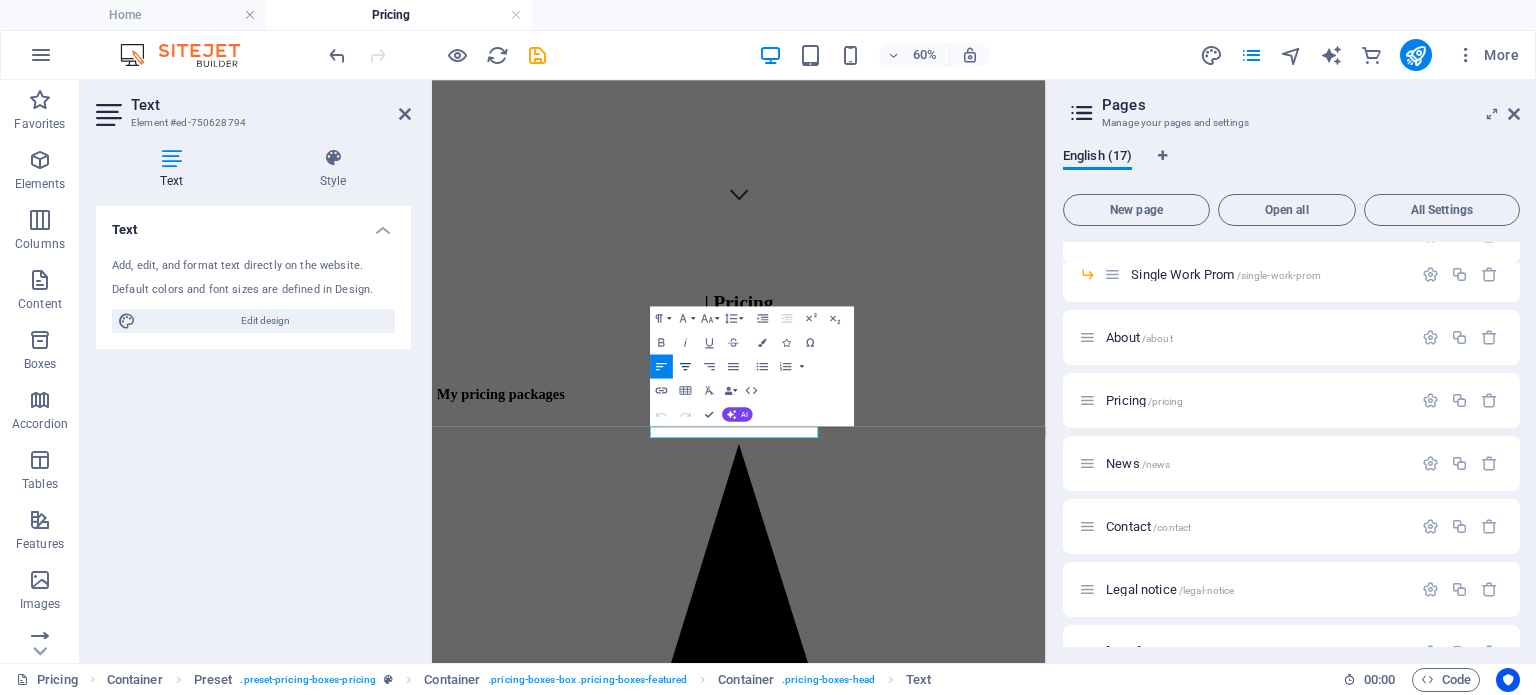 click 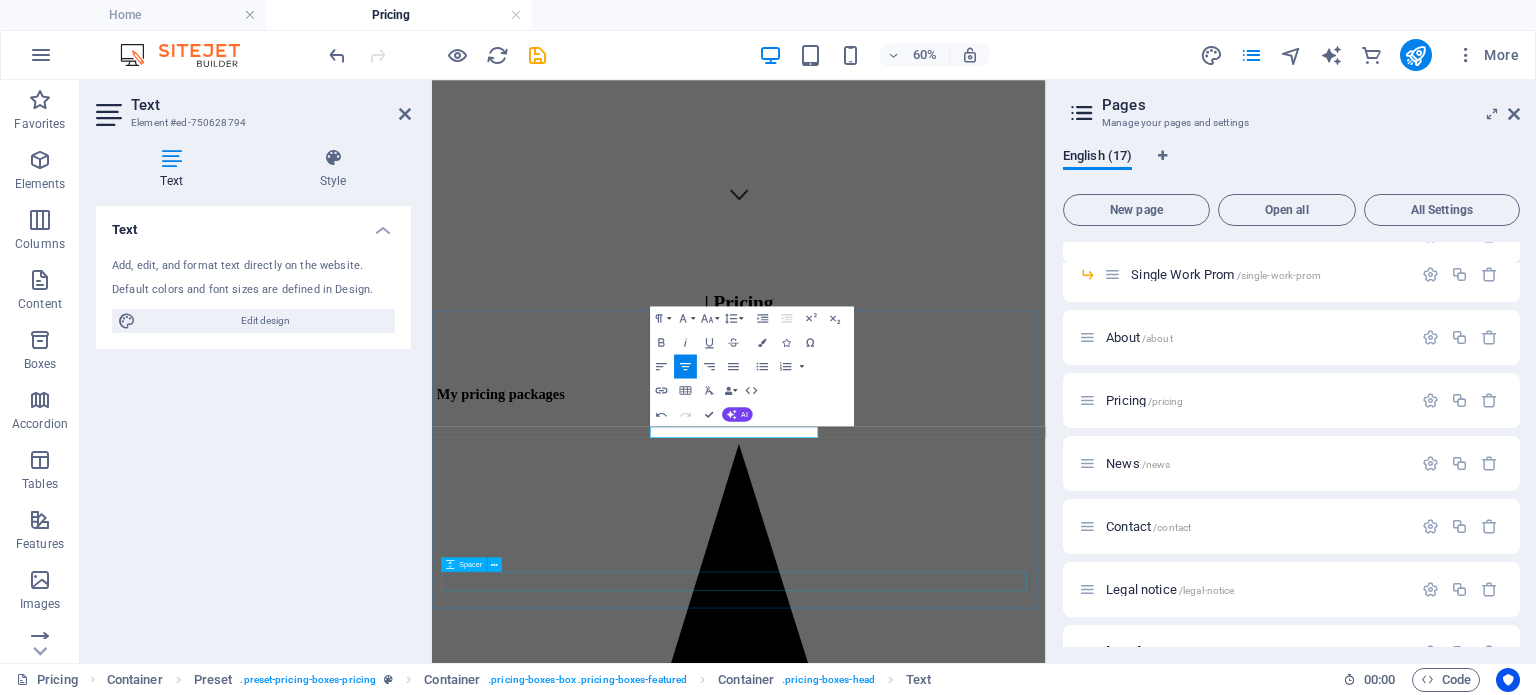 click at bounding box center [943, 3693] 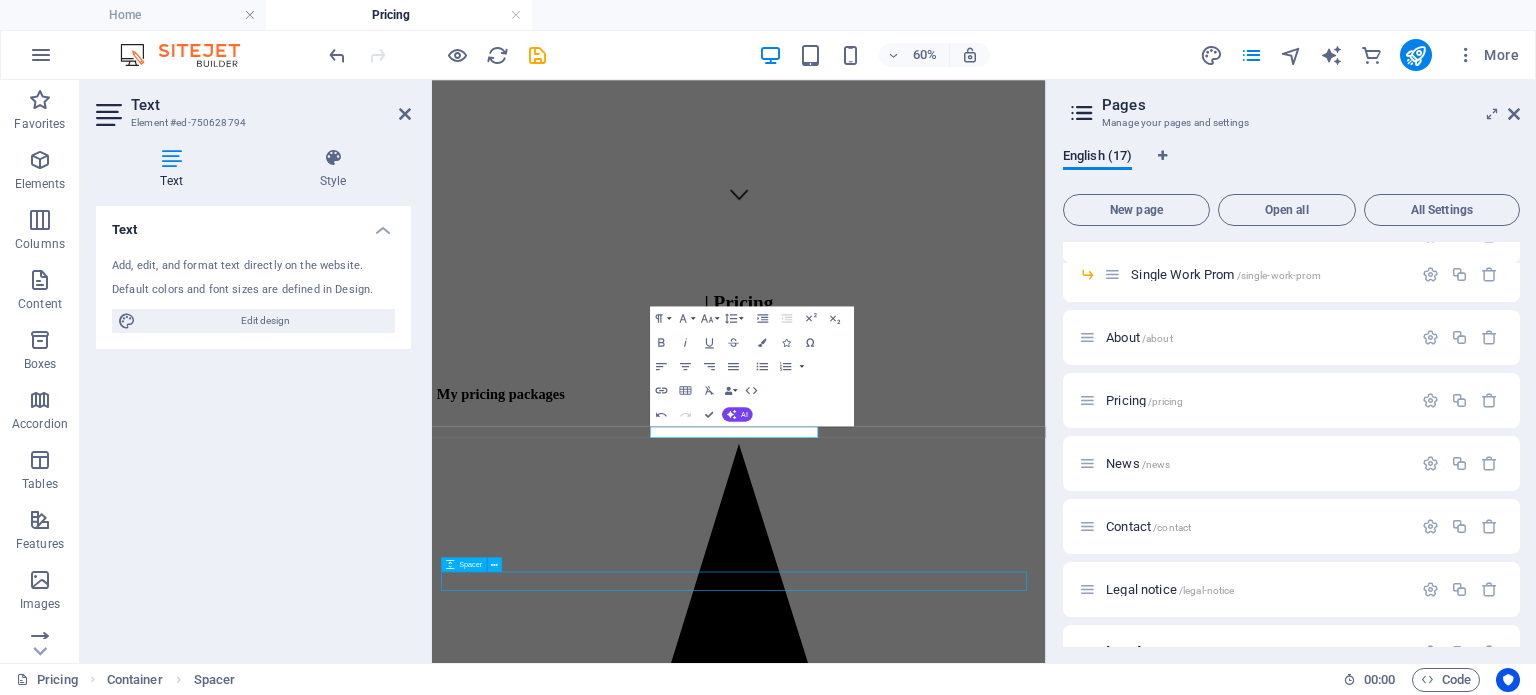 scroll, scrollTop: 1107, scrollLeft: 0, axis: vertical 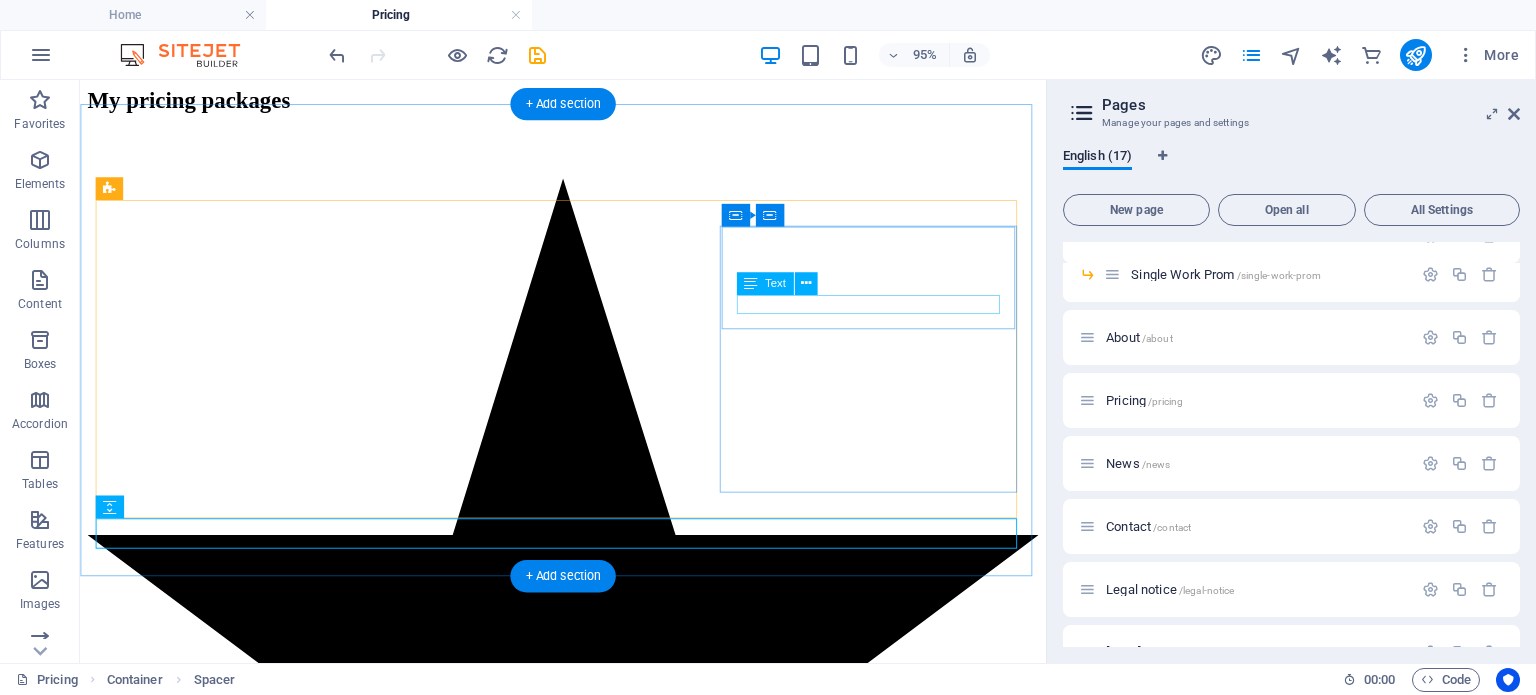 click on "Pro" at bounding box center (588, 3018) 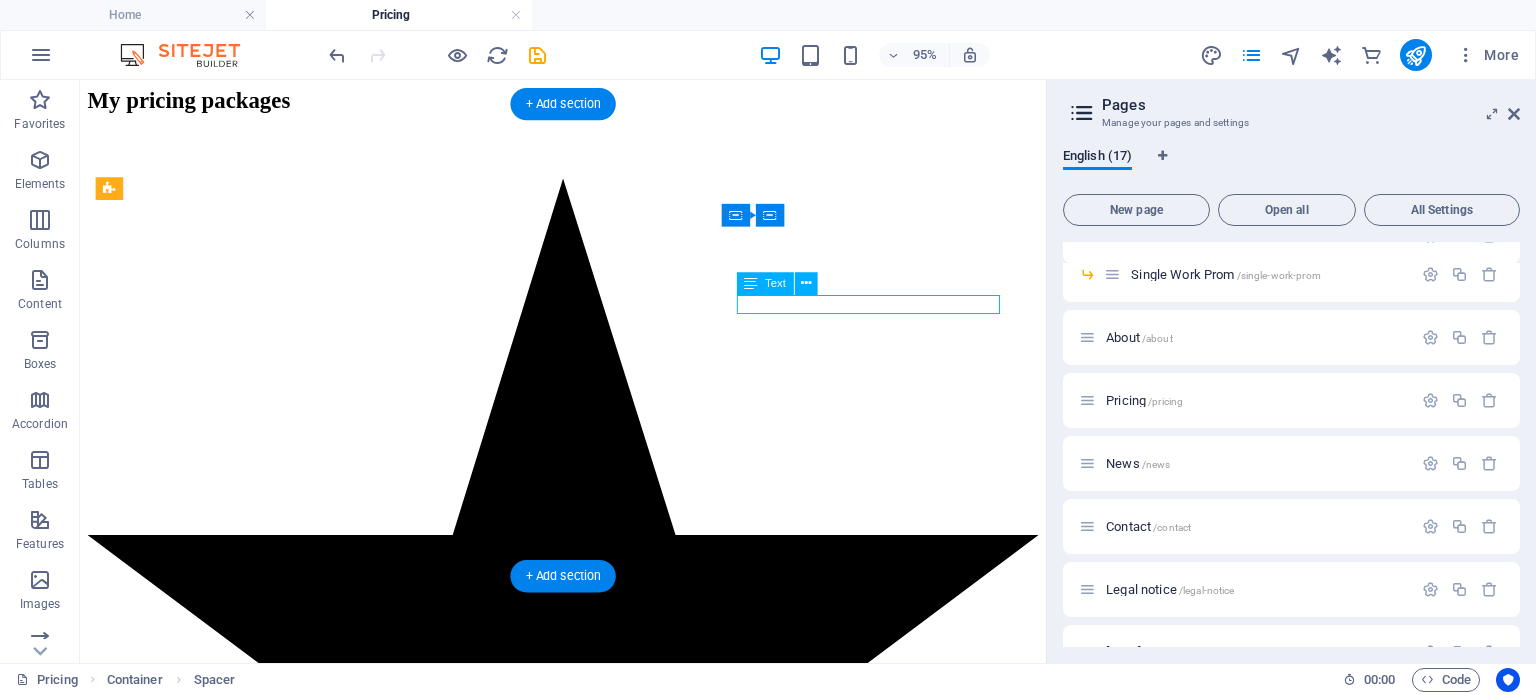 click on "Pro" at bounding box center (588, 3018) 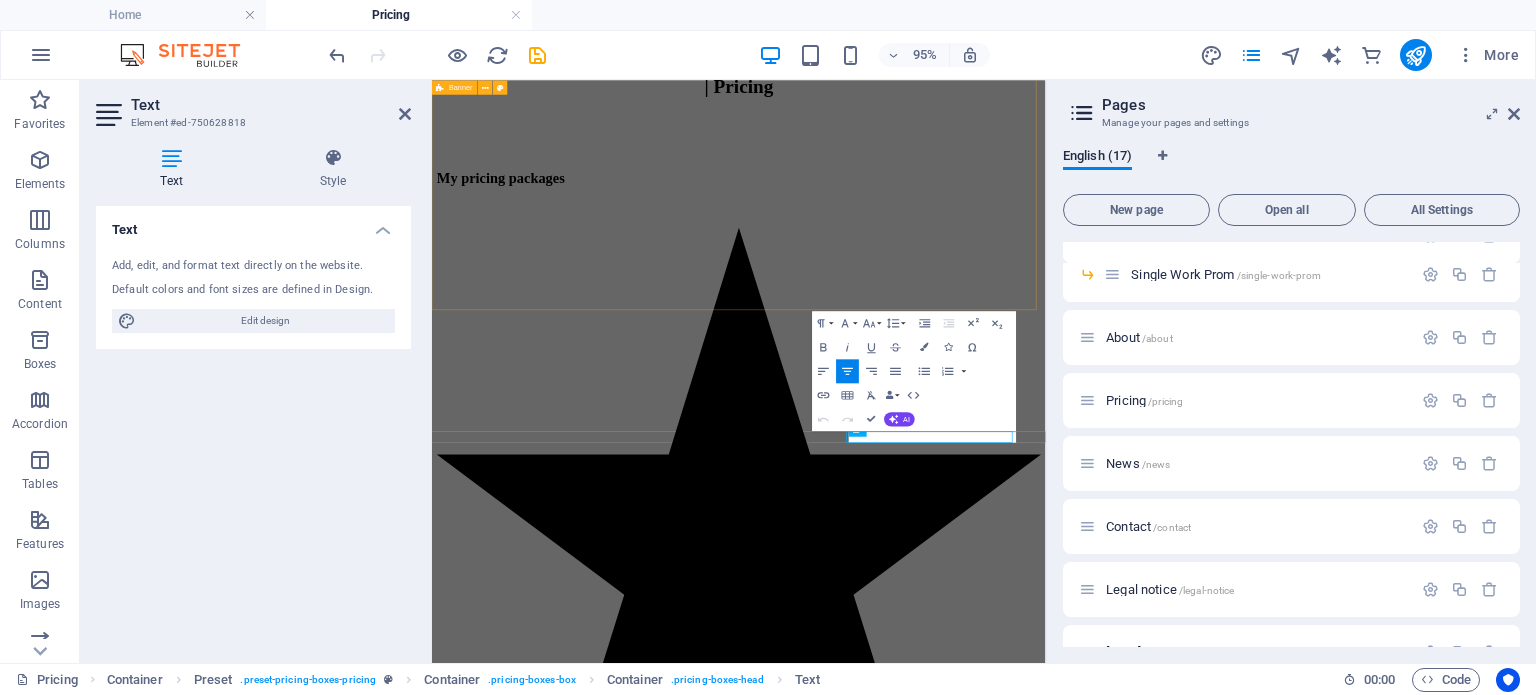 scroll, scrollTop: 748, scrollLeft: 0, axis: vertical 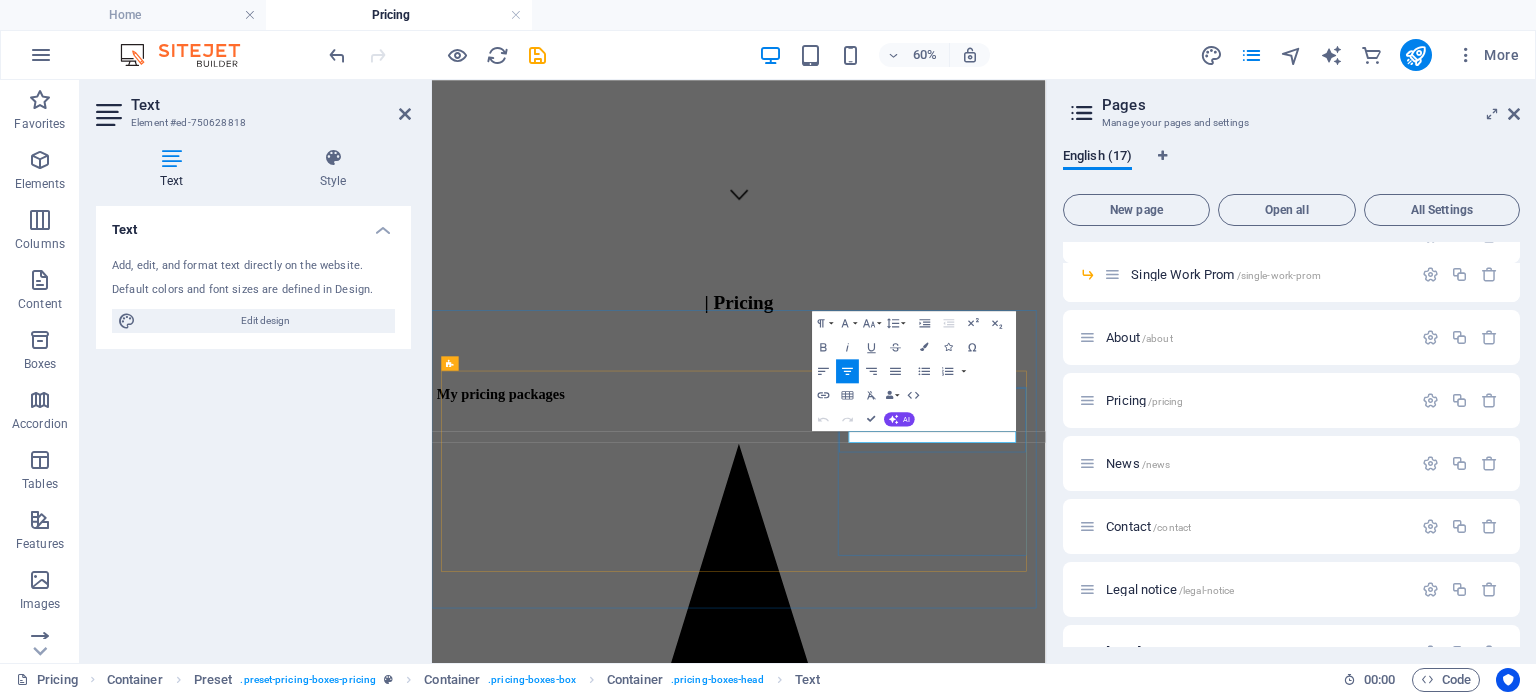 click on "Pro" at bounding box center [943, 3534] 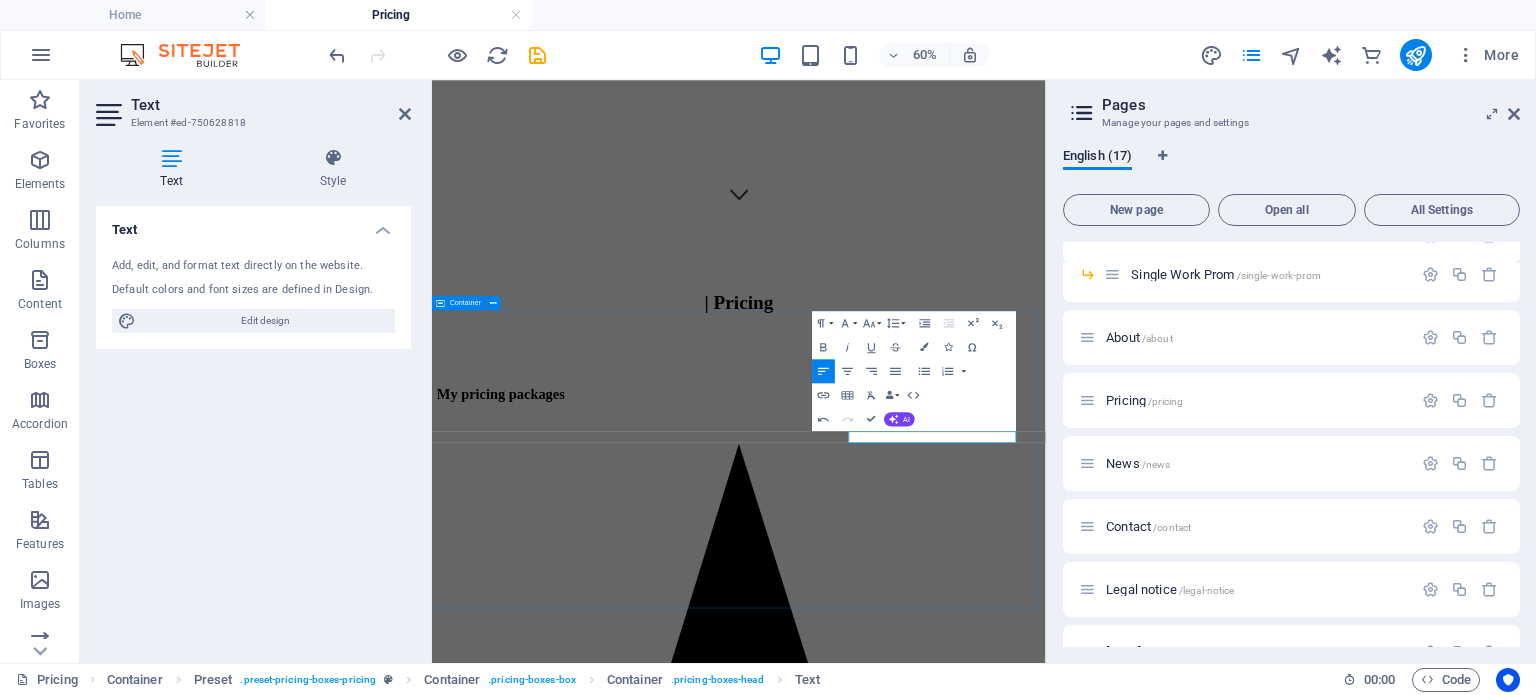 click on "My pricing packages Basic Portrait Session 45-60 min Image Editing Hi-res images R1500 Matric/ Prom dance sessions Up to 1 hours Pro Image Editing R 2500 city slickers photographic safaris Up to 8 hours Pro Image Editing R 7000 Get in touch" at bounding box center (943, 2159) 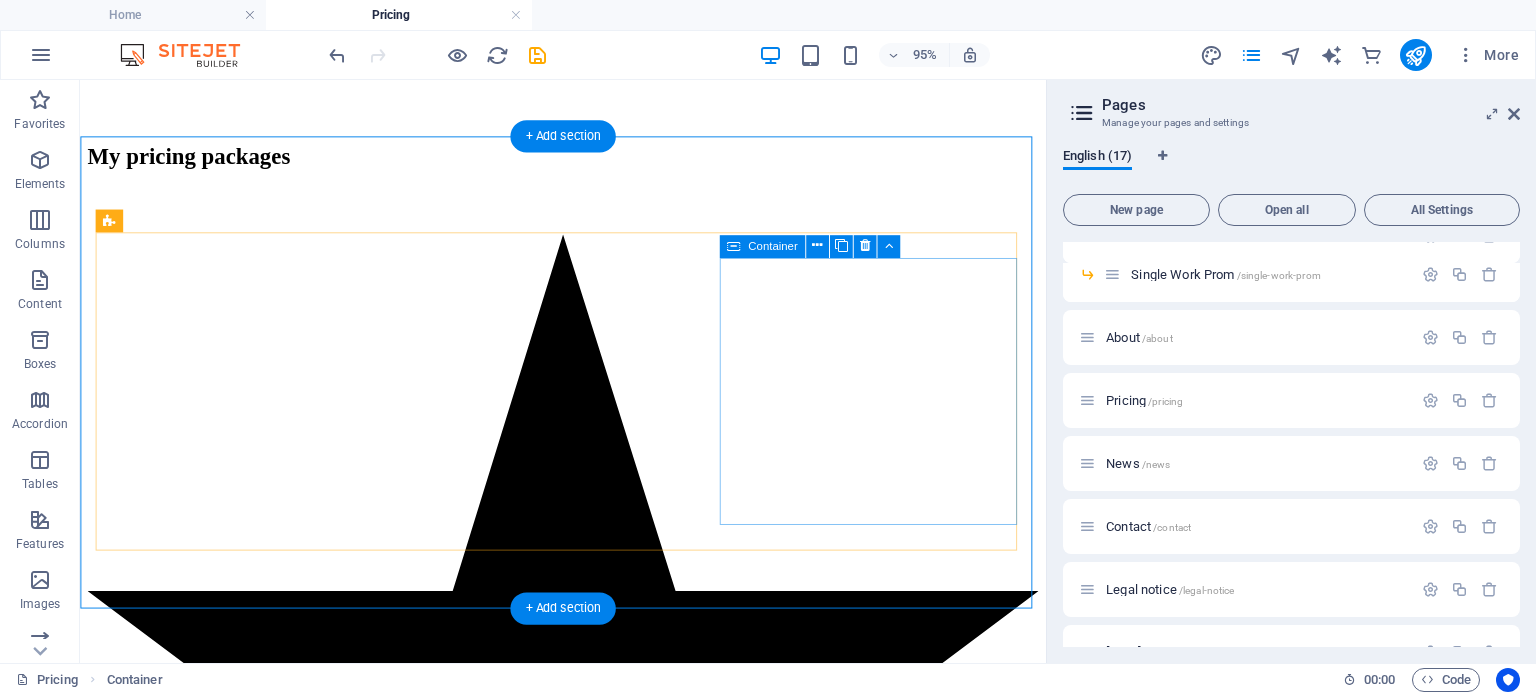 scroll, scrollTop: 1107, scrollLeft: 0, axis: vertical 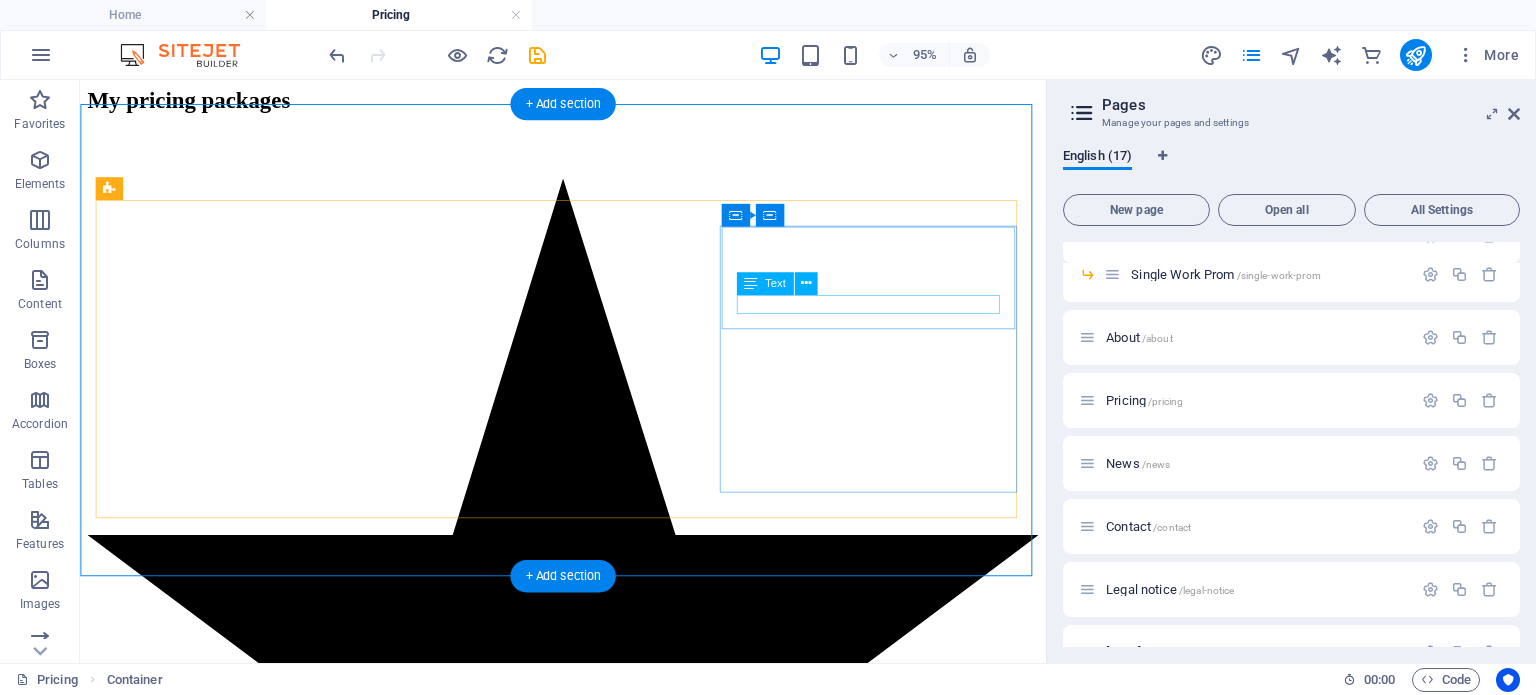 click on "city slickers photographic safaris" at bounding box center [588, 3018] 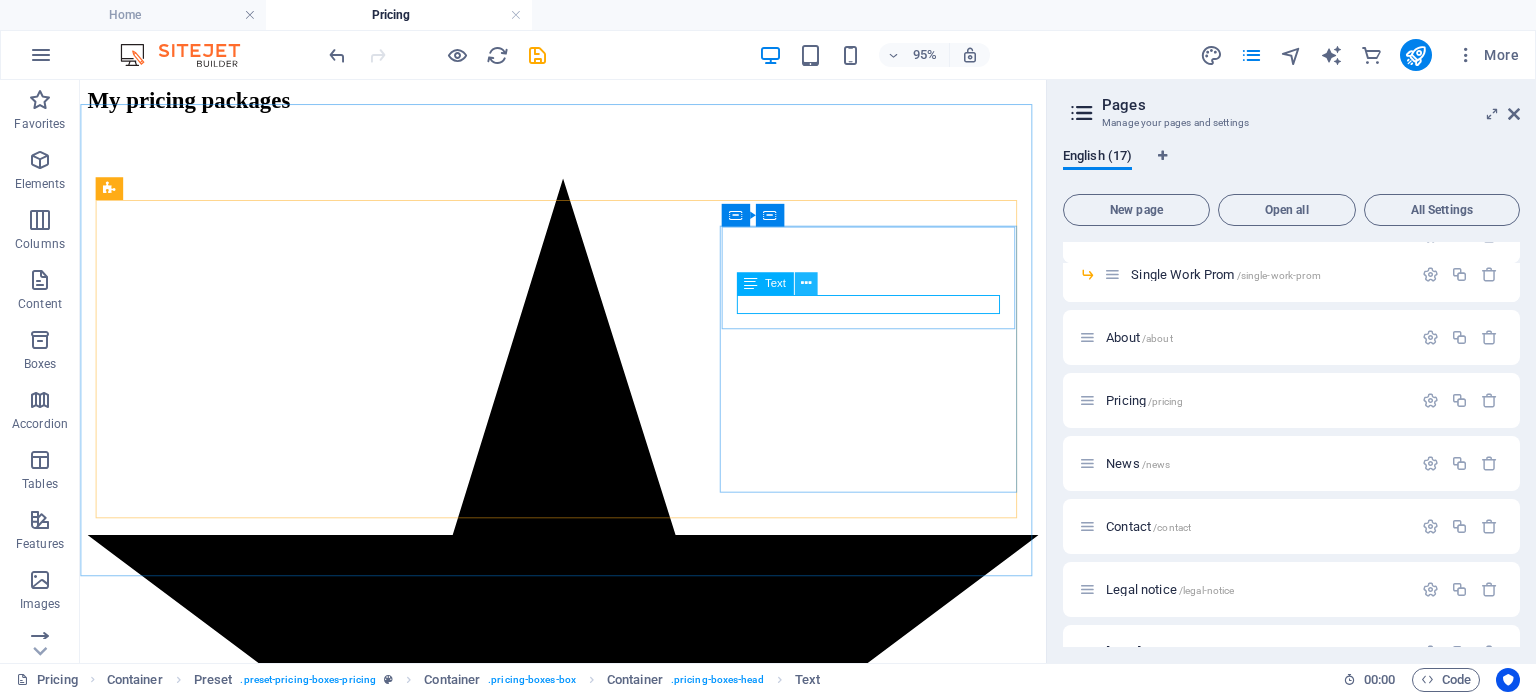 click at bounding box center (805, 283) 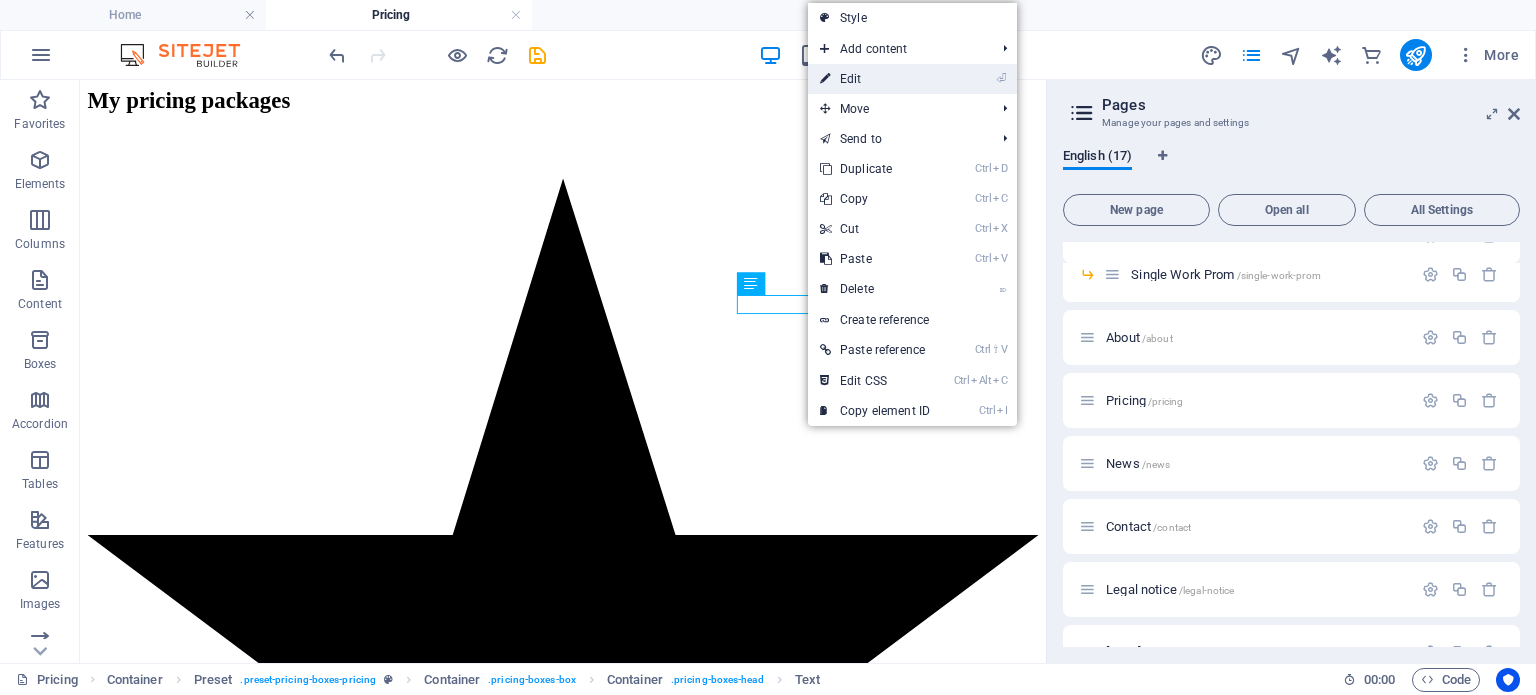 click on "⏎  Edit" at bounding box center [875, 79] 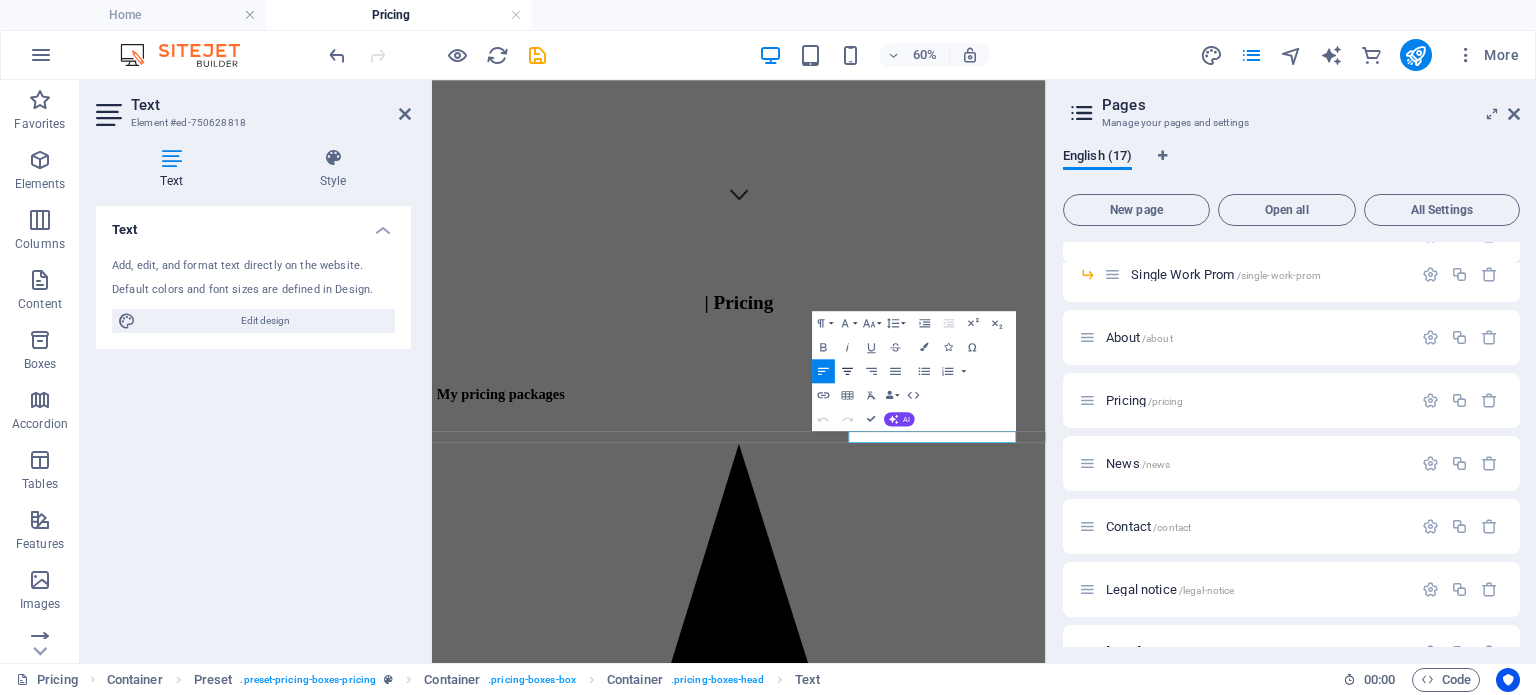 click 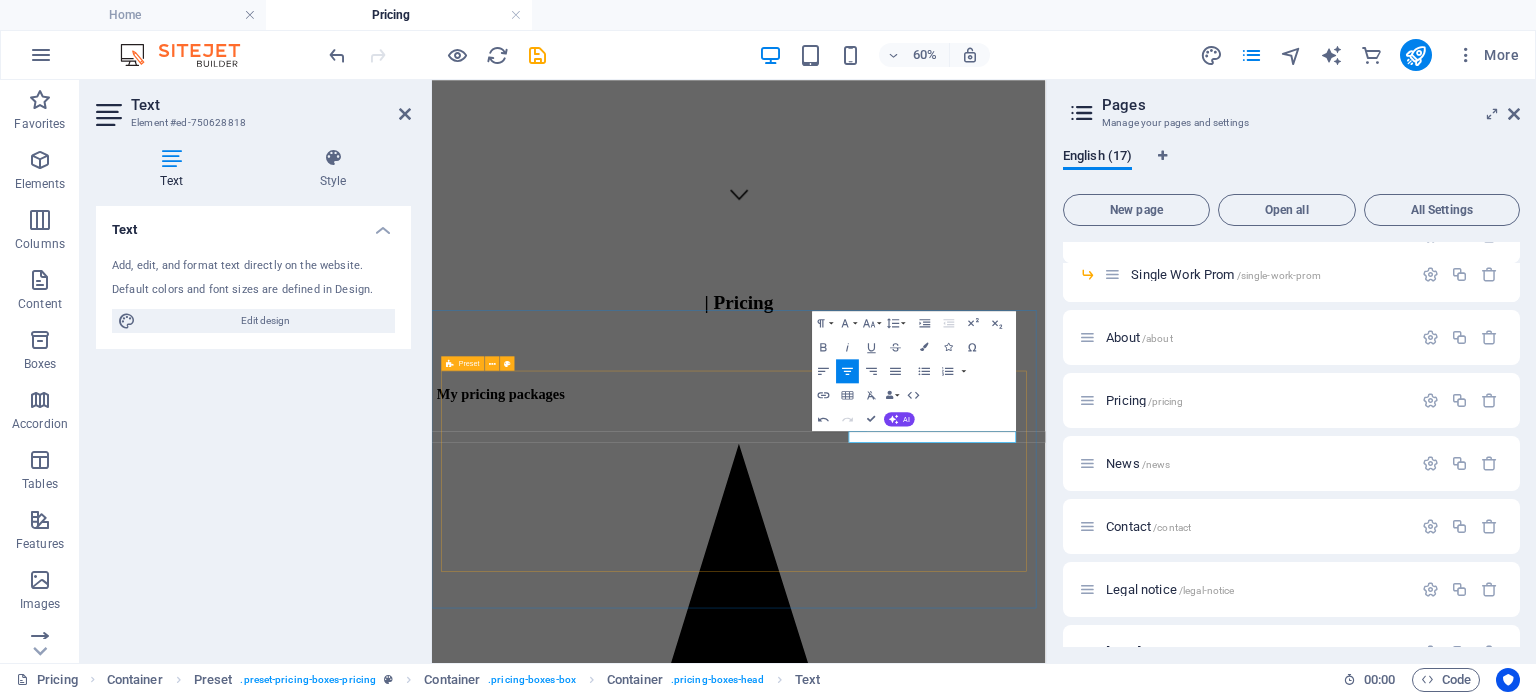 click on "Basic Portrait Session 45-60 min Image Editing Hi-res images R1500 Matric/ Prom dance sessions Up to 1 hours Pro Image Editing R 2500 city slickers photographic safaris Up to 8 hours Pro Image Editing R 7000" at bounding box center (943, 2173) 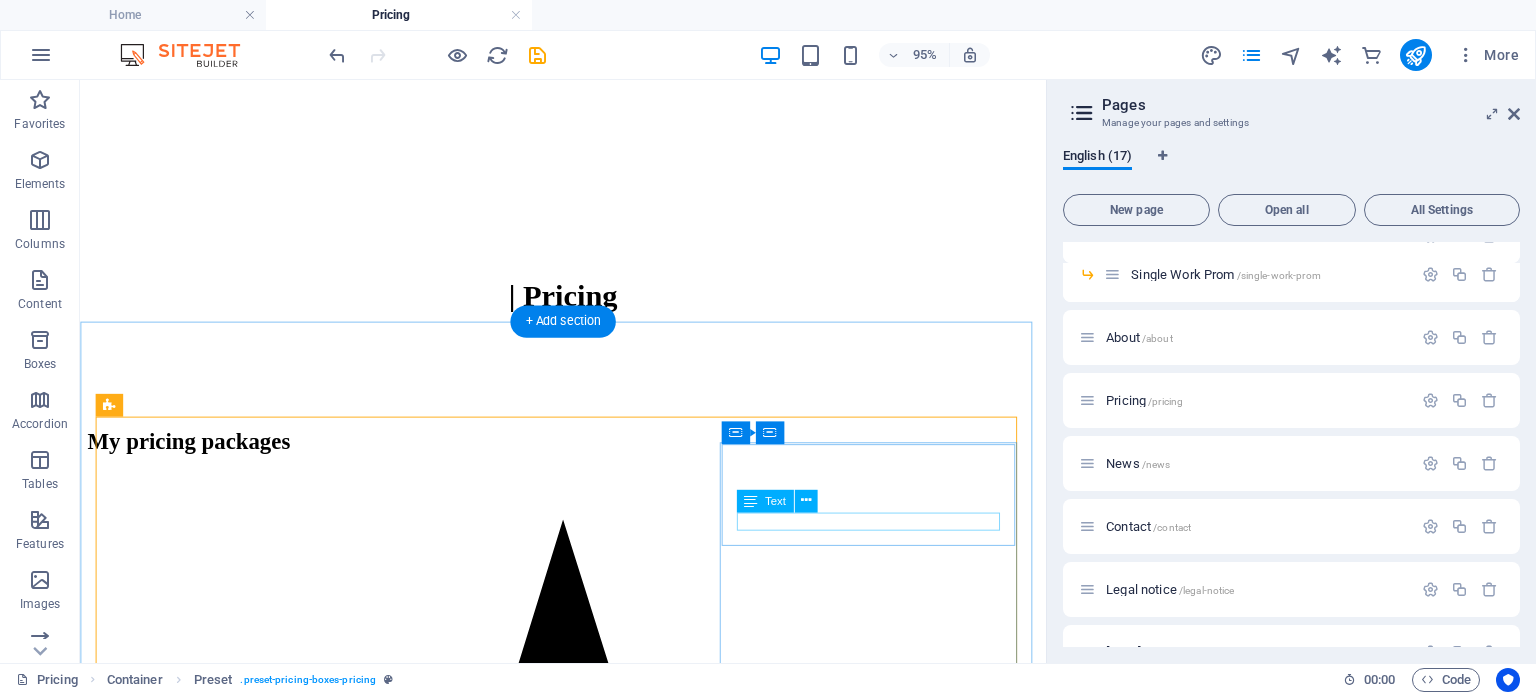 scroll, scrollTop: 1107, scrollLeft: 0, axis: vertical 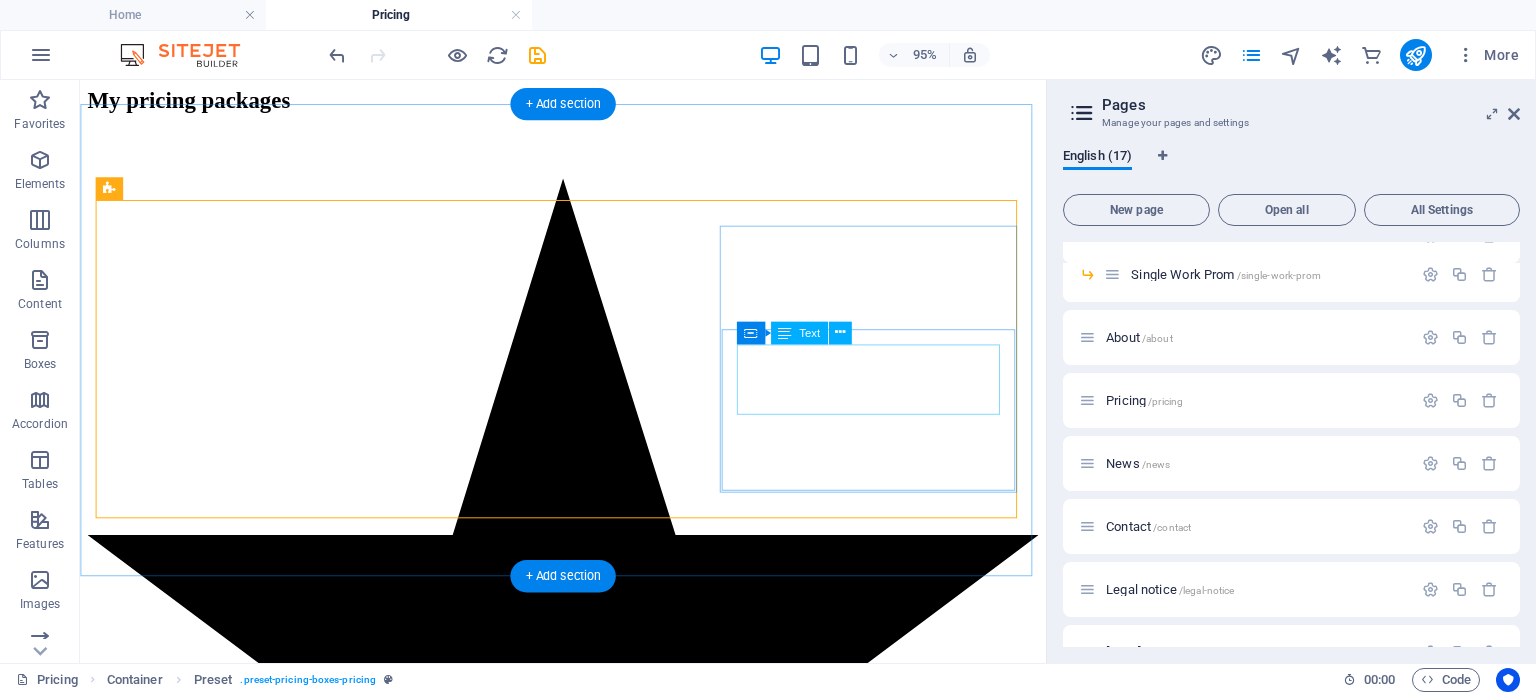 click on "Up to  8  hours Pro  Image Editing" at bounding box center (588, 3061) 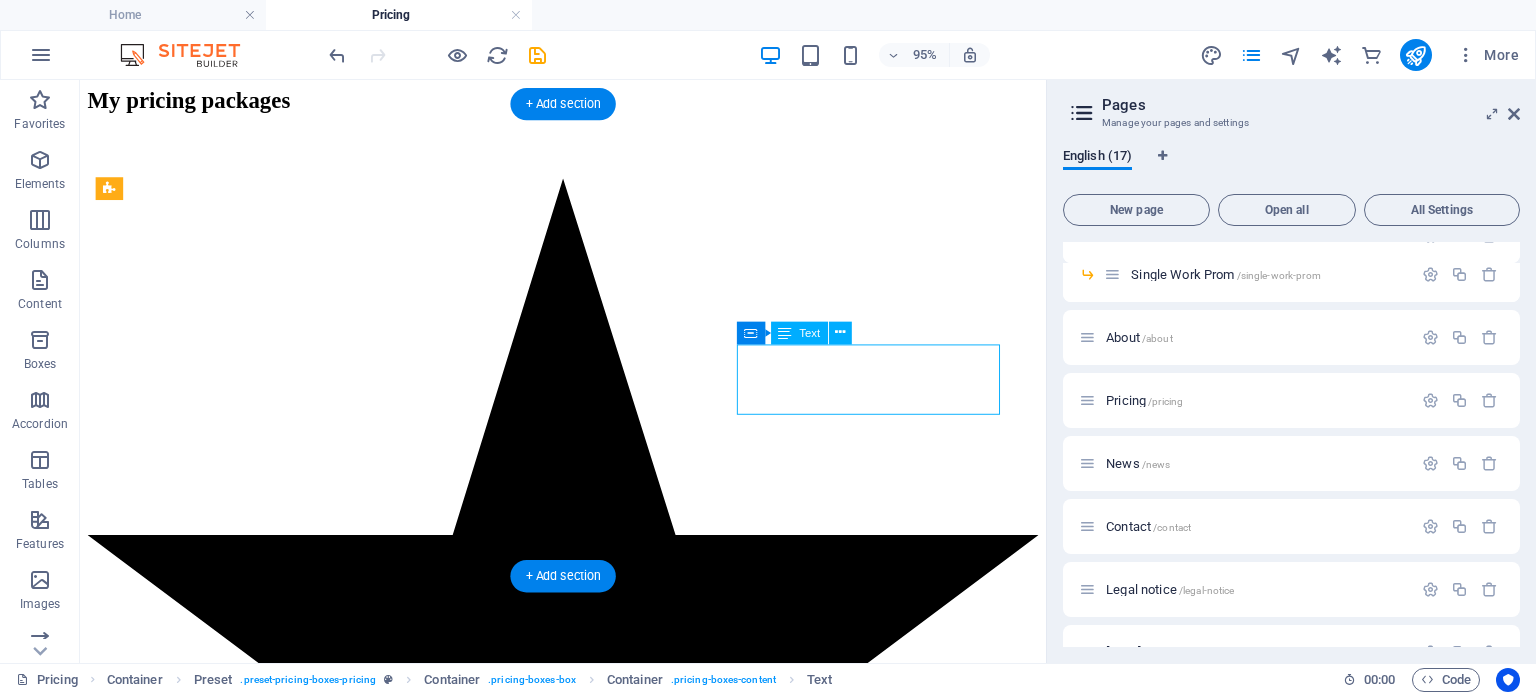 click on "Up to  8  hours Pro  Image Editing" at bounding box center (588, 3061) 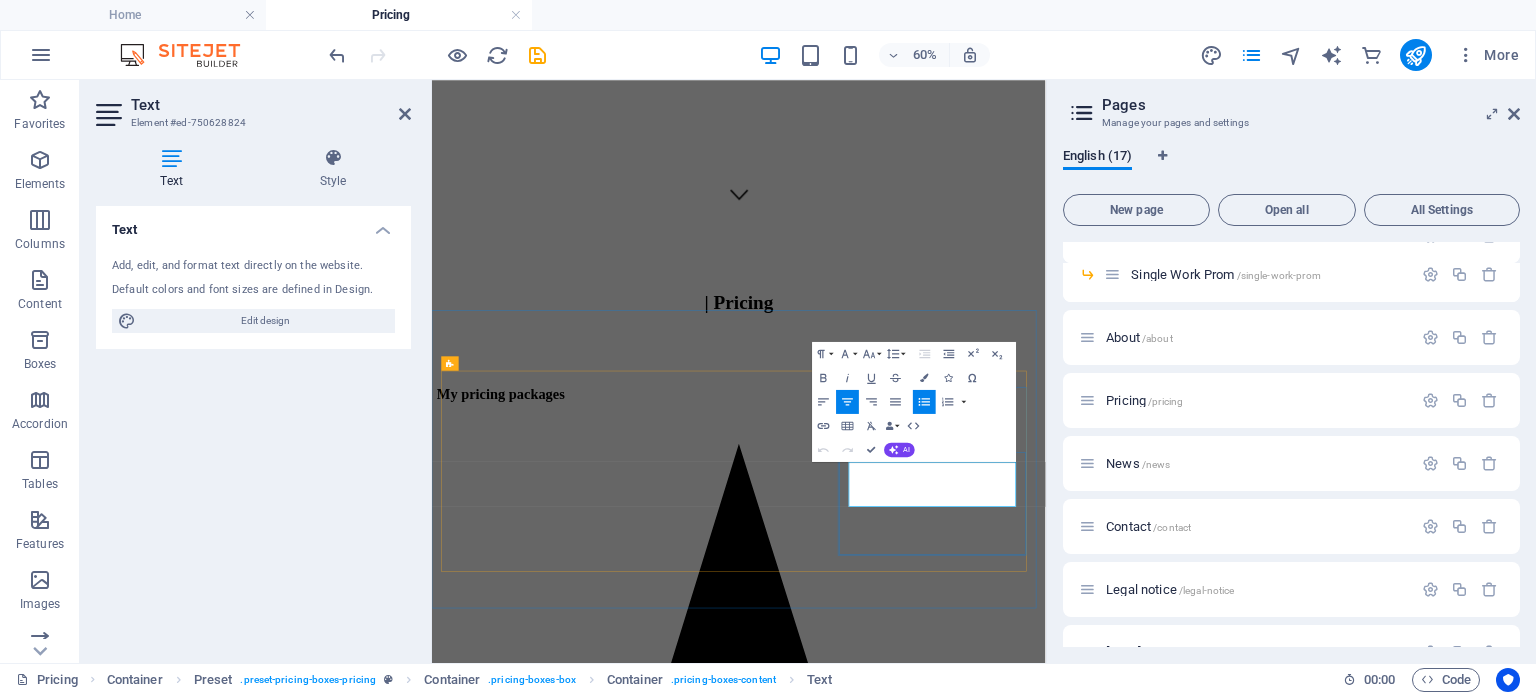 click on "Pro  Image Editing" at bounding box center (963, 3586) 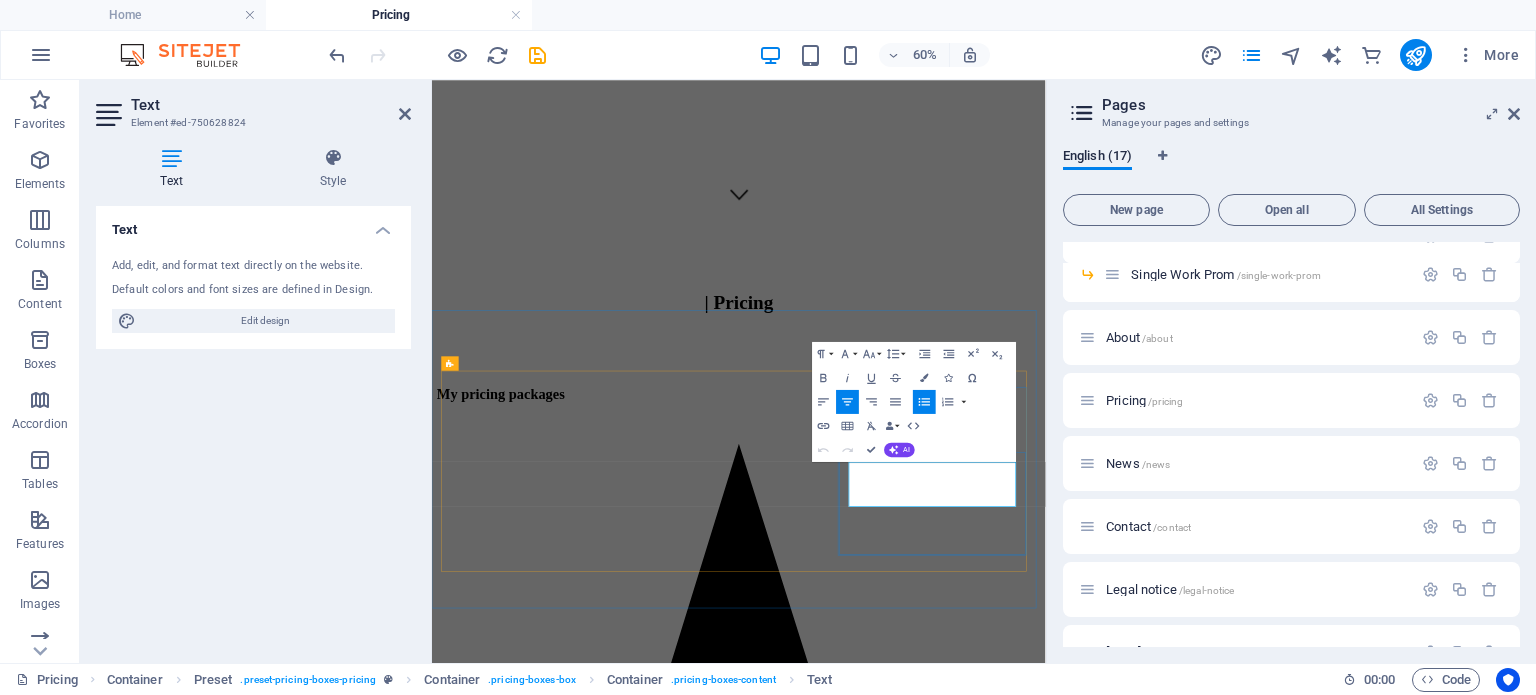drag, startPoint x: 1258, startPoint y: 739, endPoint x: 1199, endPoint y: 737, distance: 59.03389 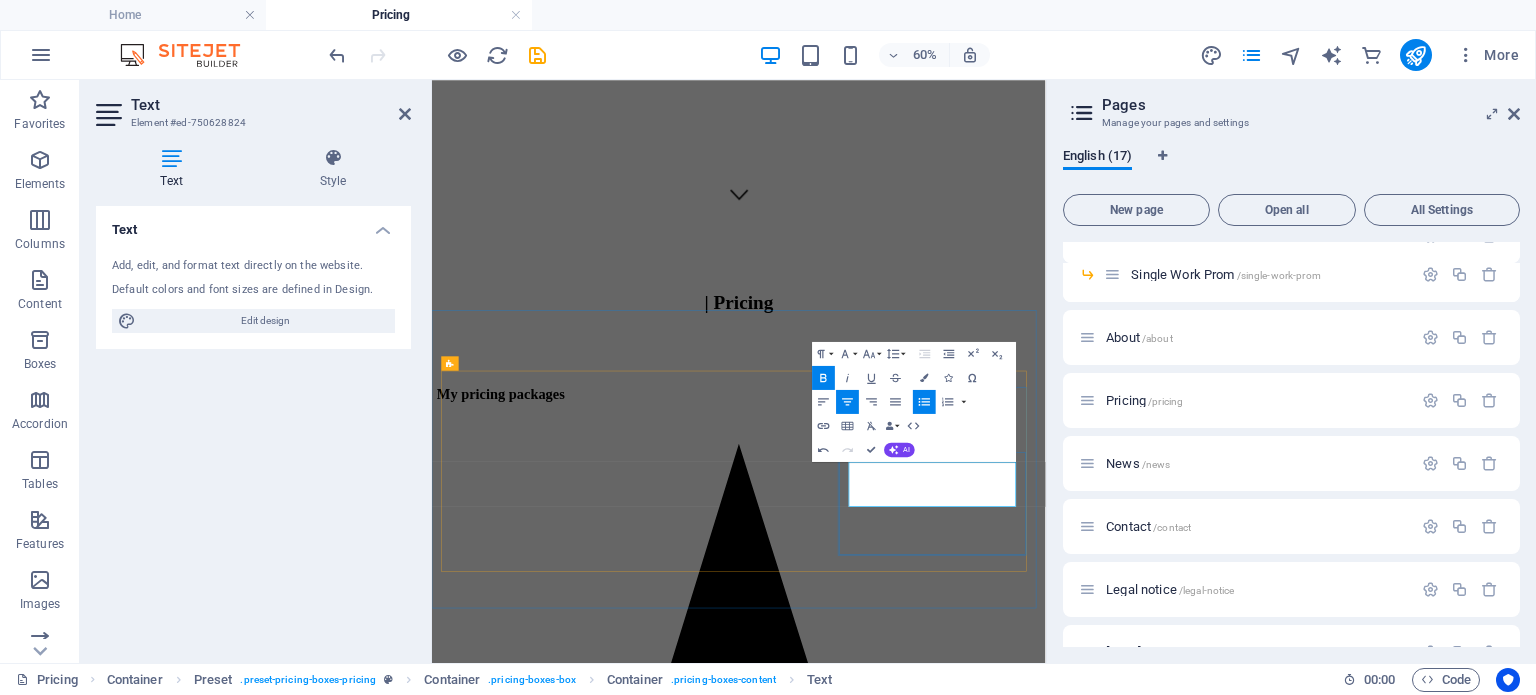 type 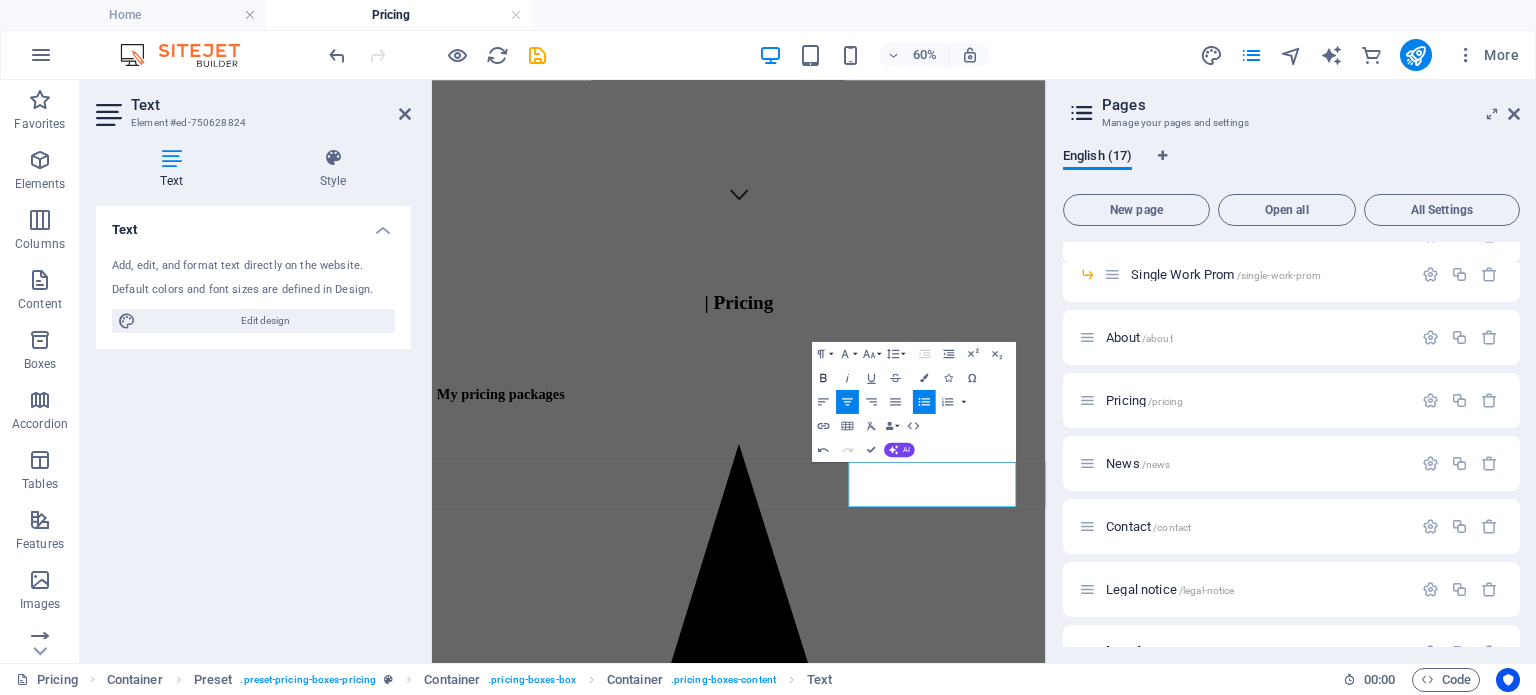 click on "Bold" at bounding box center (823, 378) 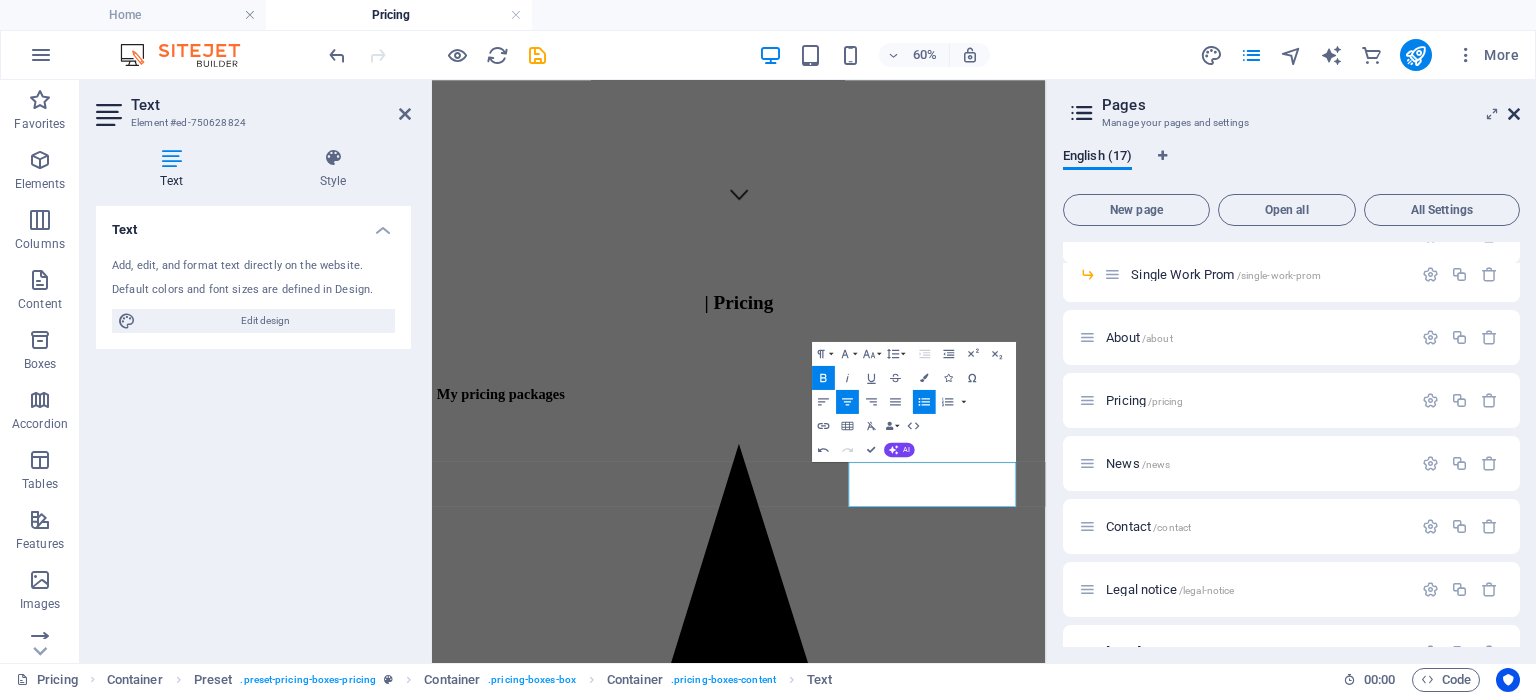 click at bounding box center [1514, 114] 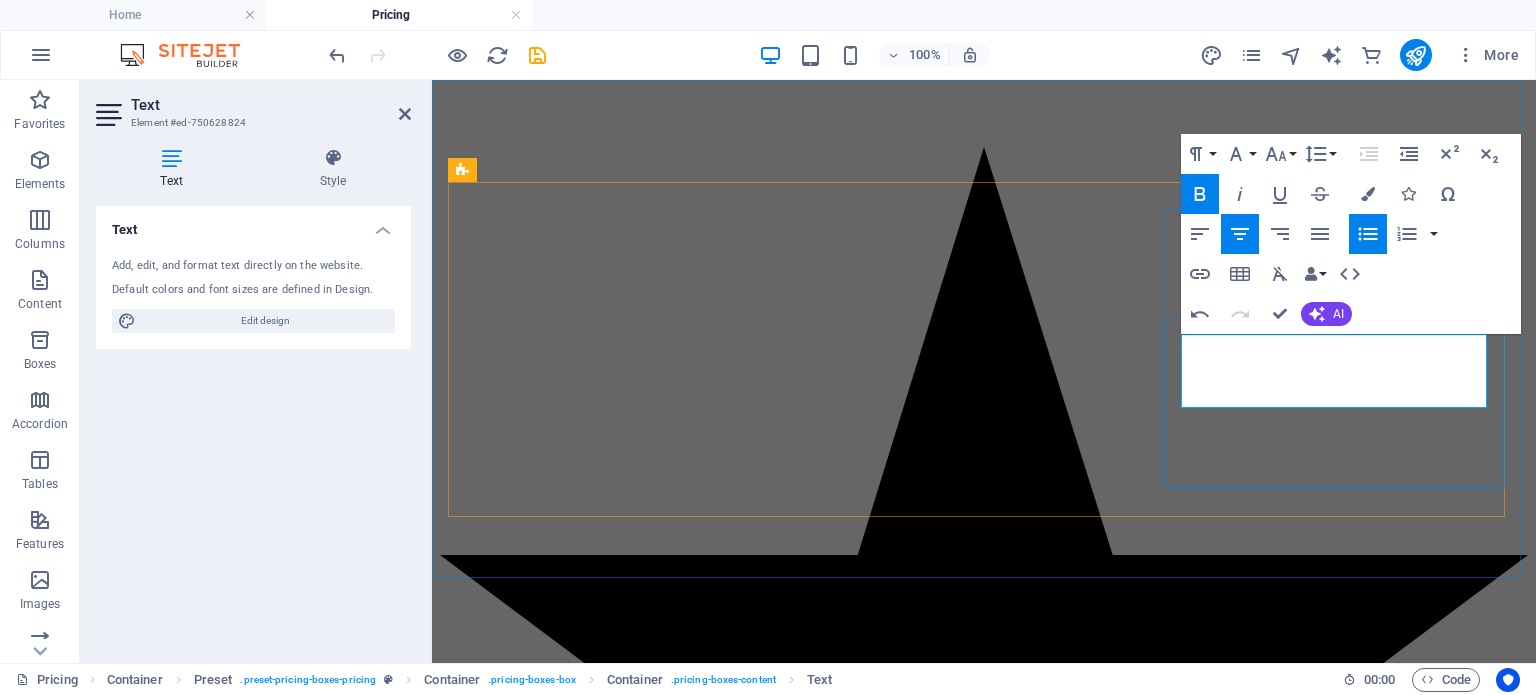 click on "6  hours" at bounding box center (1004, 3228) 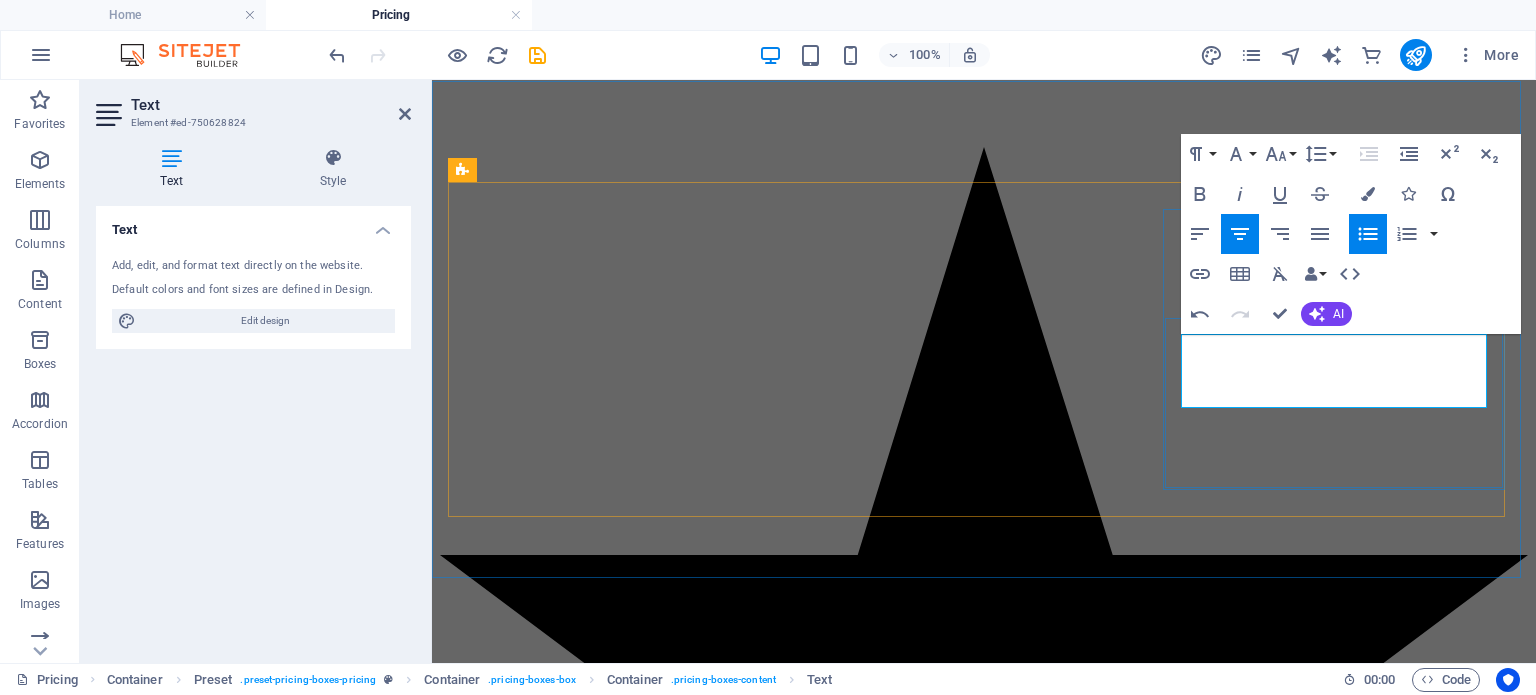 click on "Image Editing" at bounding box center [1014, 3245] 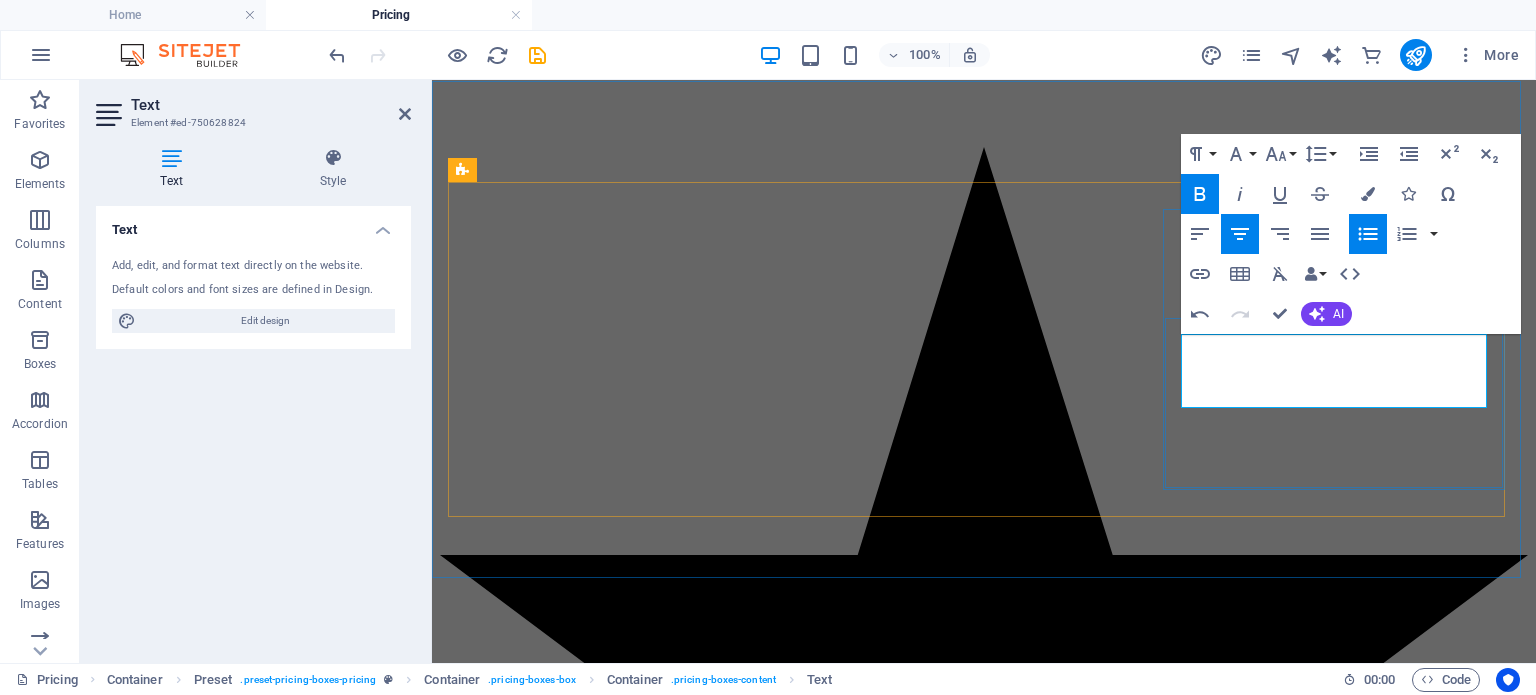 drag, startPoint x: 1396, startPoint y: 387, endPoint x: 1276, endPoint y: 391, distance: 120.06665 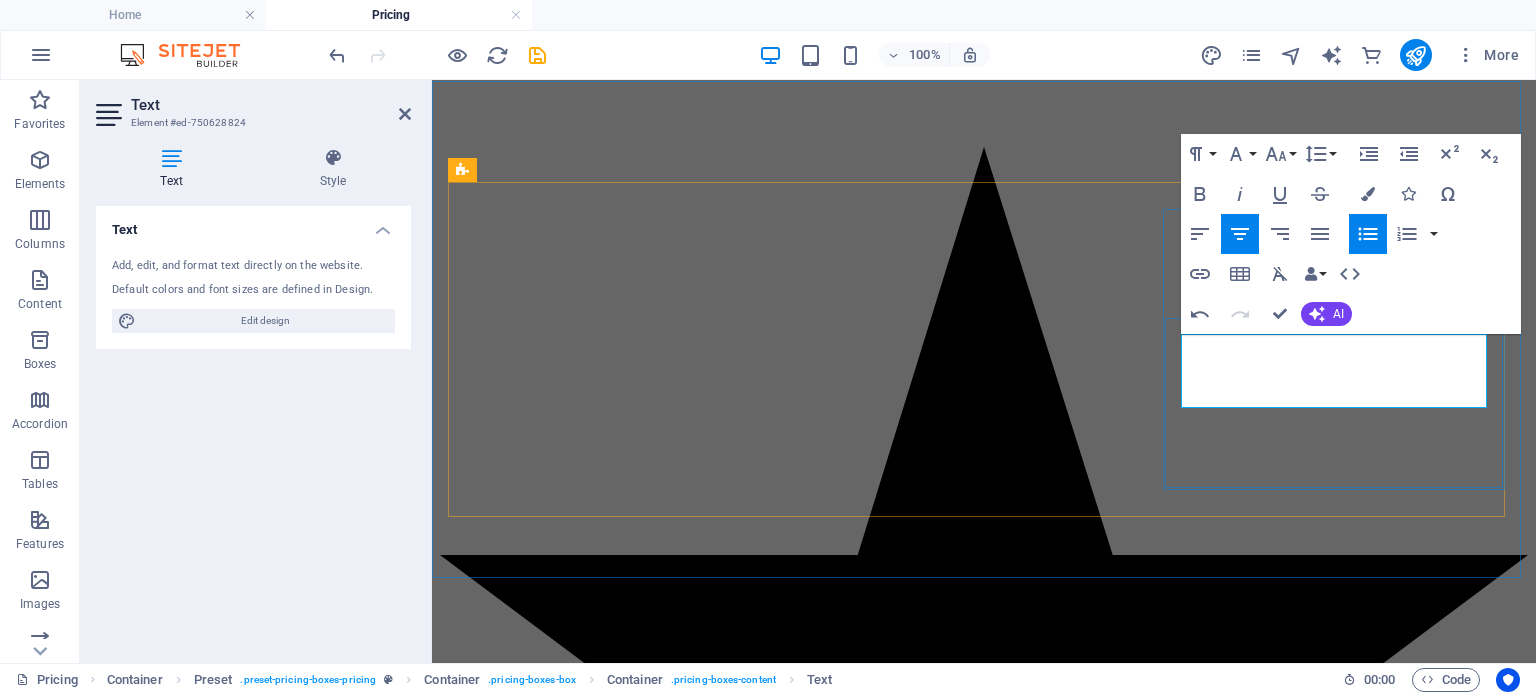 scroll, scrollTop: 1120, scrollLeft: 0, axis: vertical 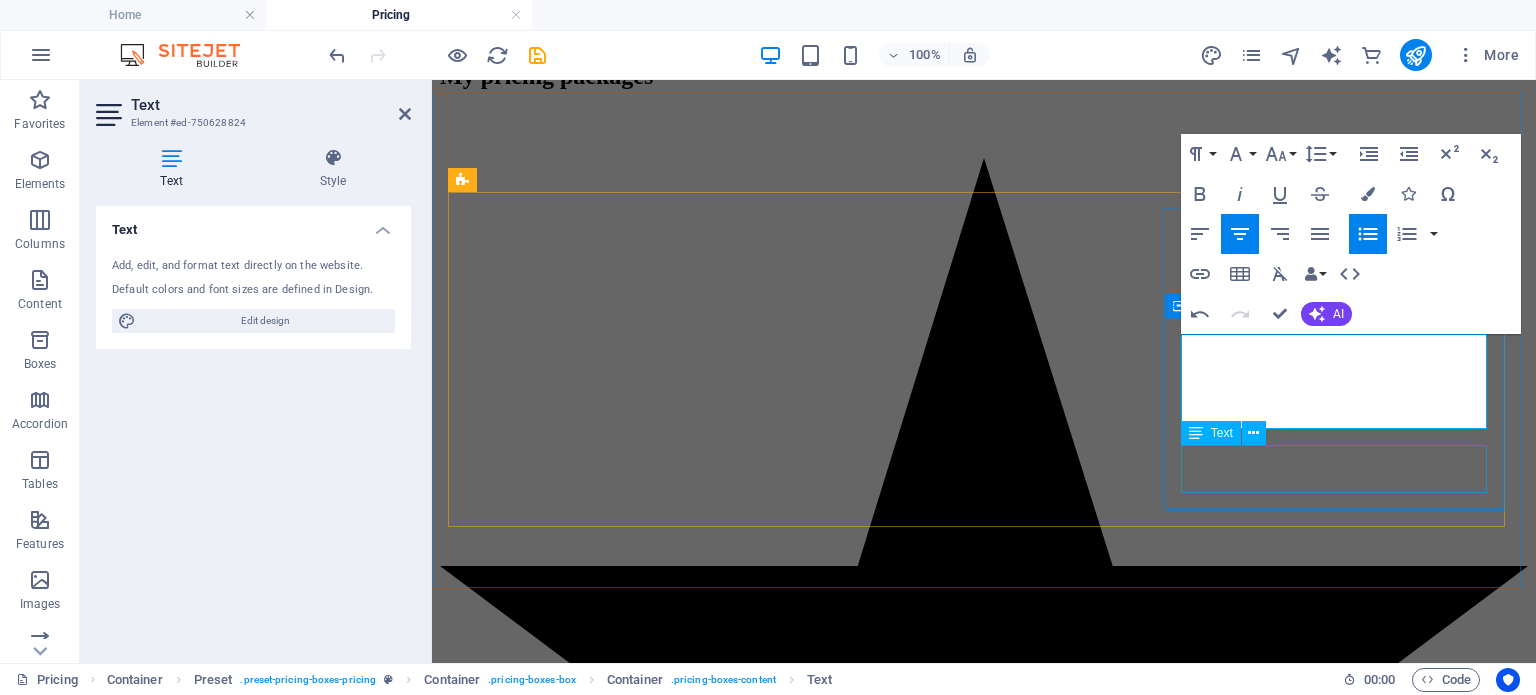 click on "R 7000" at bounding box center (984, 3323) 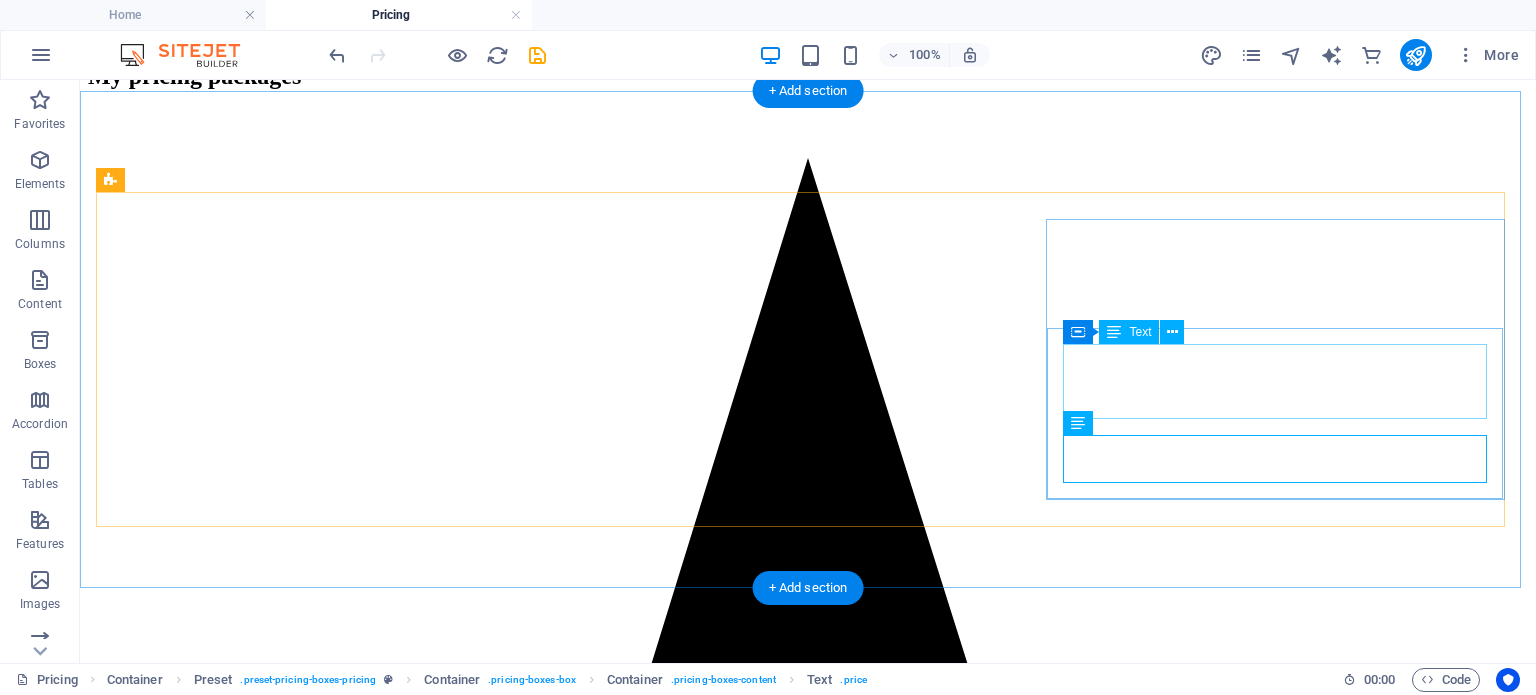 click on "6 hours Includes a picnic lunch and pro photo coaching from [PERSON]" at bounding box center [808, 4108] 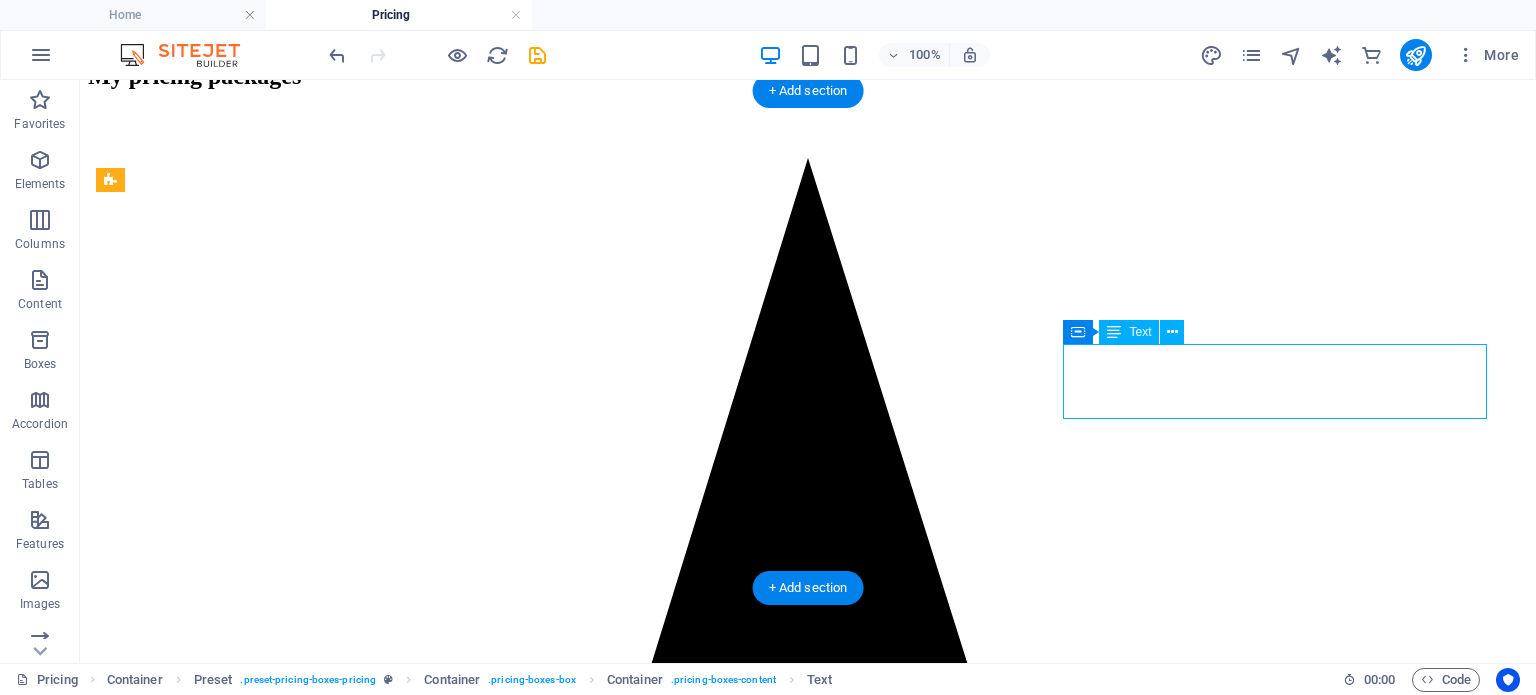 click on "6 hours Includes a picnic lunch and pro photo coaching from [PERSON]" at bounding box center (808, 4108) 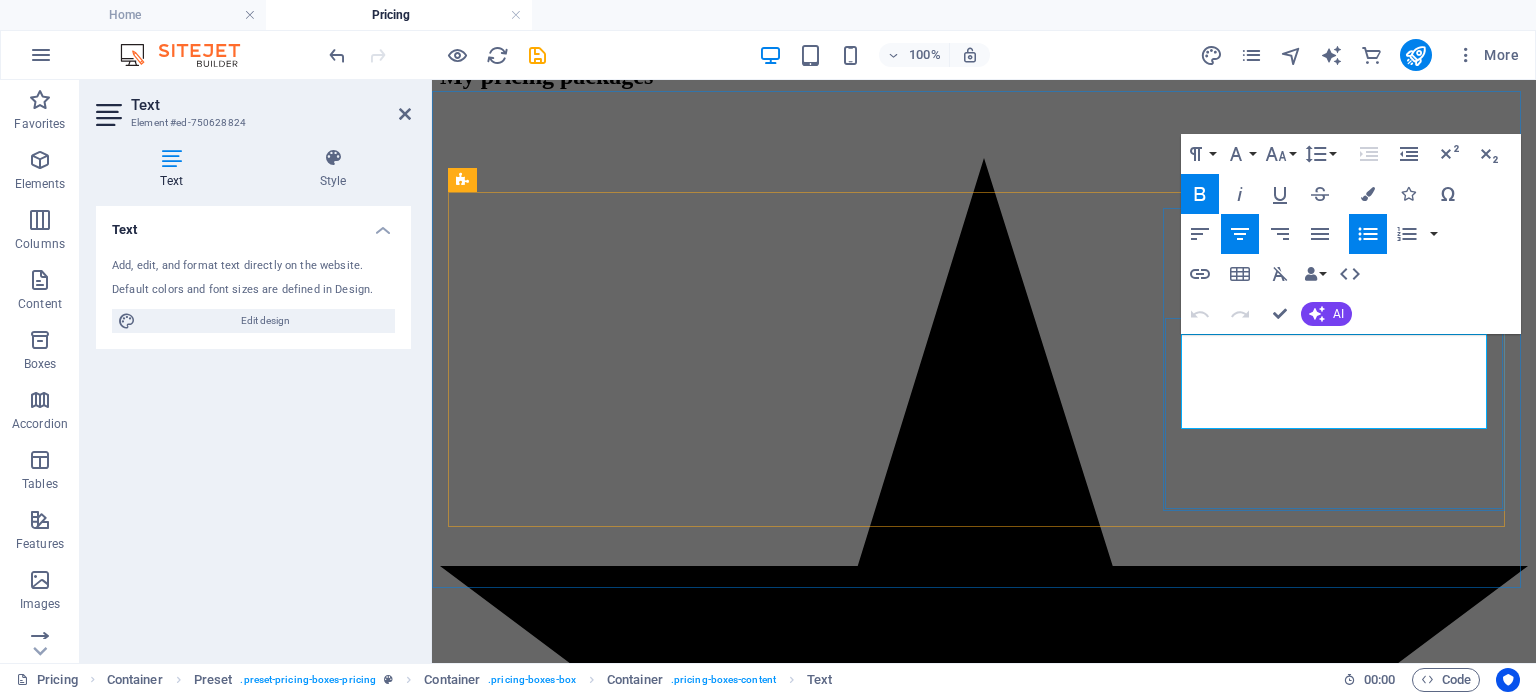 drag, startPoint x: 1310, startPoint y: 413, endPoint x: 1335, endPoint y: 484, distance: 75.272835 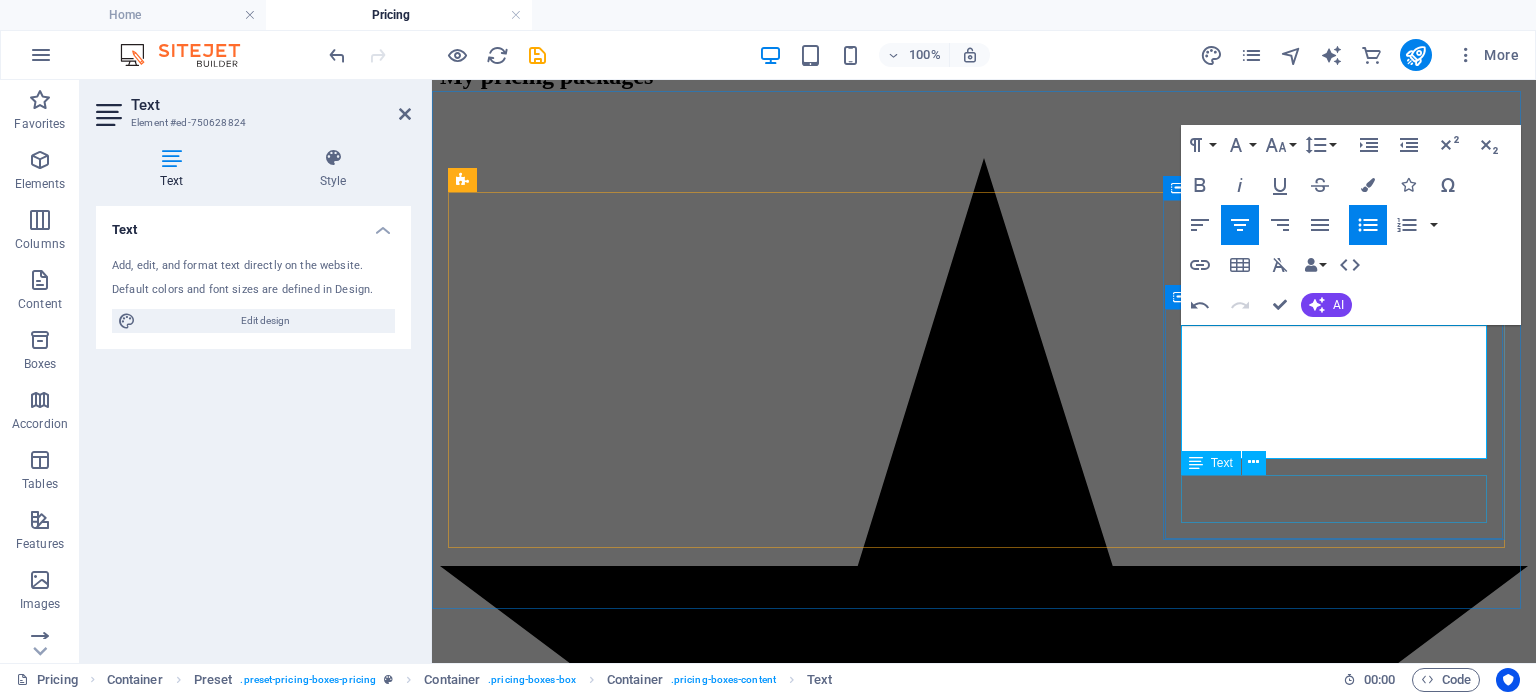 type 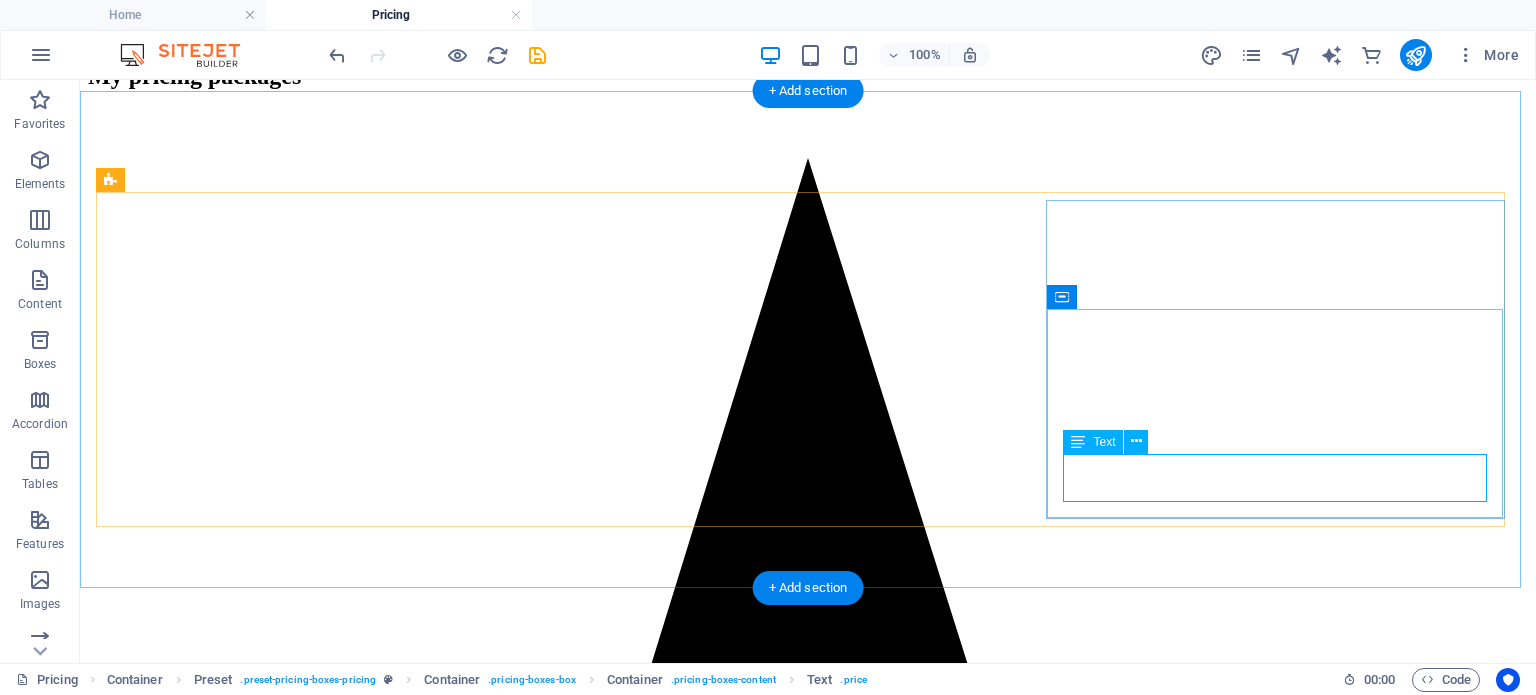 click on "R 7000" at bounding box center [808, 4201] 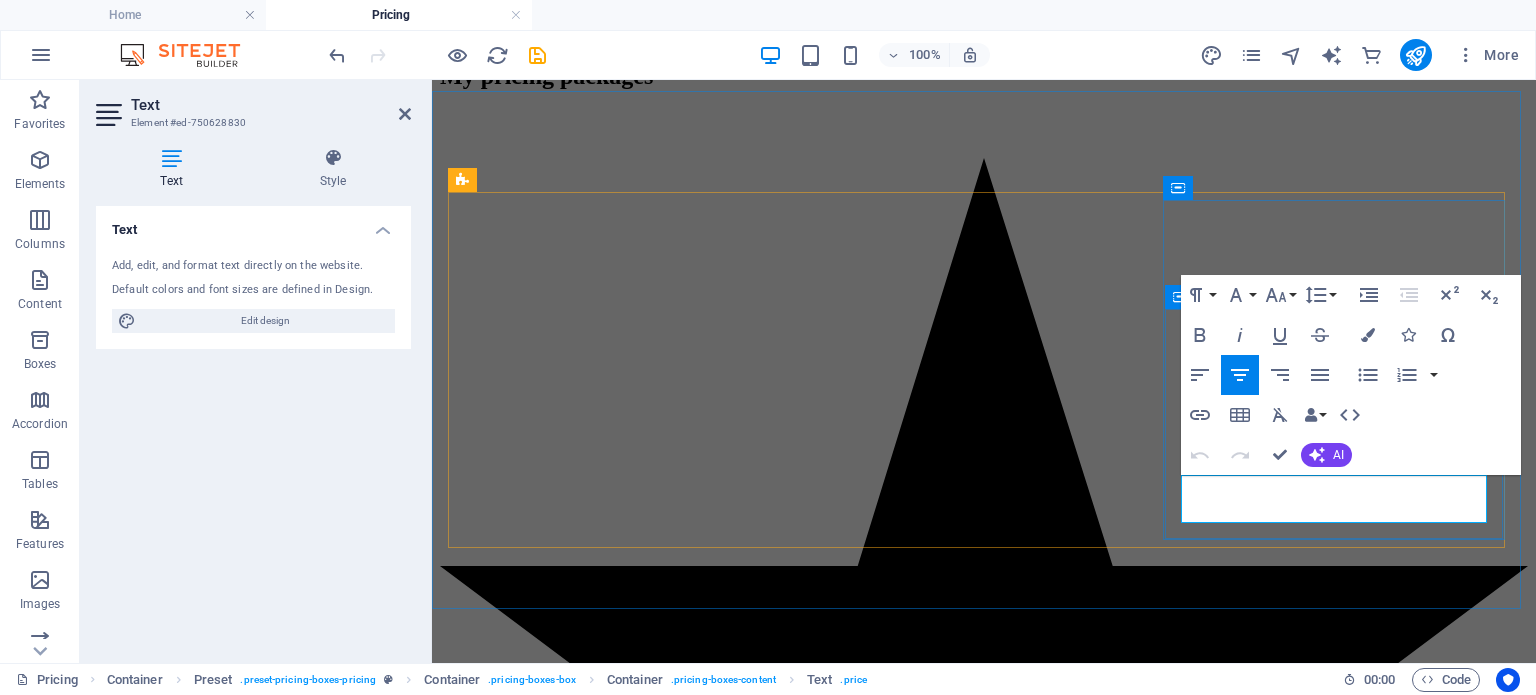 click on "R 7000" at bounding box center (984, 3341) 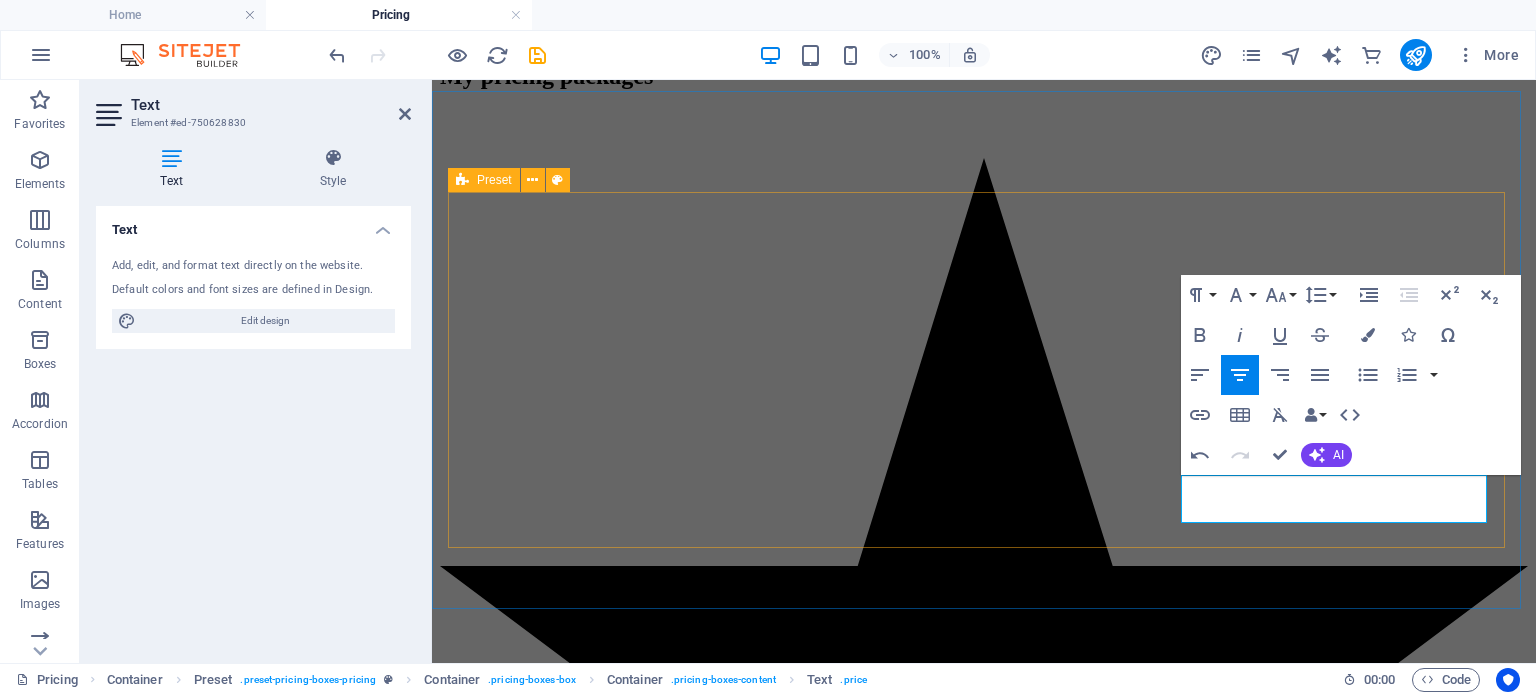 click on "Basic Portrait Session 45-60 min Image Editing Hi-res images R1500 Matric/ Prom dance sessions Up to 1 hours Pro Image Editing R 2500 city slickers photographic safaris 6 hours Includes a picnic lunch and pro photo coaching from [PERSON] for up to 2 people only R1400" at bounding box center (984, 1754) 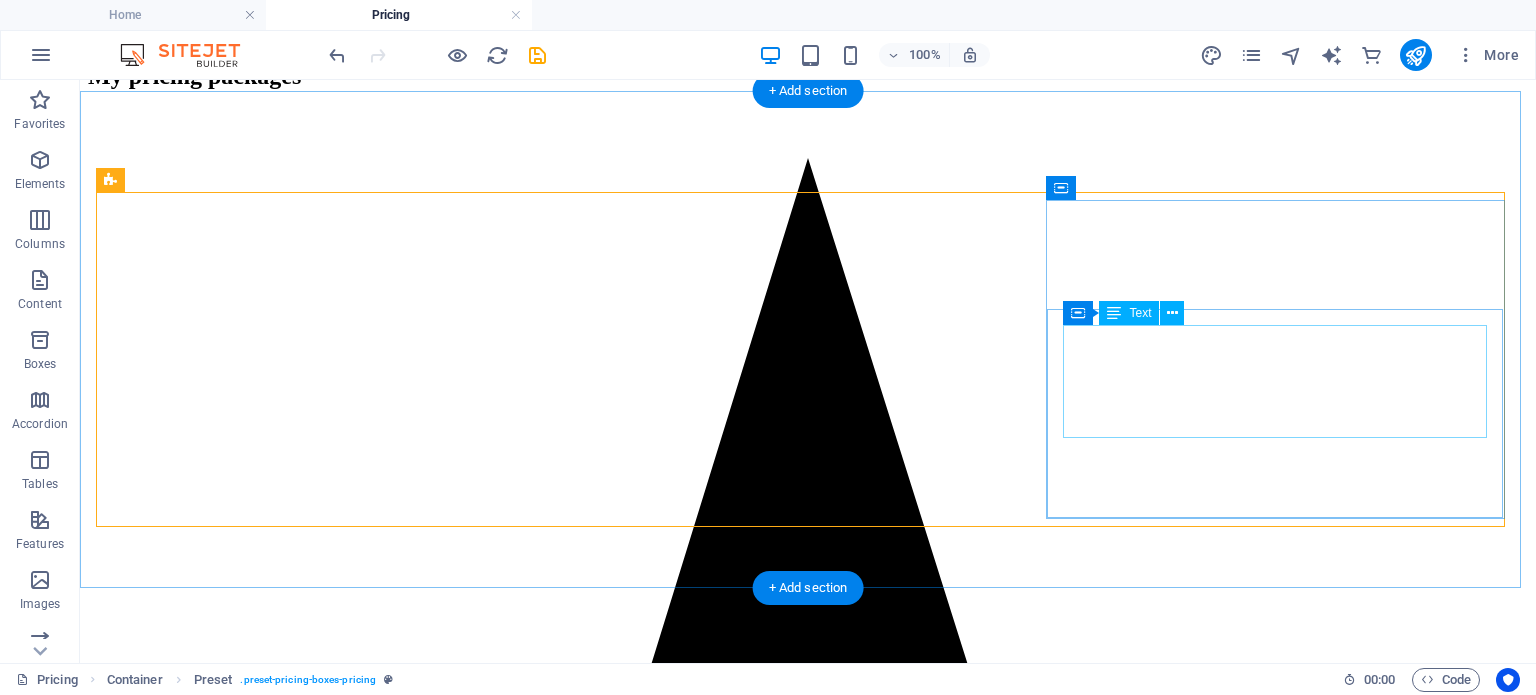 click on "[NUMBER] hours Includes a picnic lunch and pro photo coaching from [NAME] for up to [NUMBER] people only" at bounding box center (808, 4117) 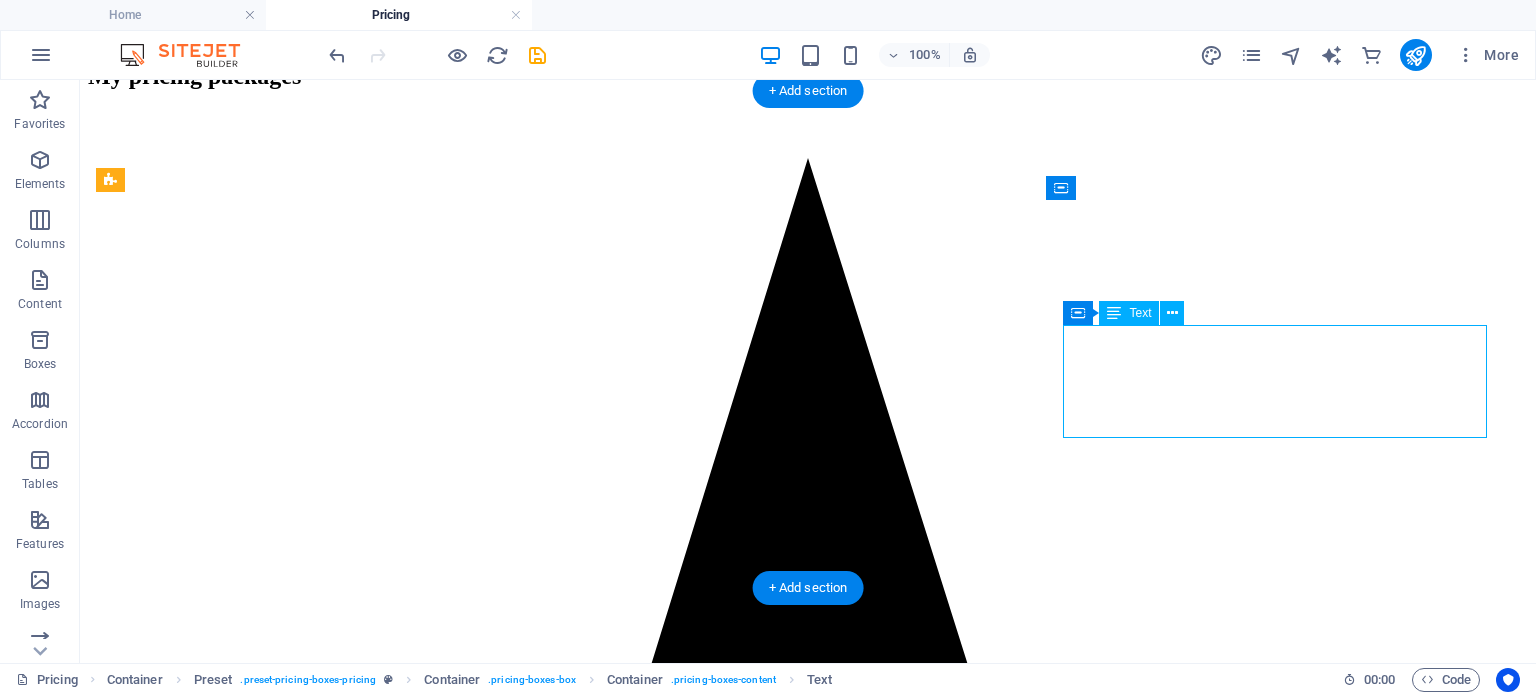 click on "[NUMBER] hours Includes a picnic lunch and pro photo coaching from [NAME] for up to [NUMBER] people only" at bounding box center (808, 4117) 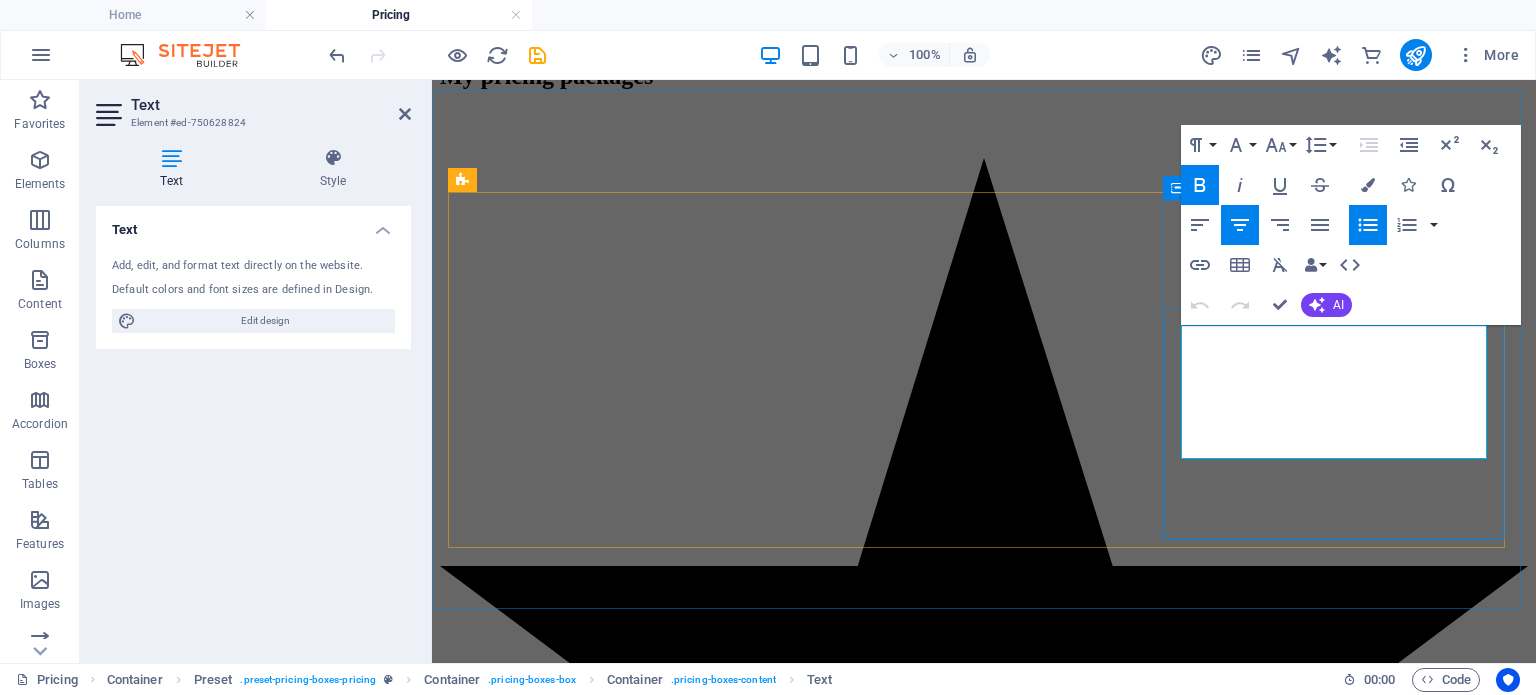 click on "for up to 2 people only" at bounding box center (1004, 3275) 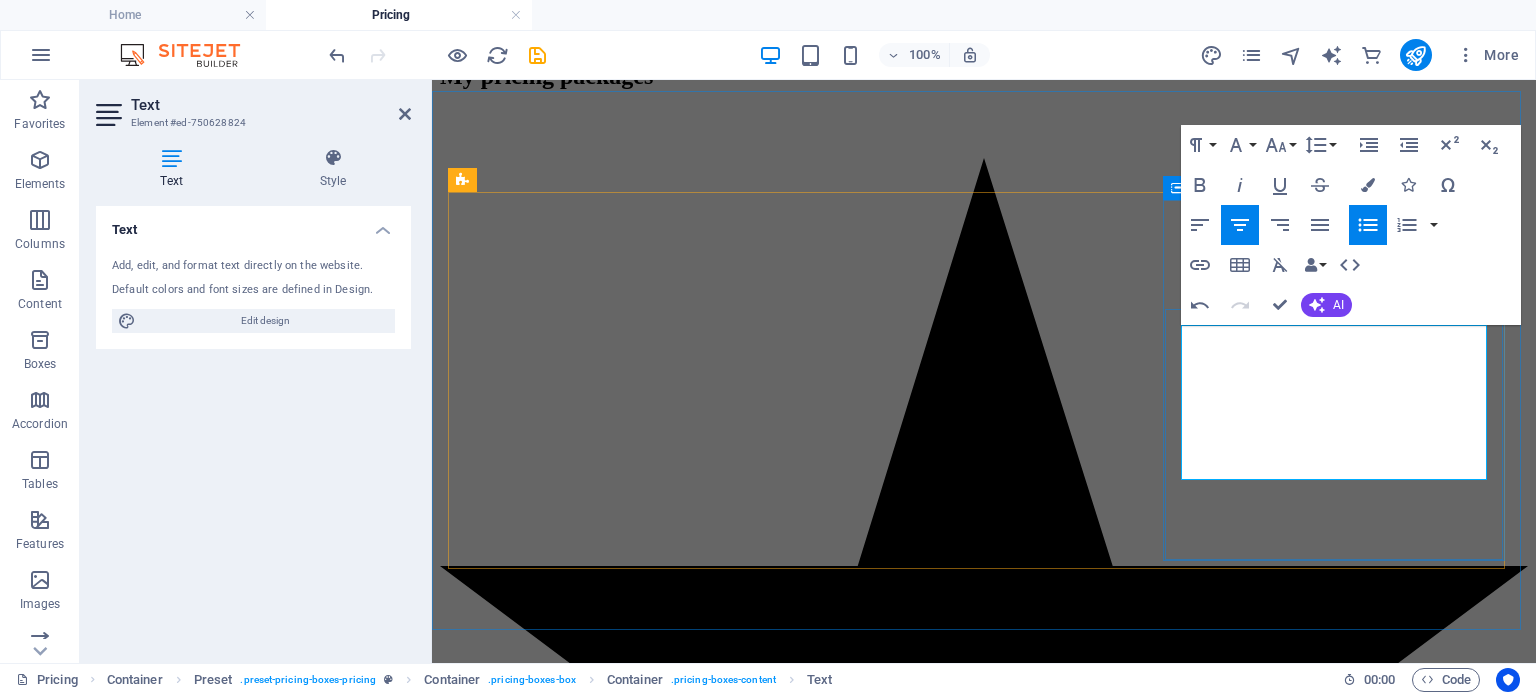 type 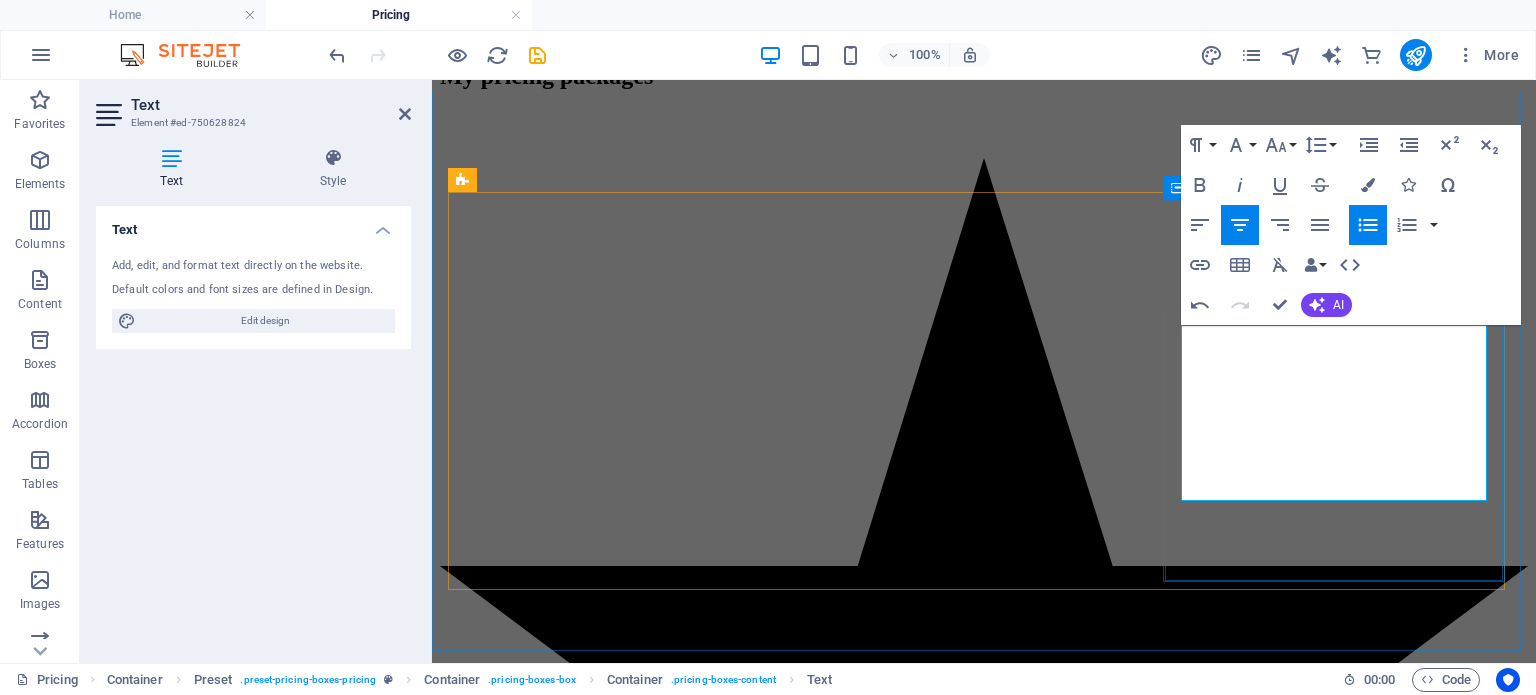 click on "for up to 2 people only (Excludes Park Entrance/ Conservation Fees)" at bounding box center (1004, 3284) 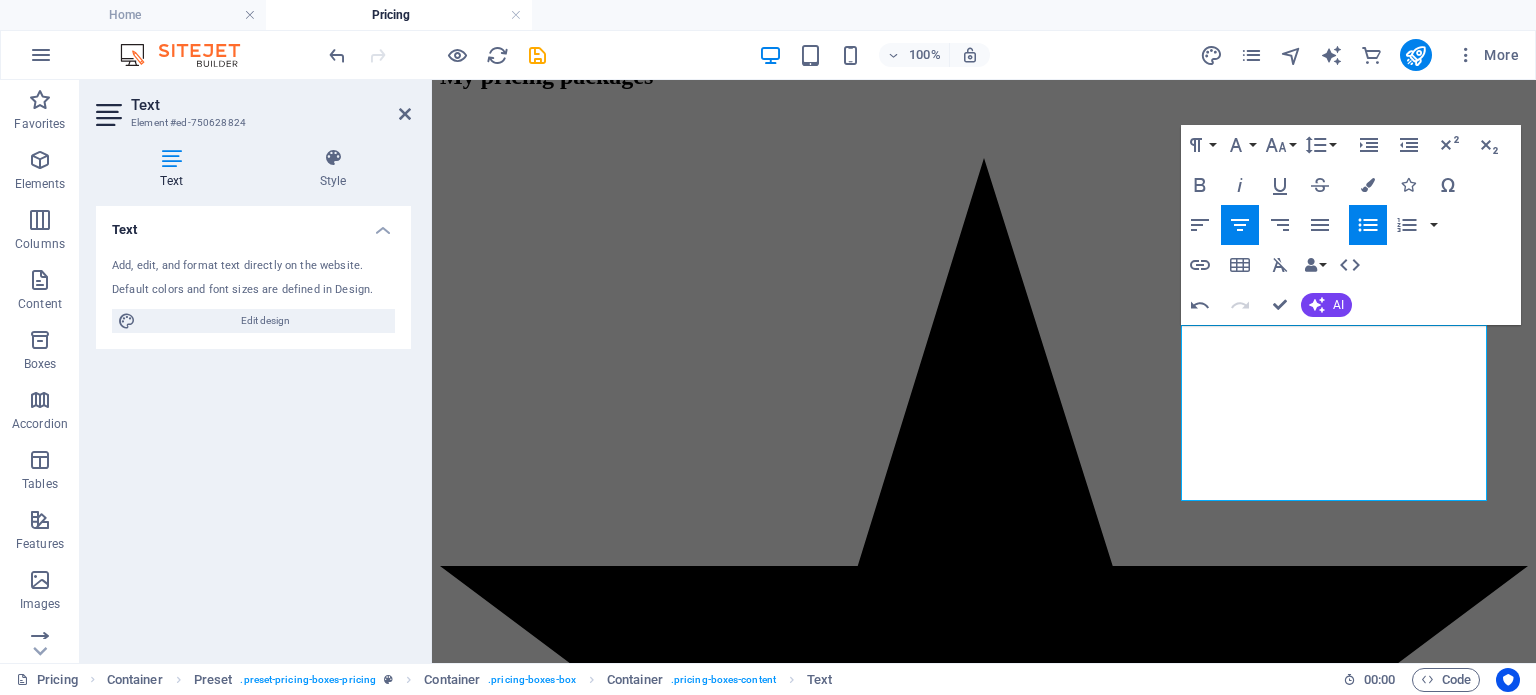 click on "Conservation" 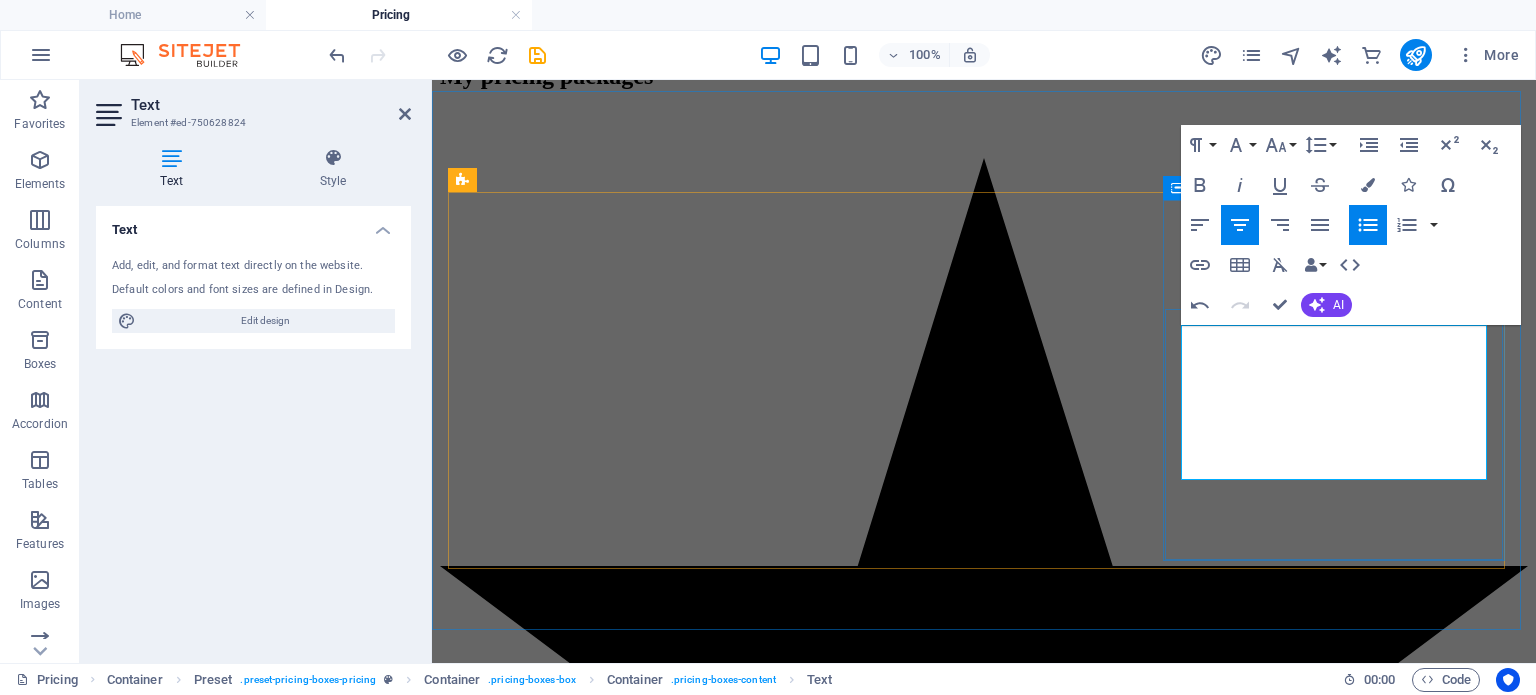 click on "for up to 2 people only (Excludes Park Entrance/Conservation Fees)" at bounding box center (1004, 3284) 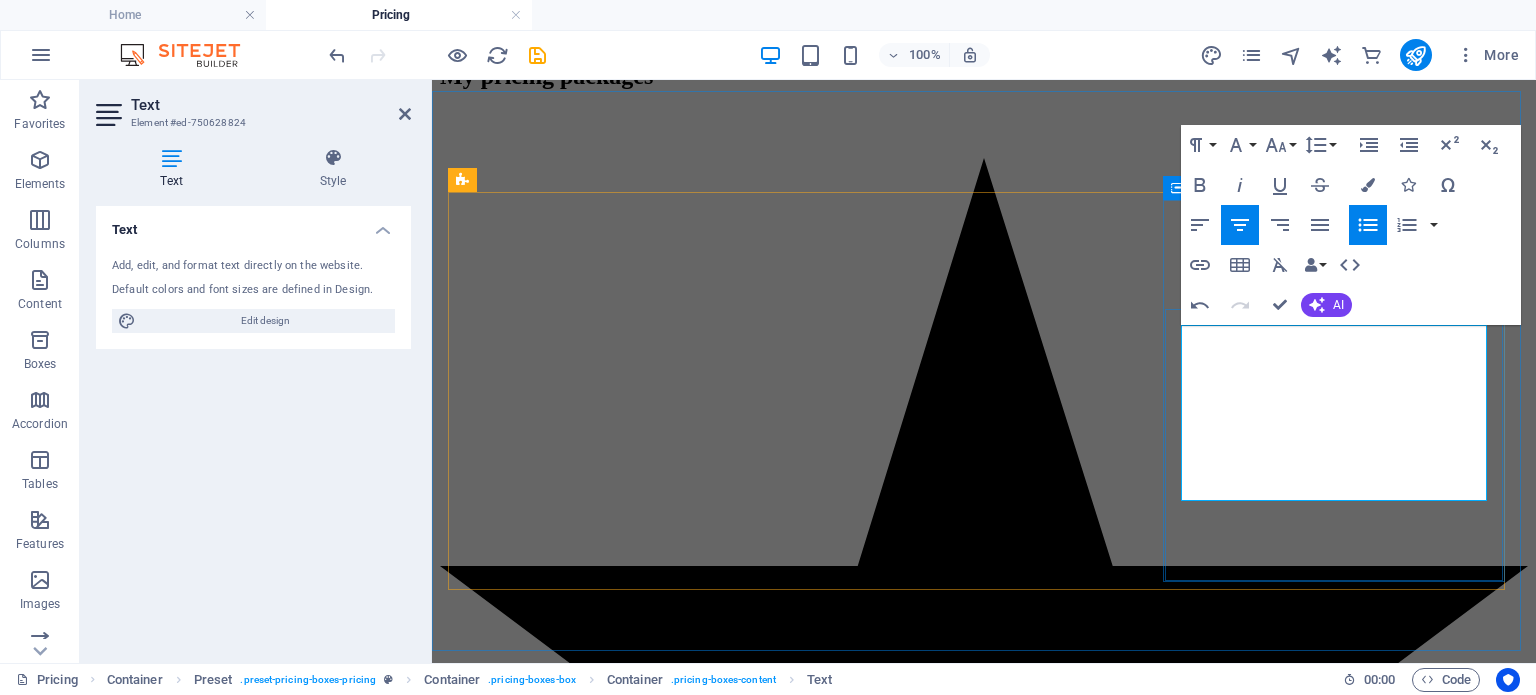 click on "for up to 2 people only (Excludes Park Entrance/  Conservation Fees)" at bounding box center (1004, 3284) 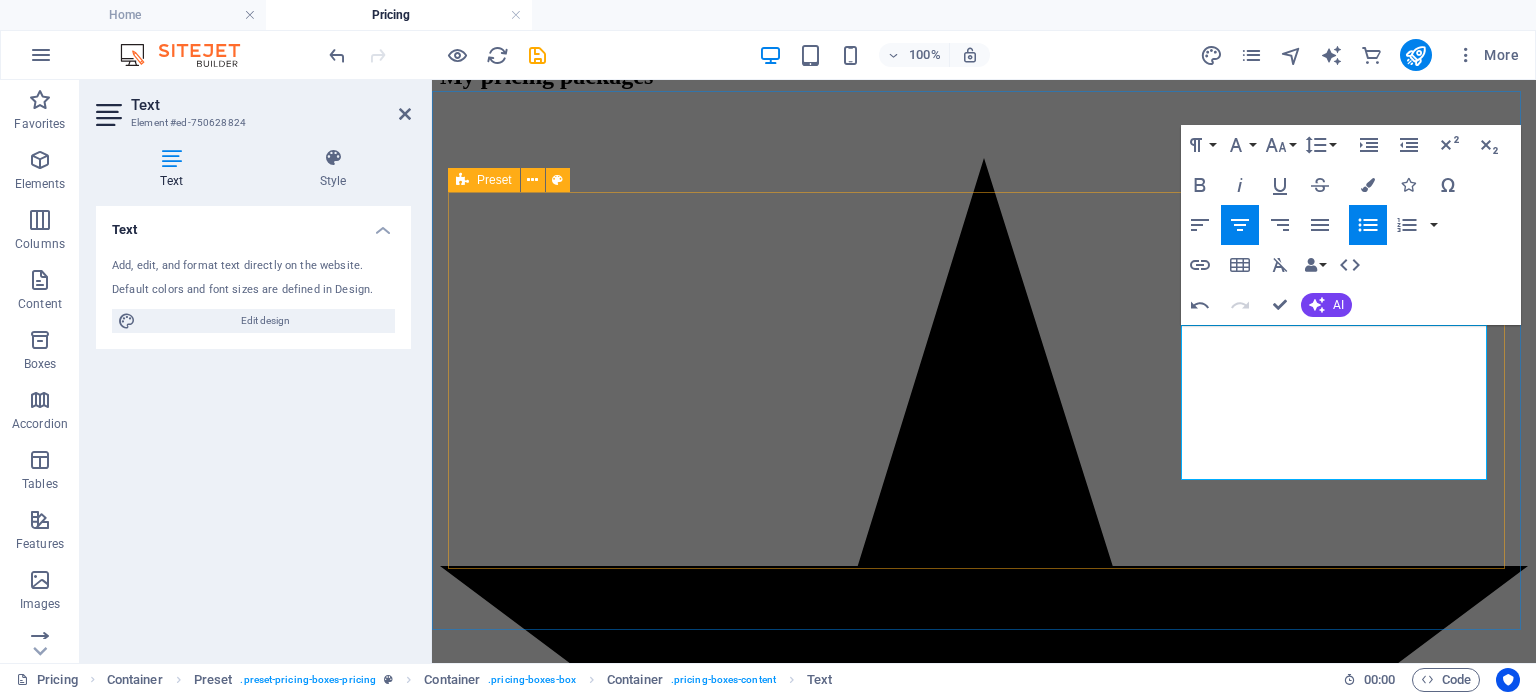 click on "Basic Portrait Session 45-60 min Image Editing Hi-res images R1500 Matric/ Prom dance sessions Up to 1 hours Pro Image Editing R 2500 city slickers photographic safaris 6 hours Includes a picnic lunch and pro photo coaching from [PERSON] for up to 2 people only (Excludes Park Entrance/Conservation Fees) R1400" at bounding box center [984, 1763] 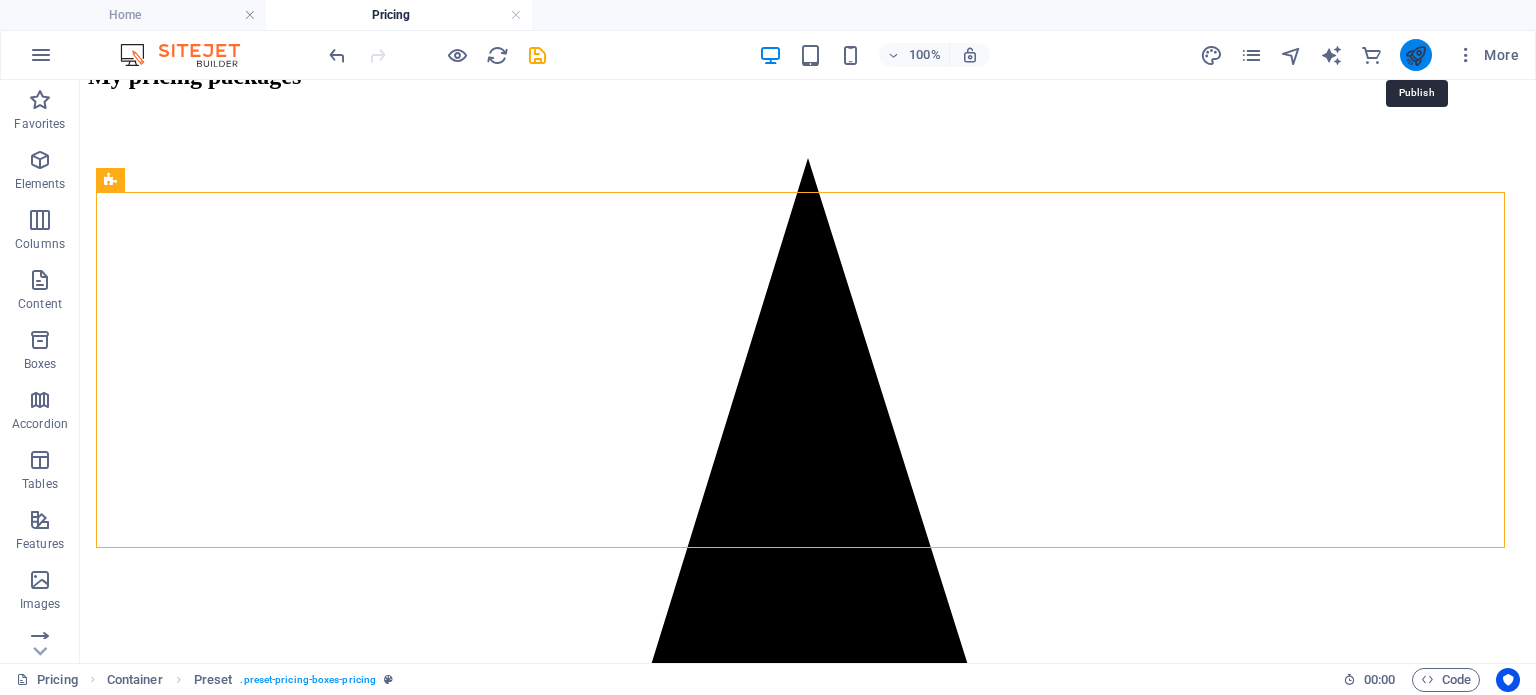 click at bounding box center [1415, 55] 